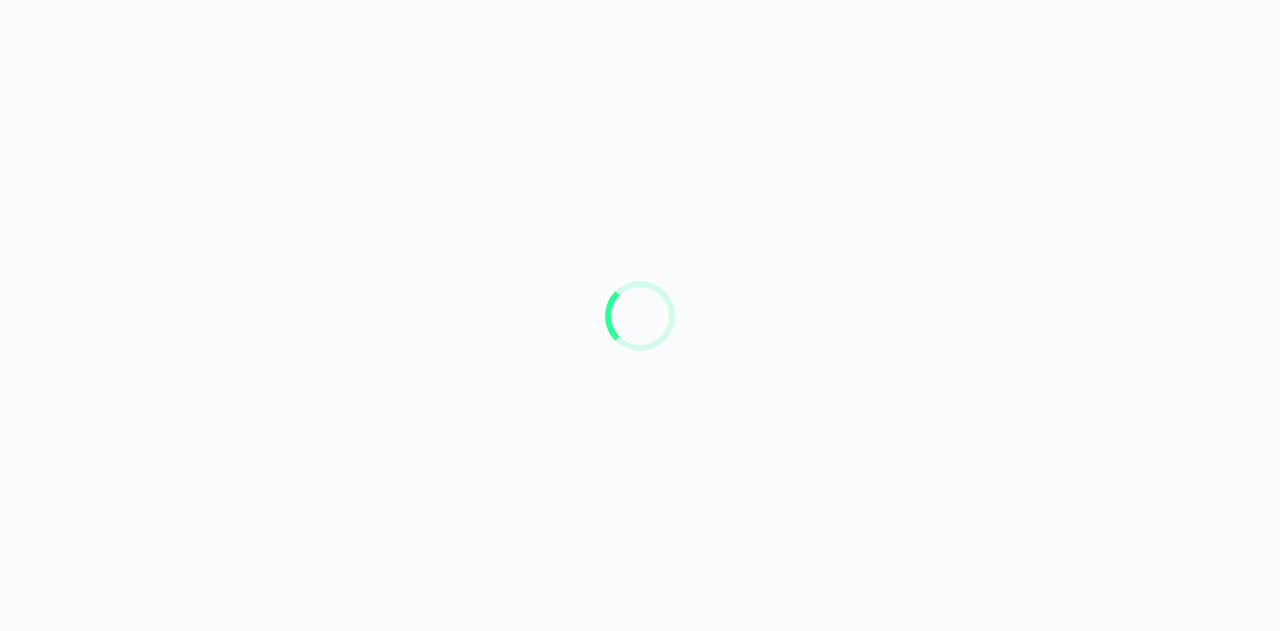 scroll, scrollTop: 0, scrollLeft: 0, axis: both 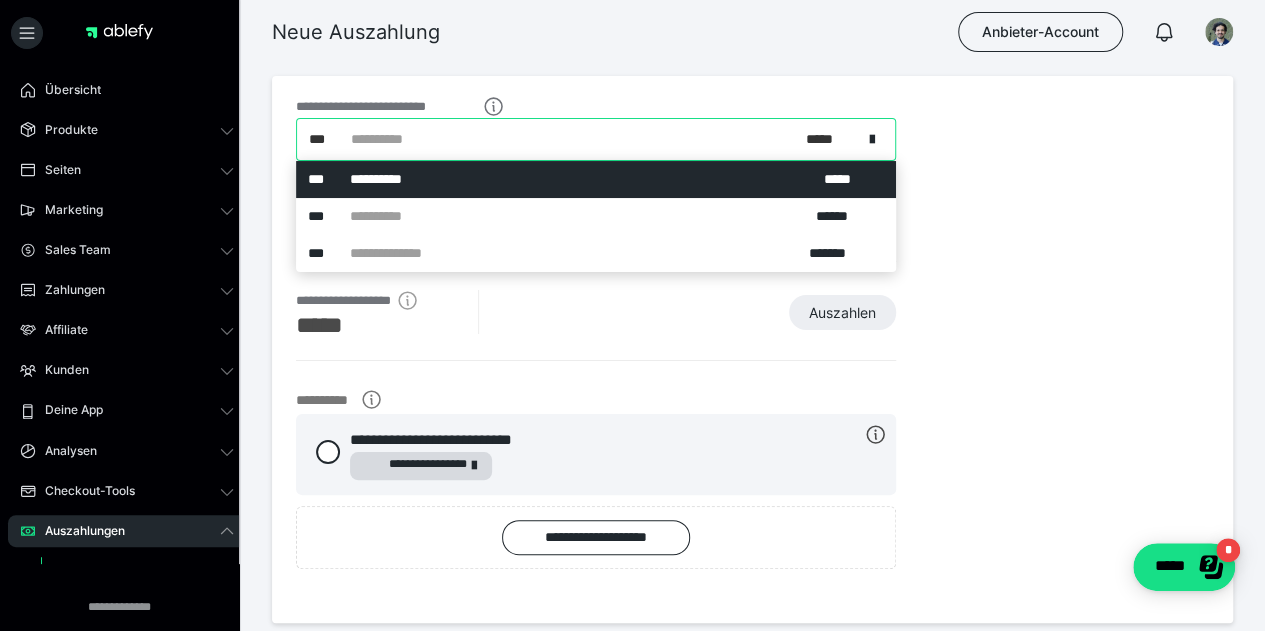 click on "**********" at bounding box center [587, 139] 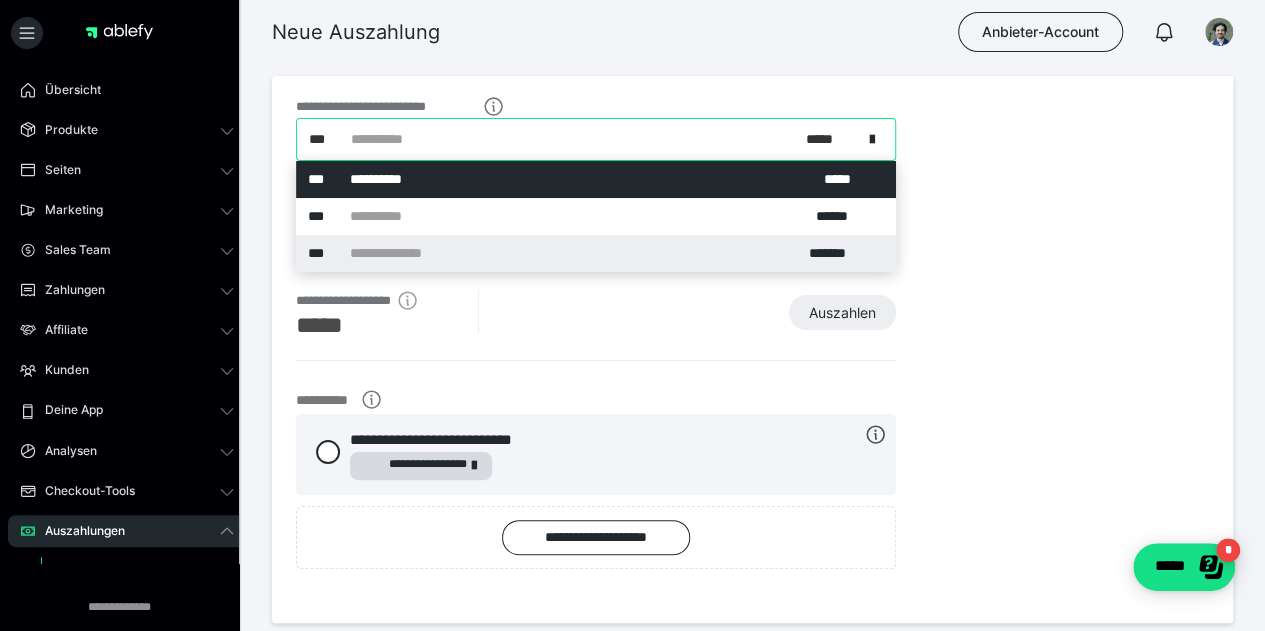 click on "**********" at bounding box center [596, 253] 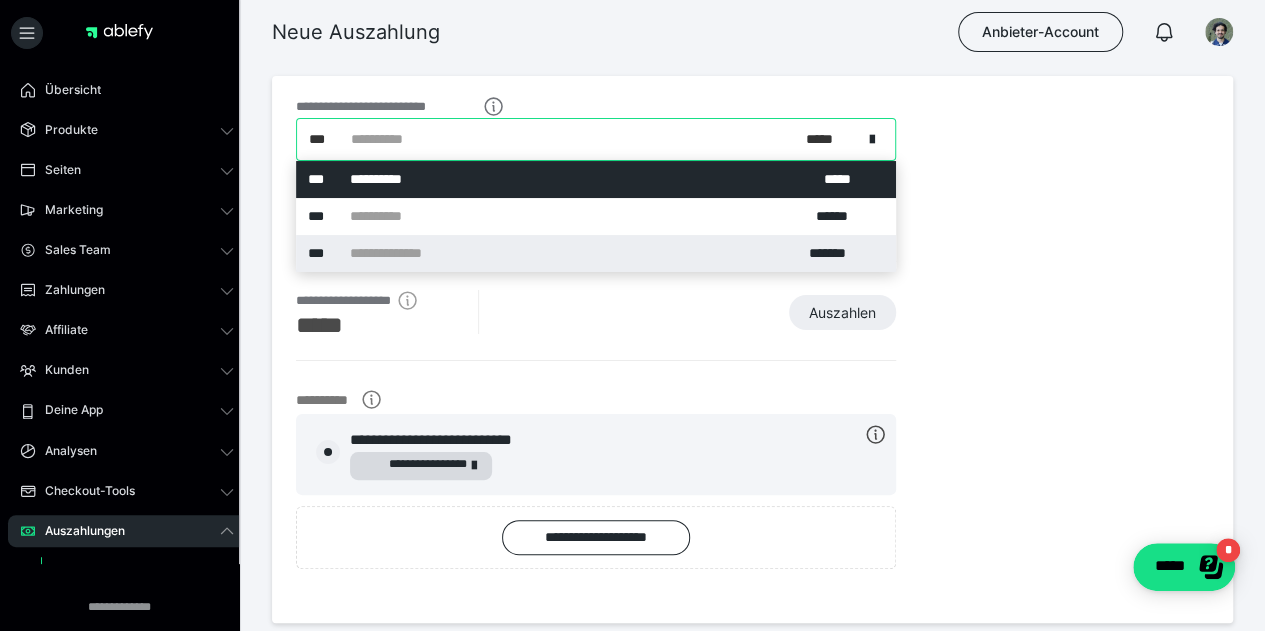 radio on "****" 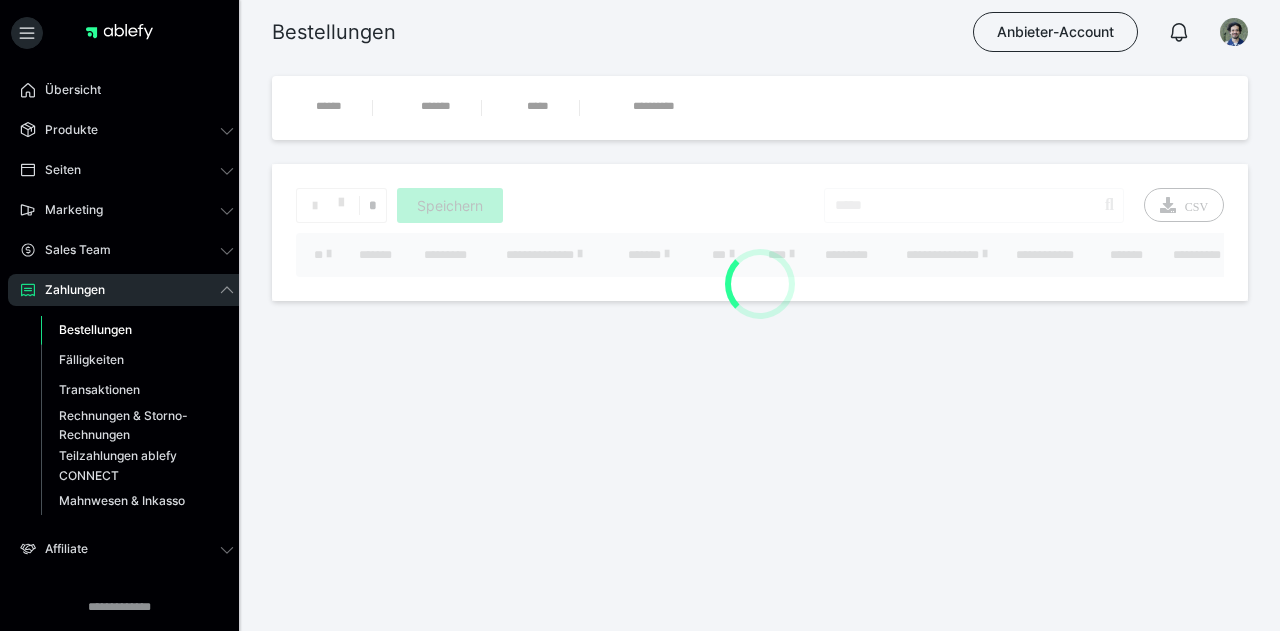 scroll, scrollTop: 0, scrollLeft: 0, axis: both 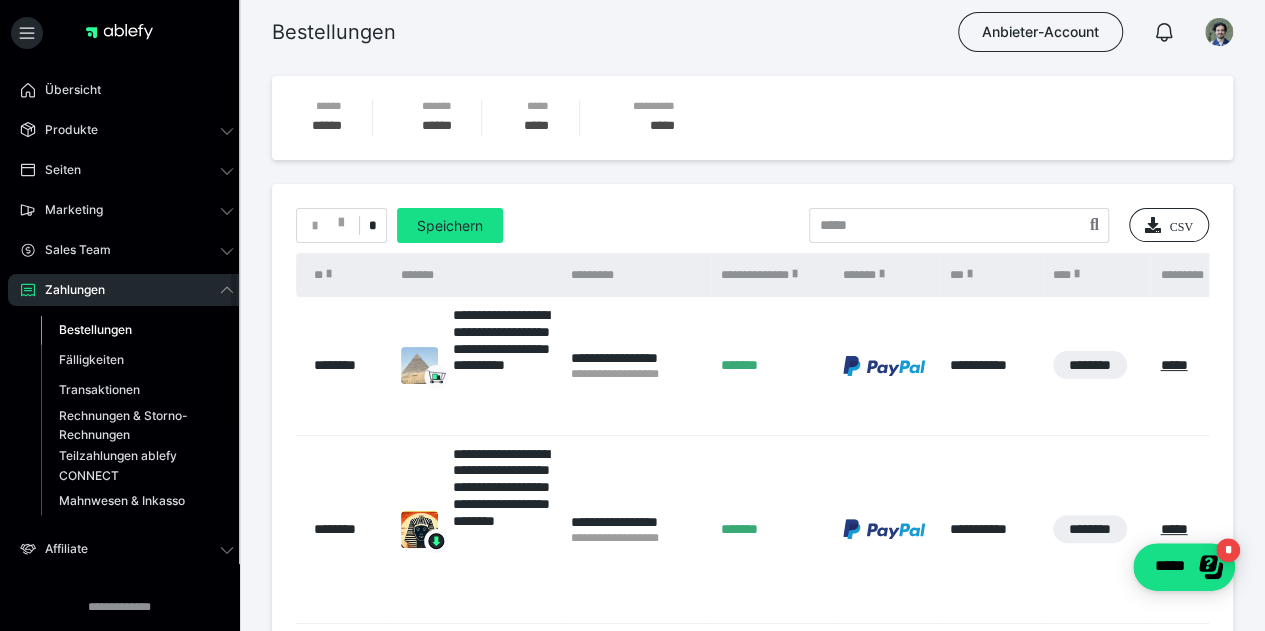 drag, startPoint x: 234, startPoint y: 181, endPoint x: 249, endPoint y: 116, distance: 66.70832 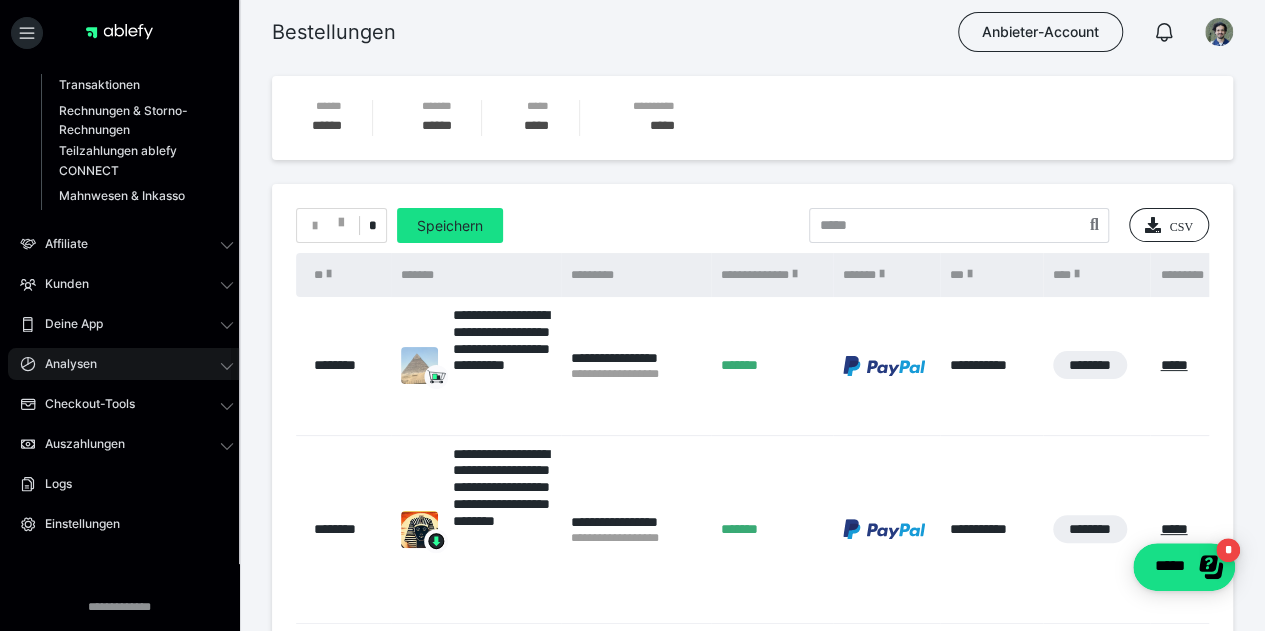 drag, startPoint x: 233, startPoint y: 175, endPoint x: 230, endPoint y: 369, distance: 194.0232 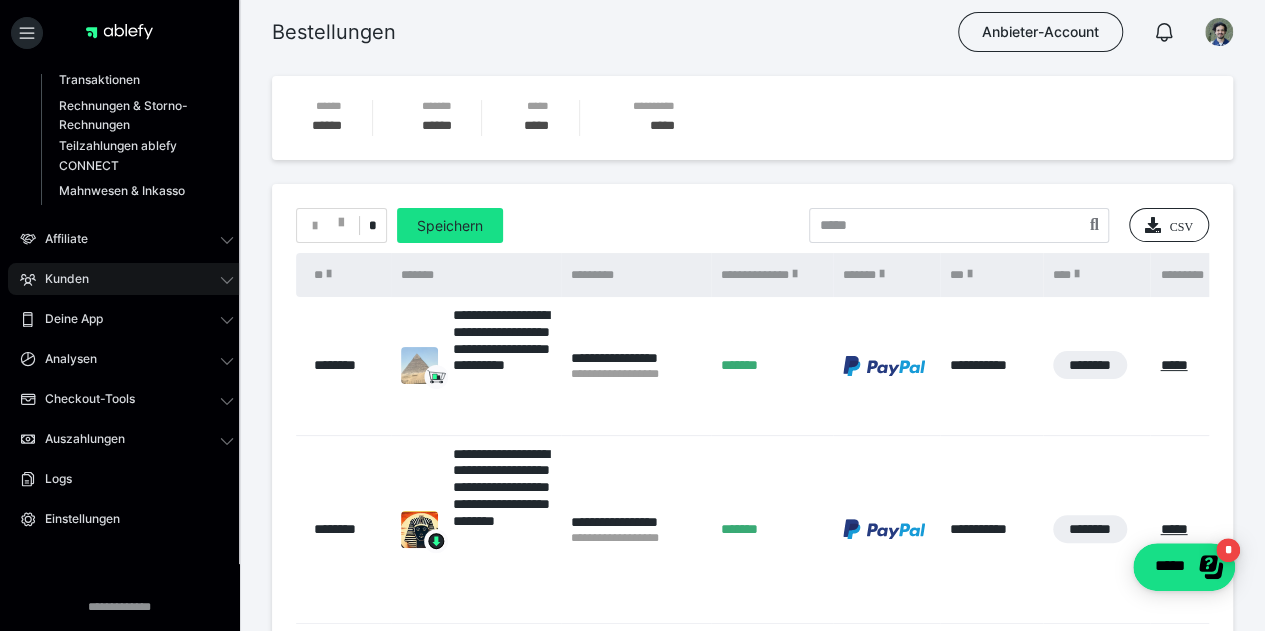click on "Kunden" at bounding box center (127, 279) 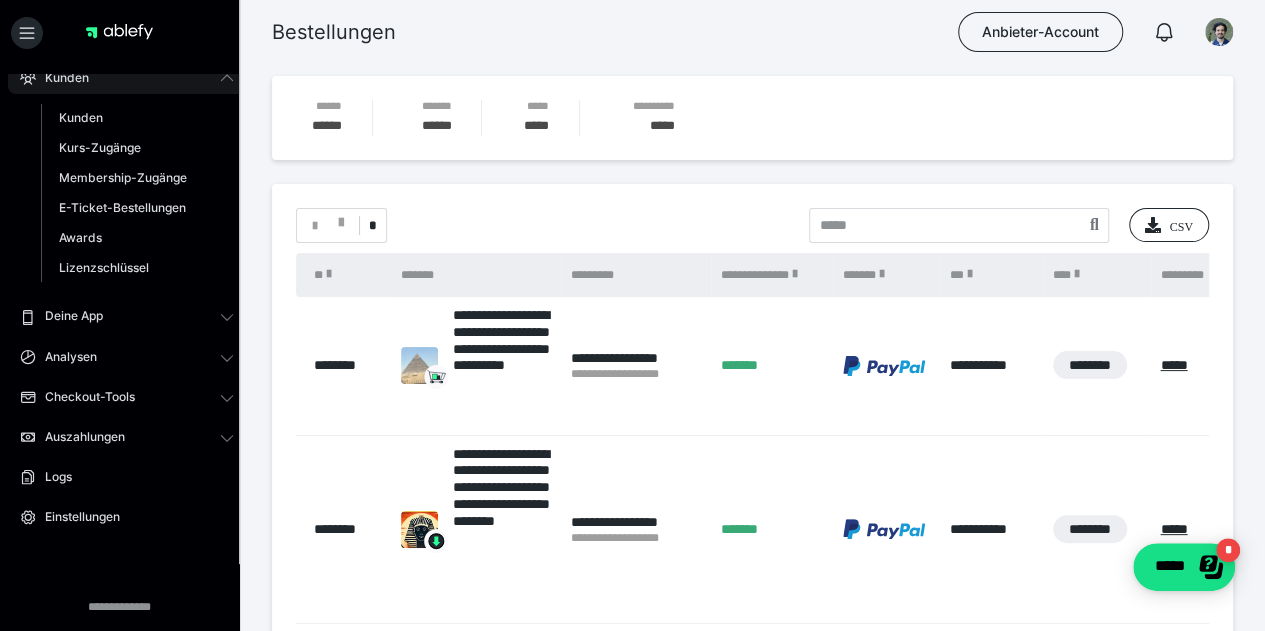 scroll, scrollTop: 306, scrollLeft: 0, axis: vertical 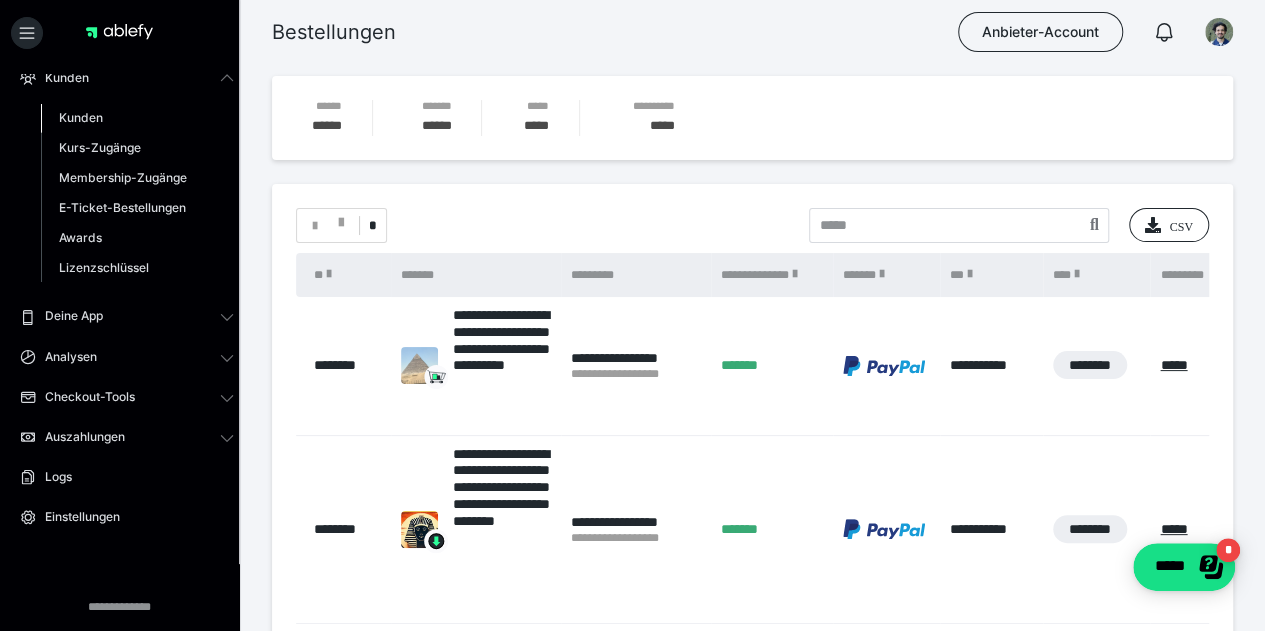 click on "Kunden" at bounding box center (137, 118) 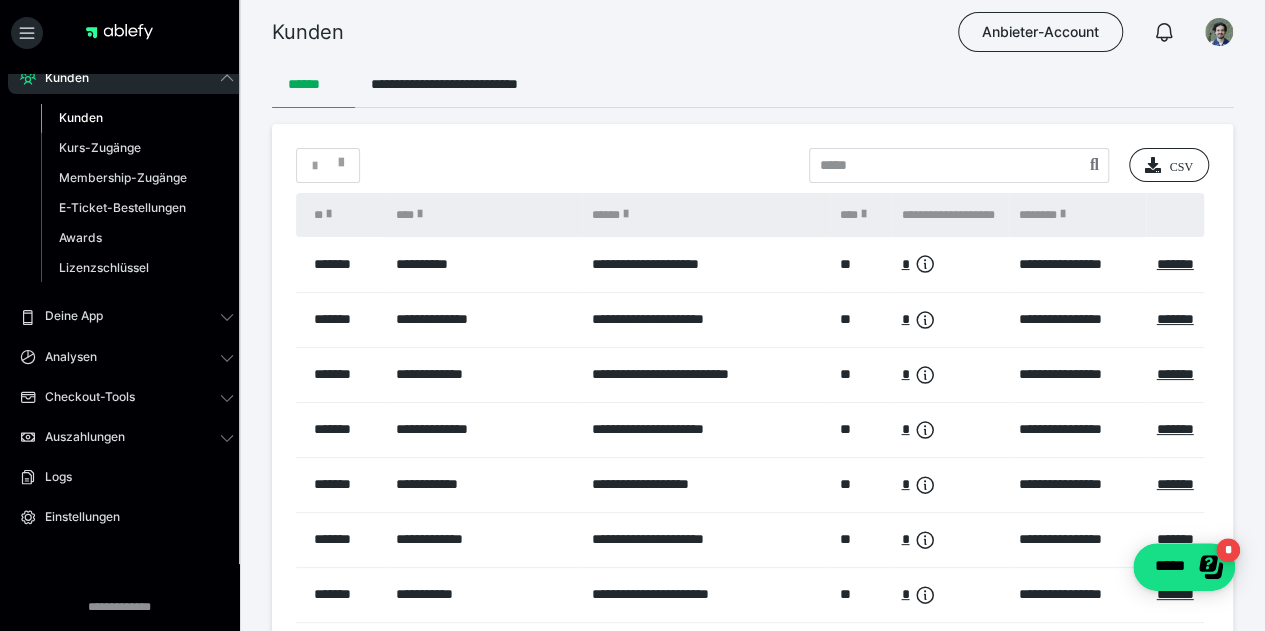 scroll, scrollTop: 371, scrollLeft: 0, axis: vertical 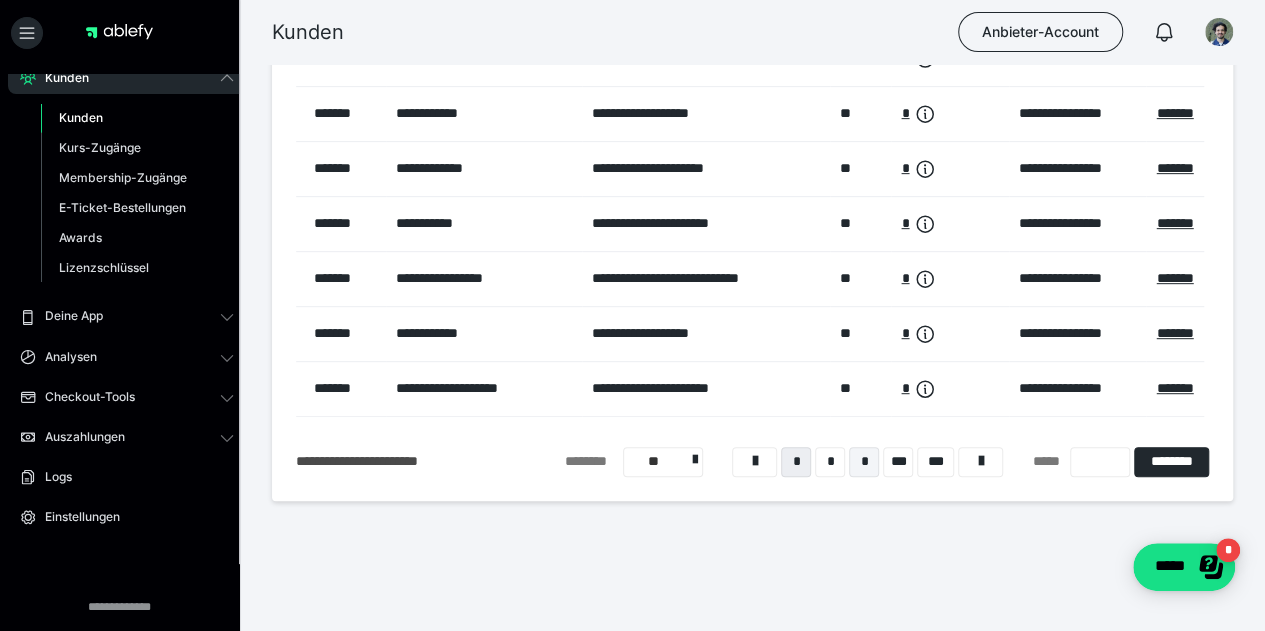 click on "*" at bounding box center (864, 462) 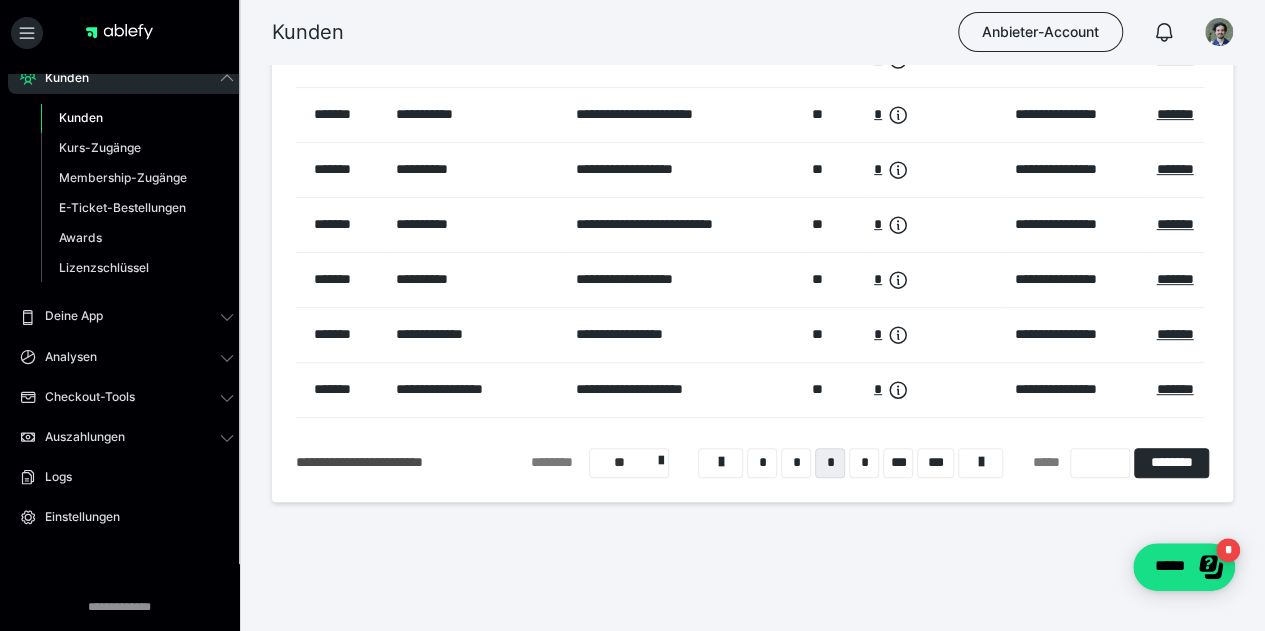 scroll, scrollTop: 371, scrollLeft: 0, axis: vertical 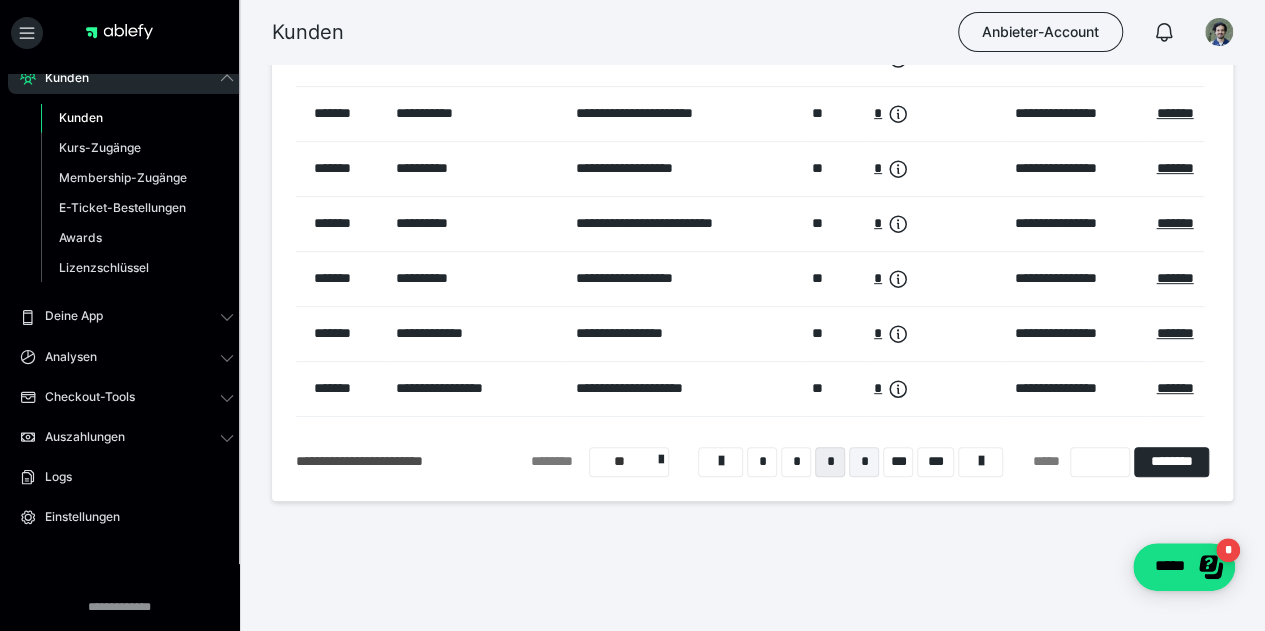 click on "*" at bounding box center (864, 462) 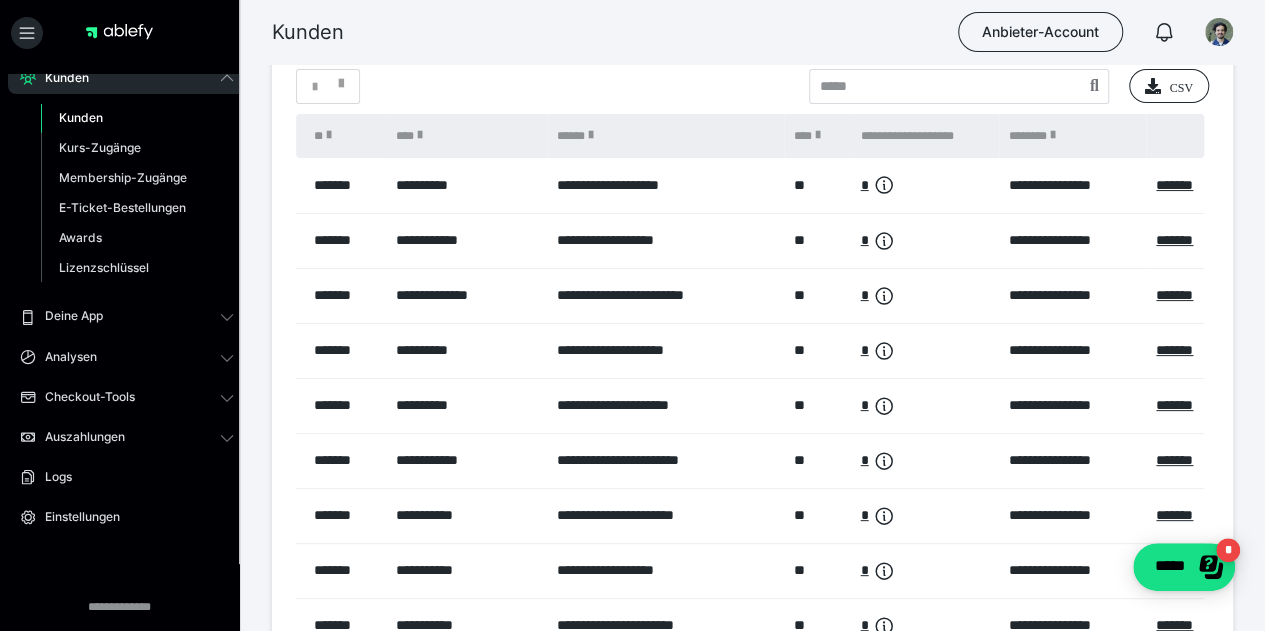 scroll, scrollTop: 371, scrollLeft: 0, axis: vertical 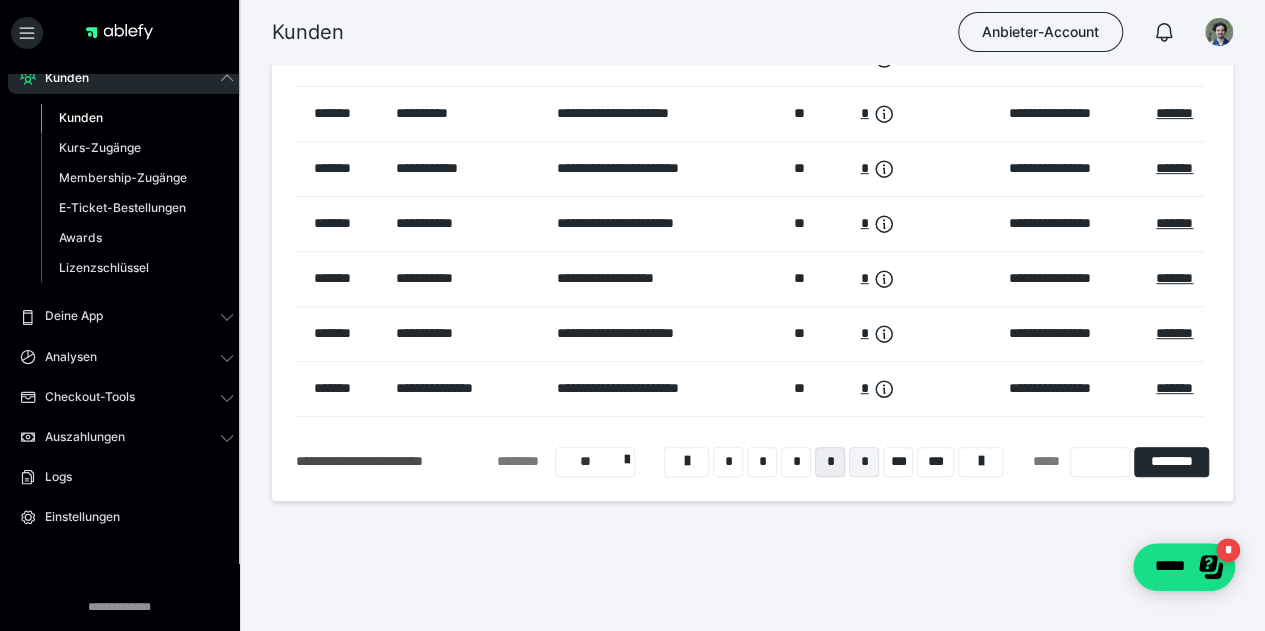 click on "*" at bounding box center [864, 462] 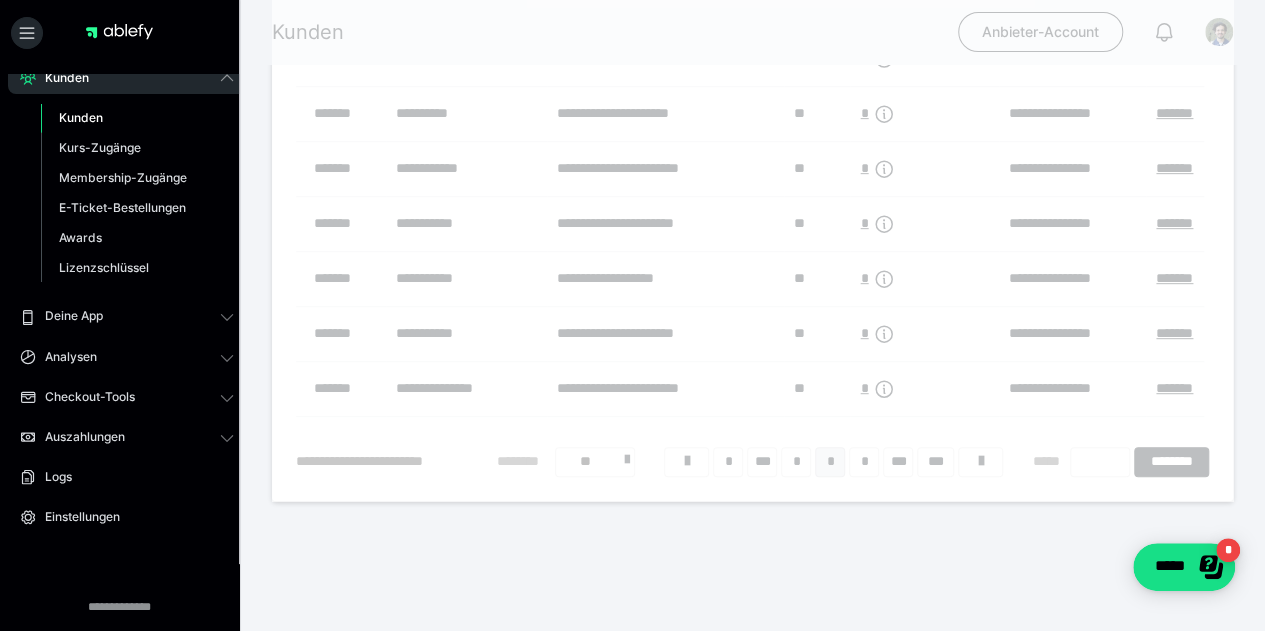scroll, scrollTop: 79, scrollLeft: 0, axis: vertical 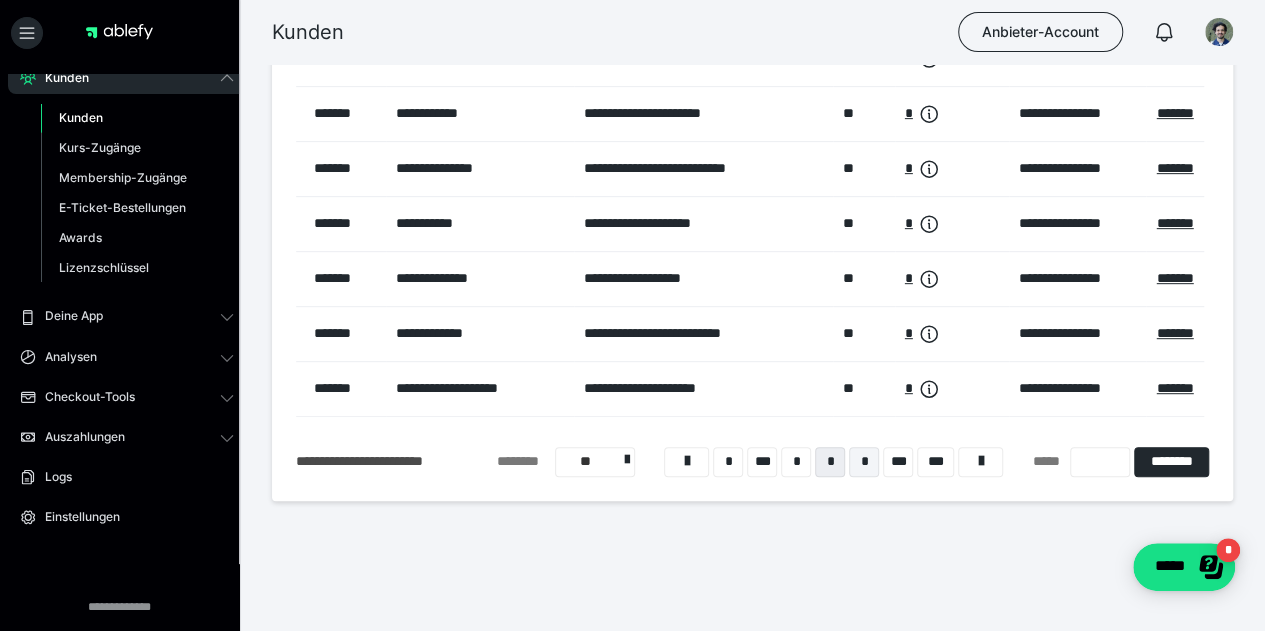 click on "*" at bounding box center (864, 462) 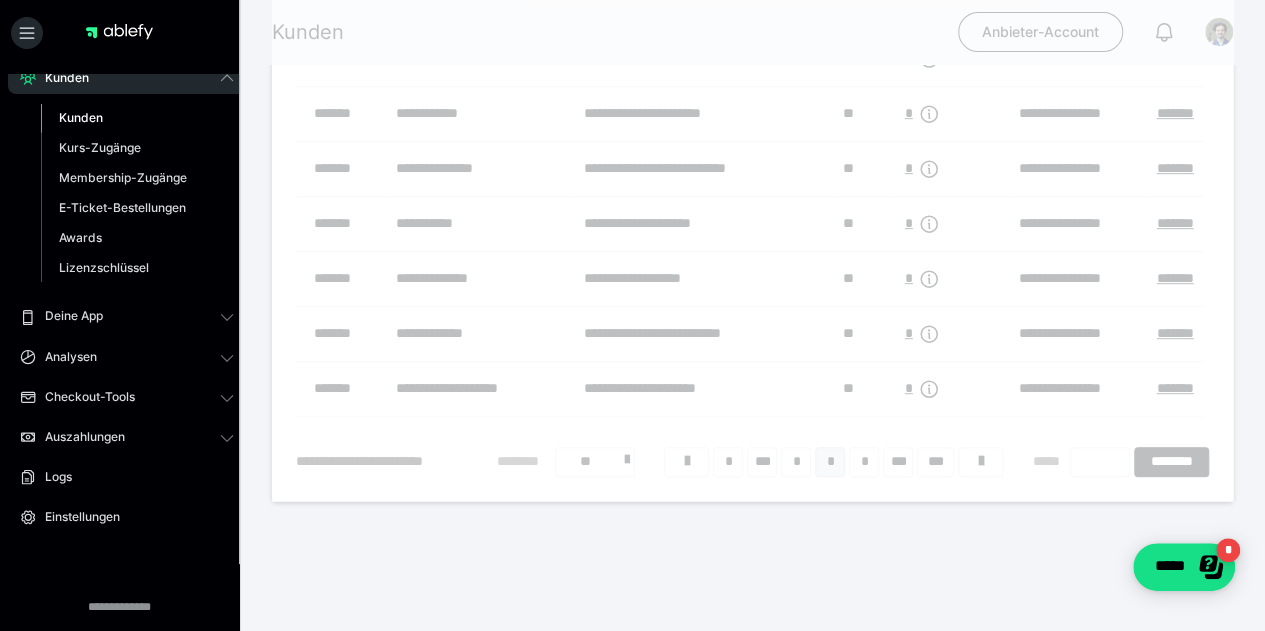 scroll, scrollTop: 79, scrollLeft: 0, axis: vertical 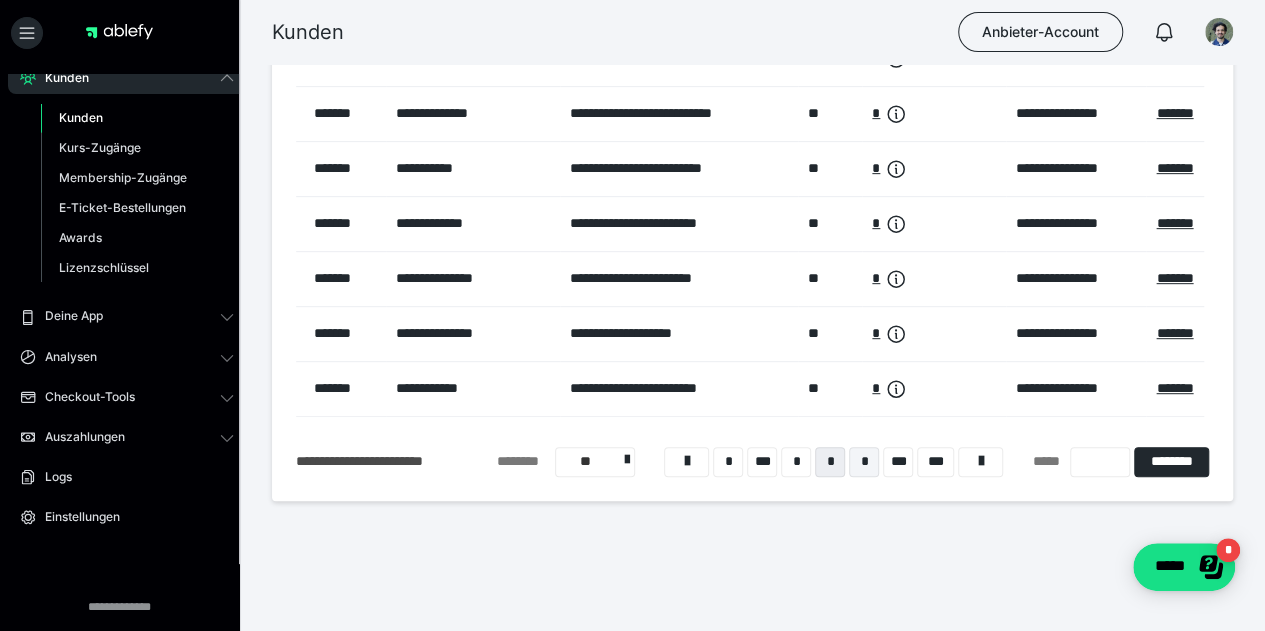 click on "*" at bounding box center (864, 462) 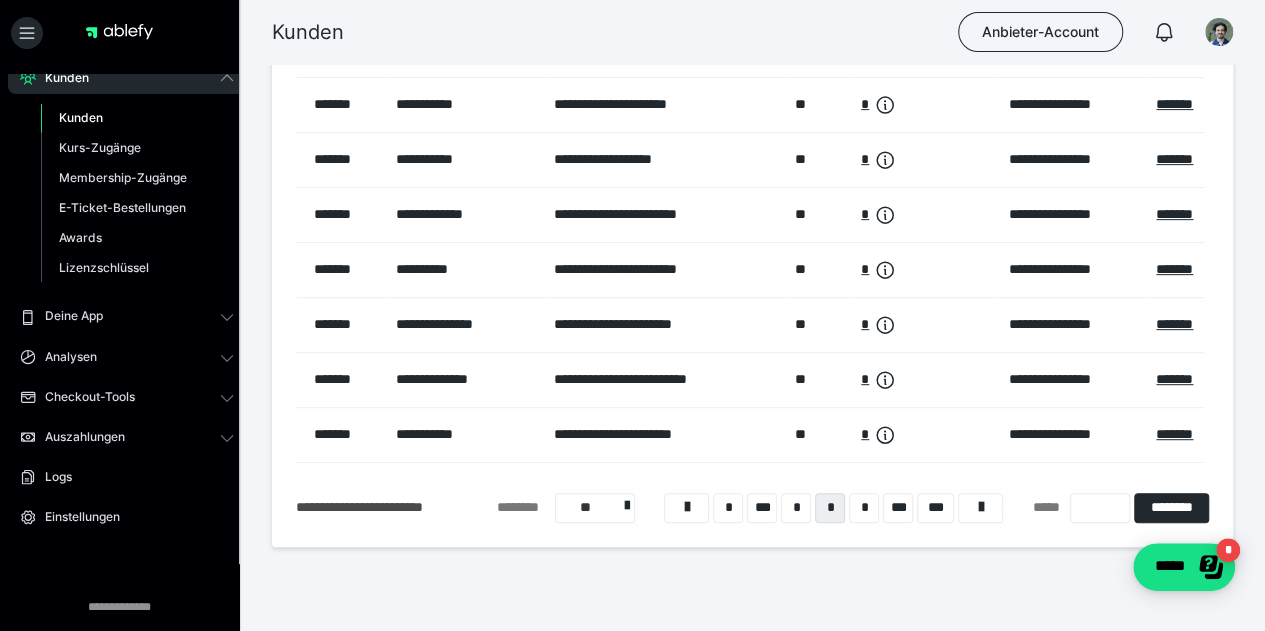 scroll, scrollTop: 341, scrollLeft: 0, axis: vertical 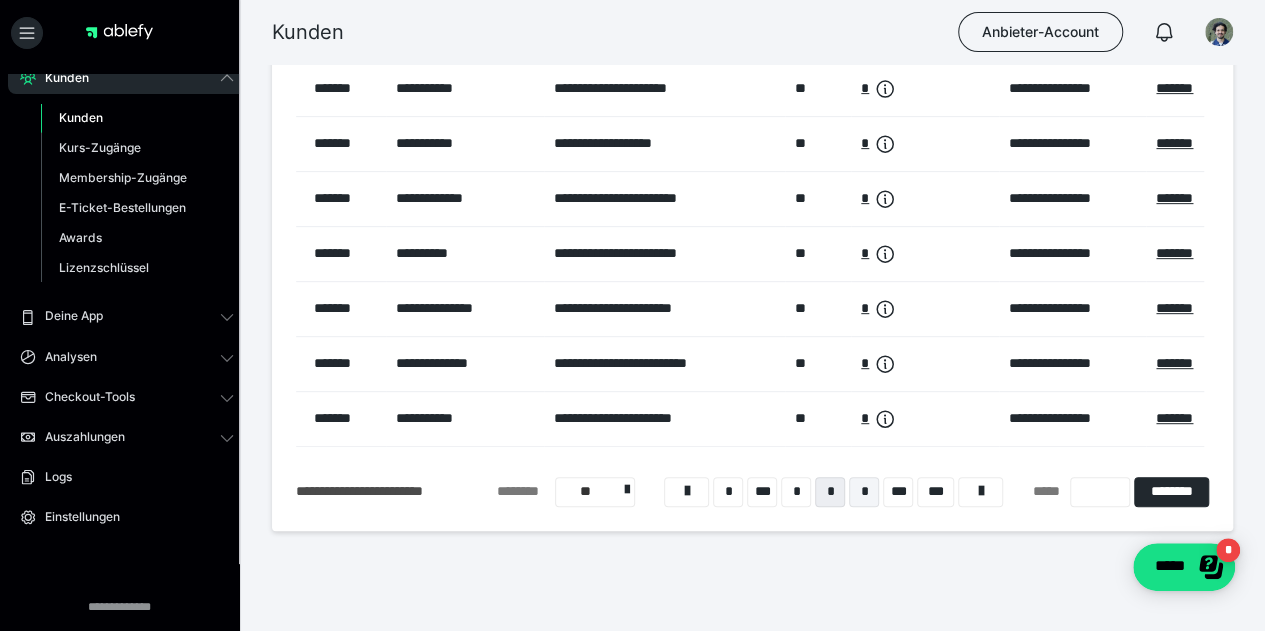 click on "*" at bounding box center [864, 492] 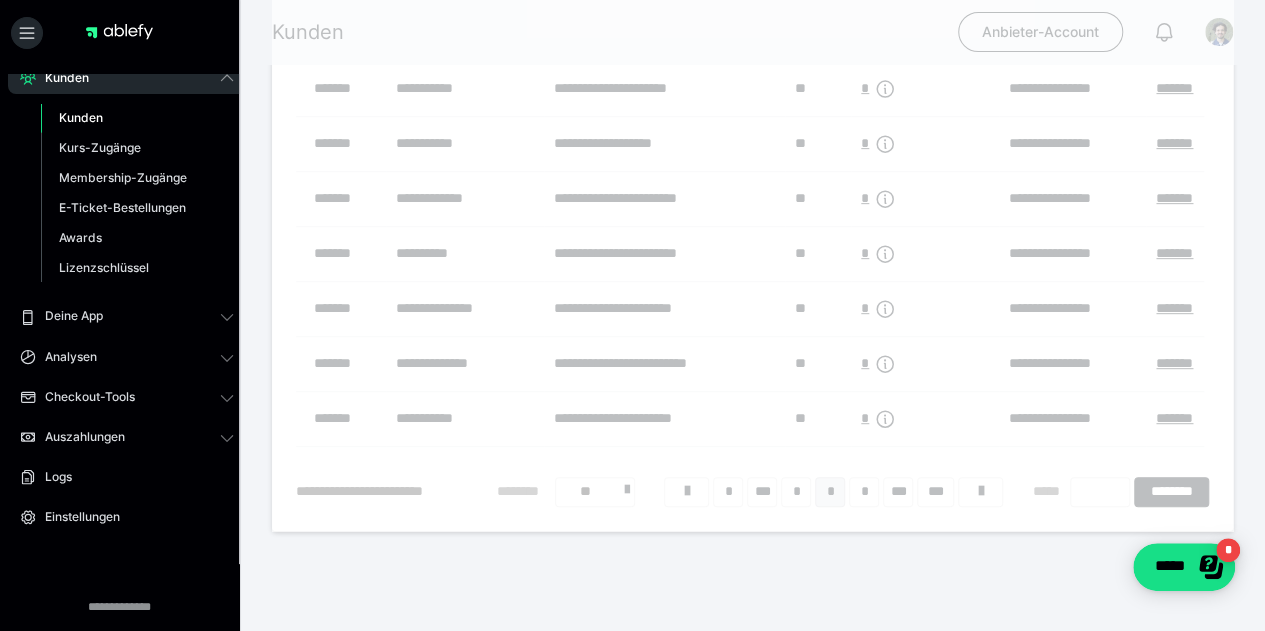 scroll, scrollTop: 79, scrollLeft: 0, axis: vertical 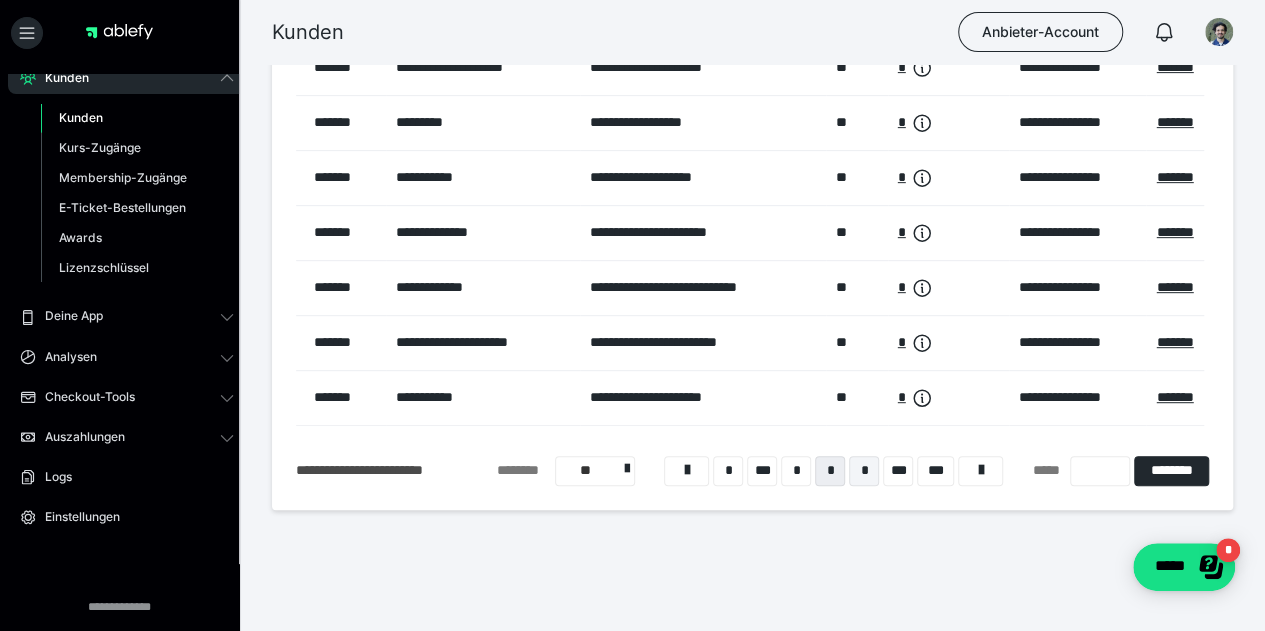 click on "*" at bounding box center (864, 471) 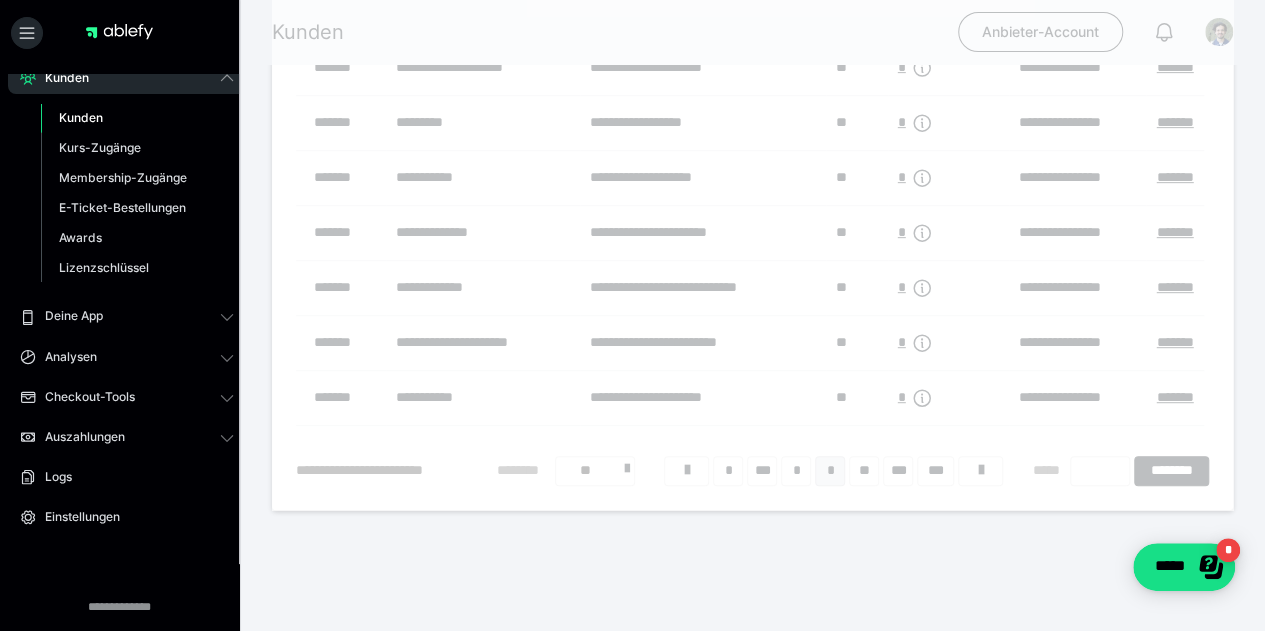scroll, scrollTop: 79, scrollLeft: 0, axis: vertical 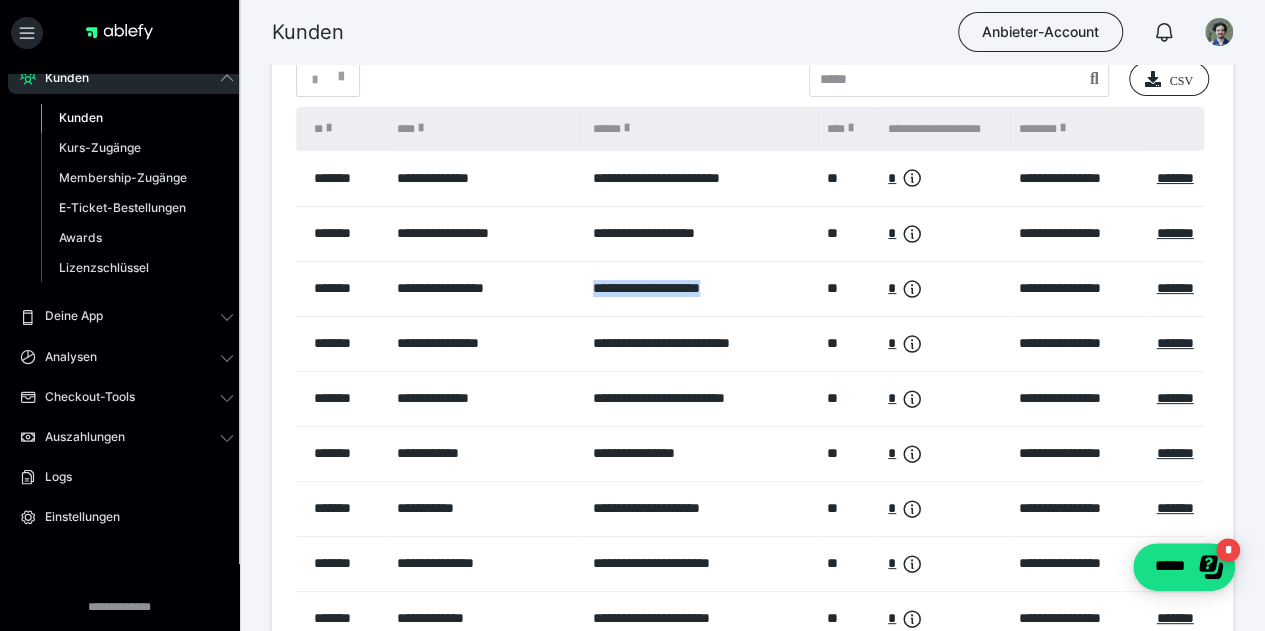 drag, startPoint x: 756, startPoint y: 309, endPoint x: 582, endPoint y: 321, distance: 174.4133 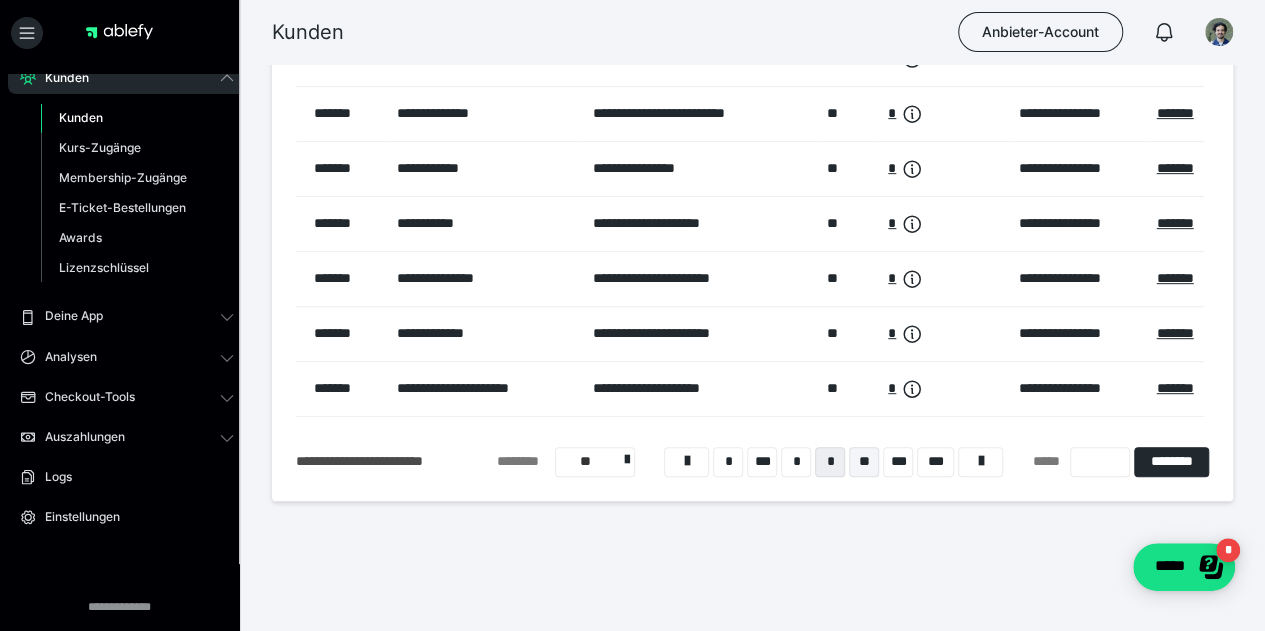 click on "**" at bounding box center [864, 462] 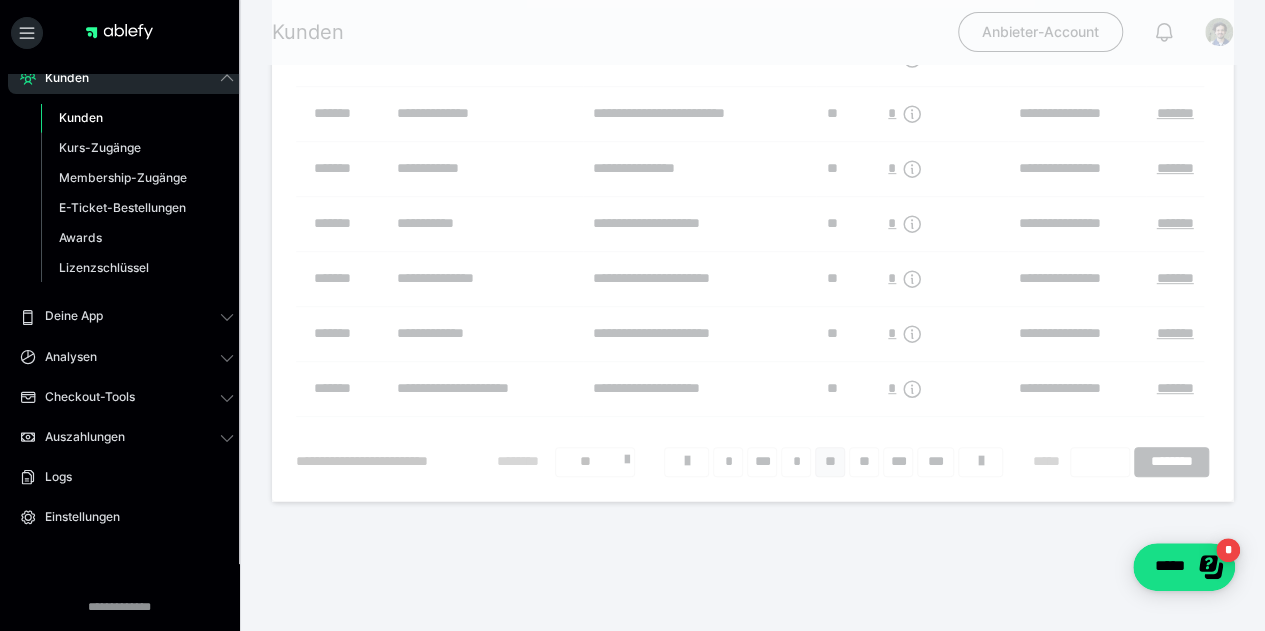 scroll, scrollTop: 79, scrollLeft: 0, axis: vertical 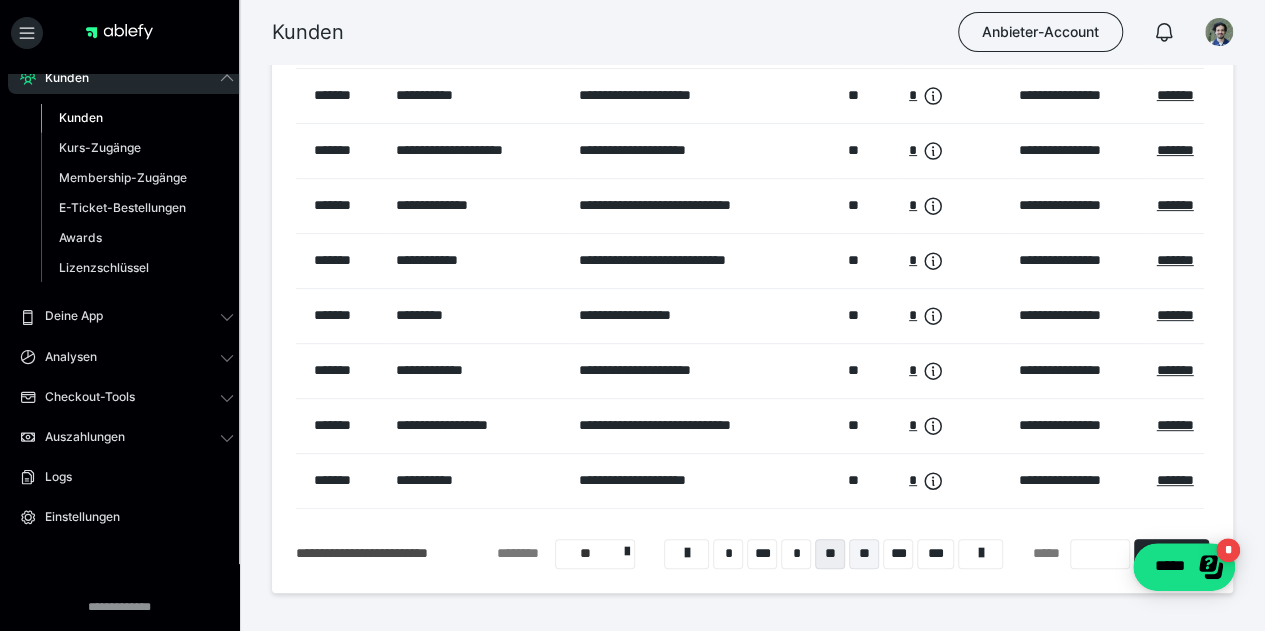 click on "**" at bounding box center (864, 554) 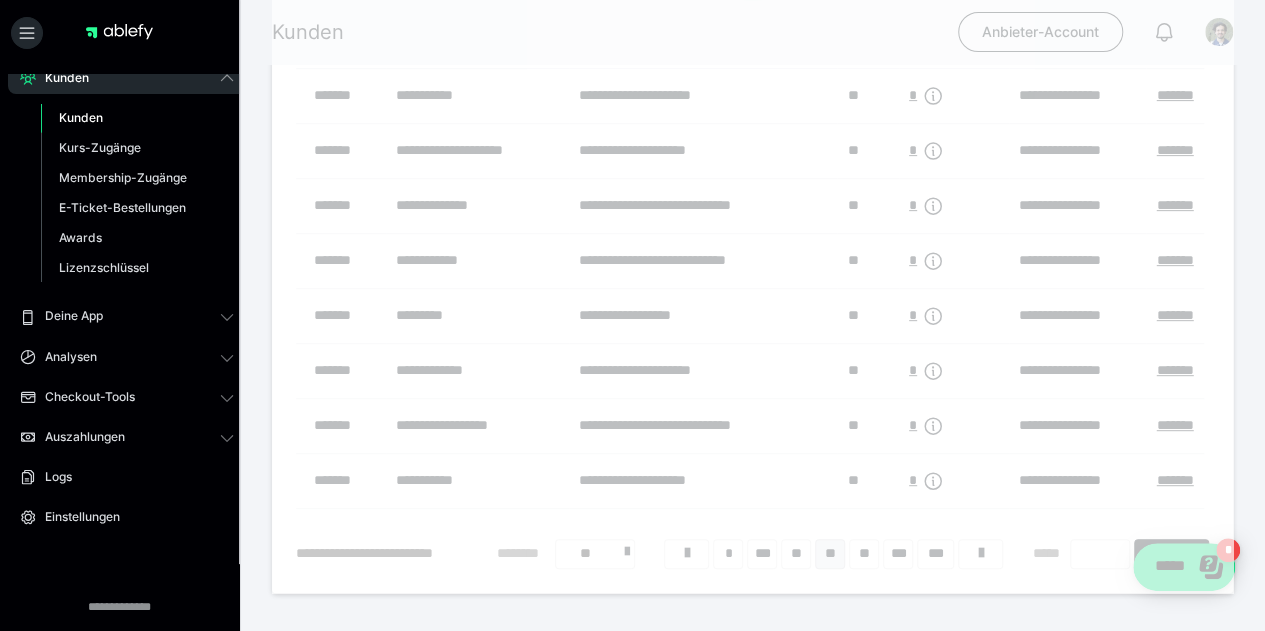 scroll, scrollTop: 79, scrollLeft: 0, axis: vertical 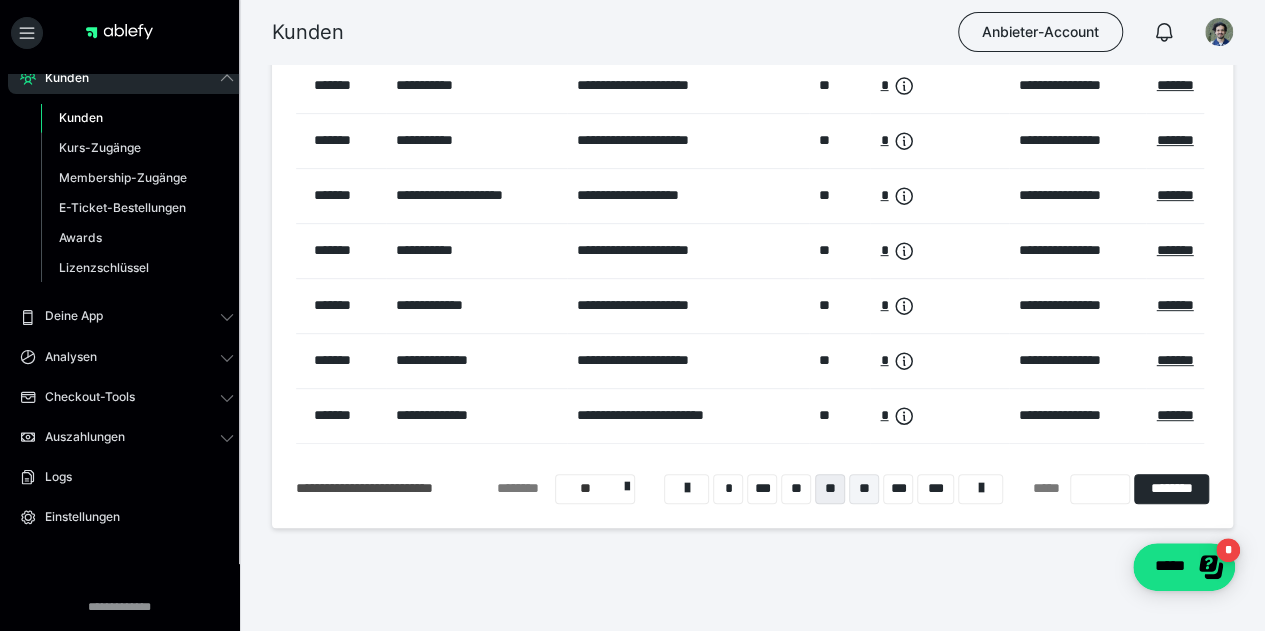 click on "**" at bounding box center (864, 489) 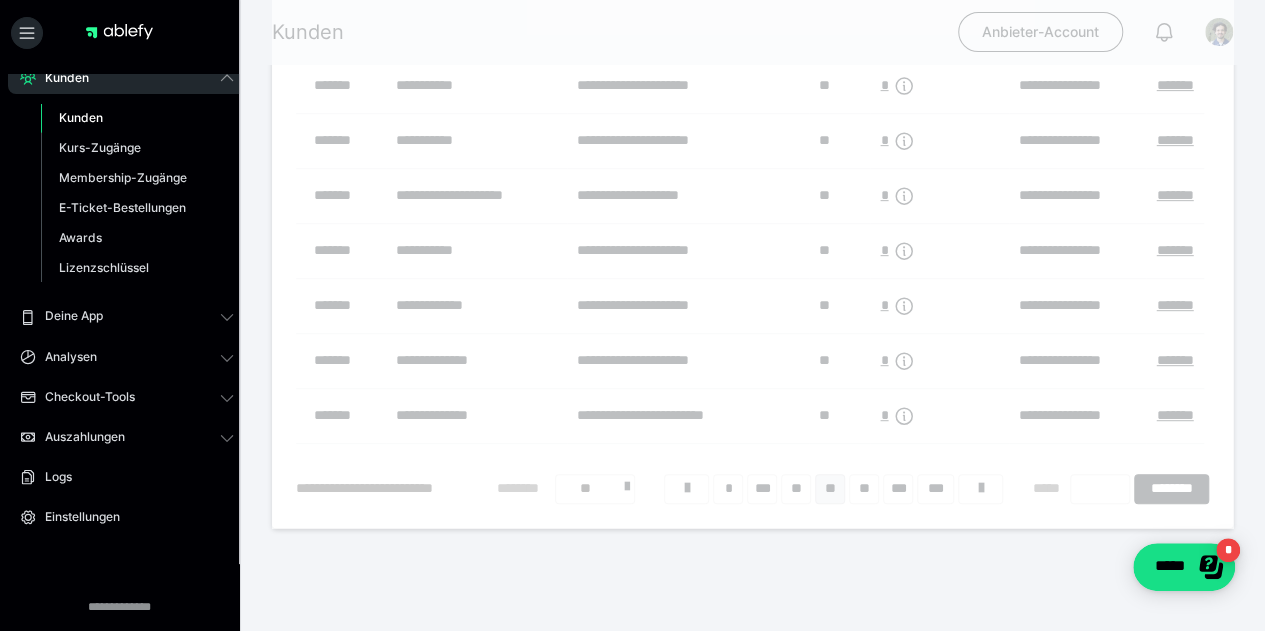 scroll, scrollTop: 79, scrollLeft: 0, axis: vertical 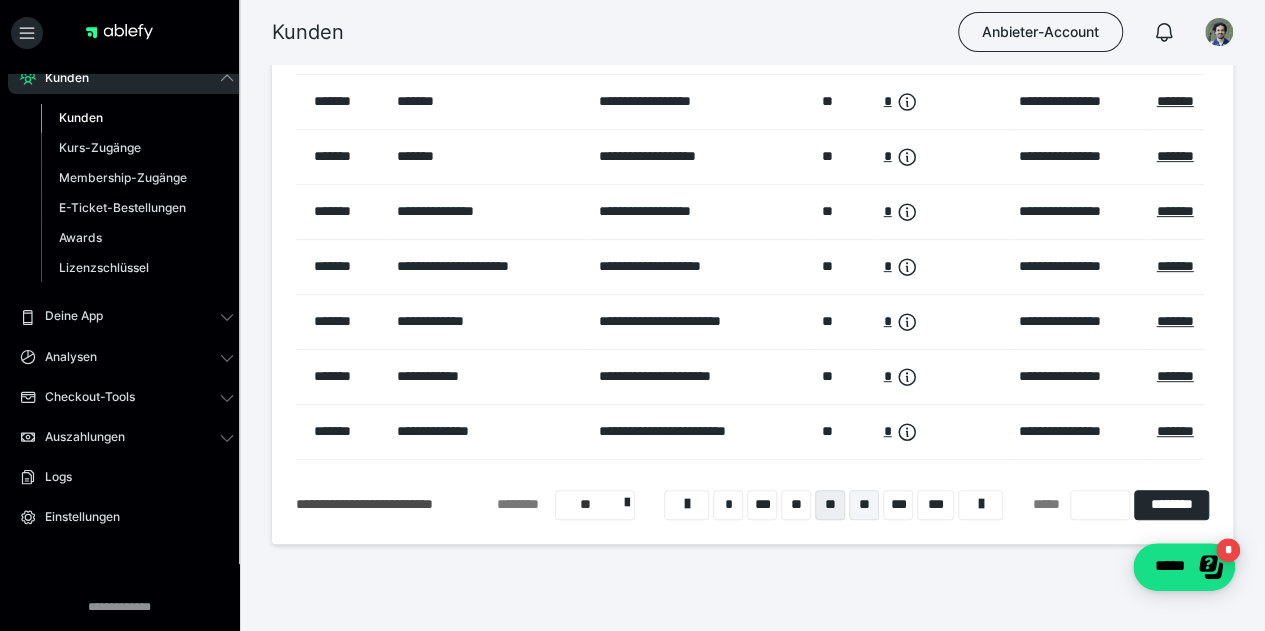 click on "**" at bounding box center (864, 505) 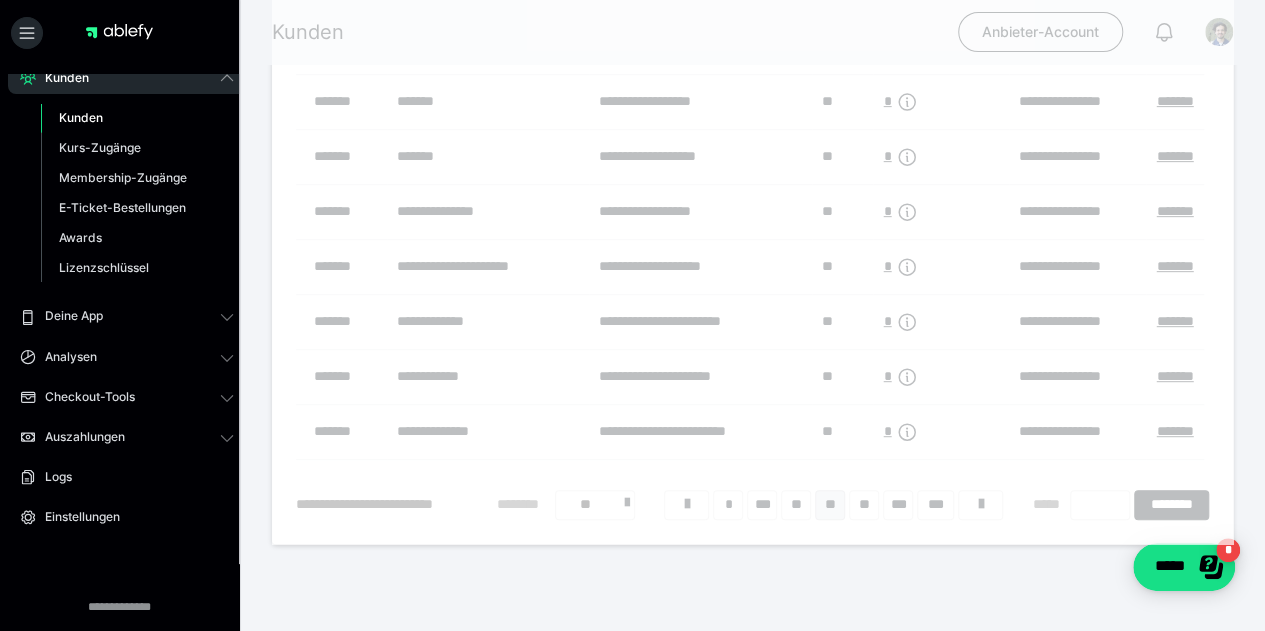 scroll, scrollTop: 79, scrollLeft: 0, axis: vertical 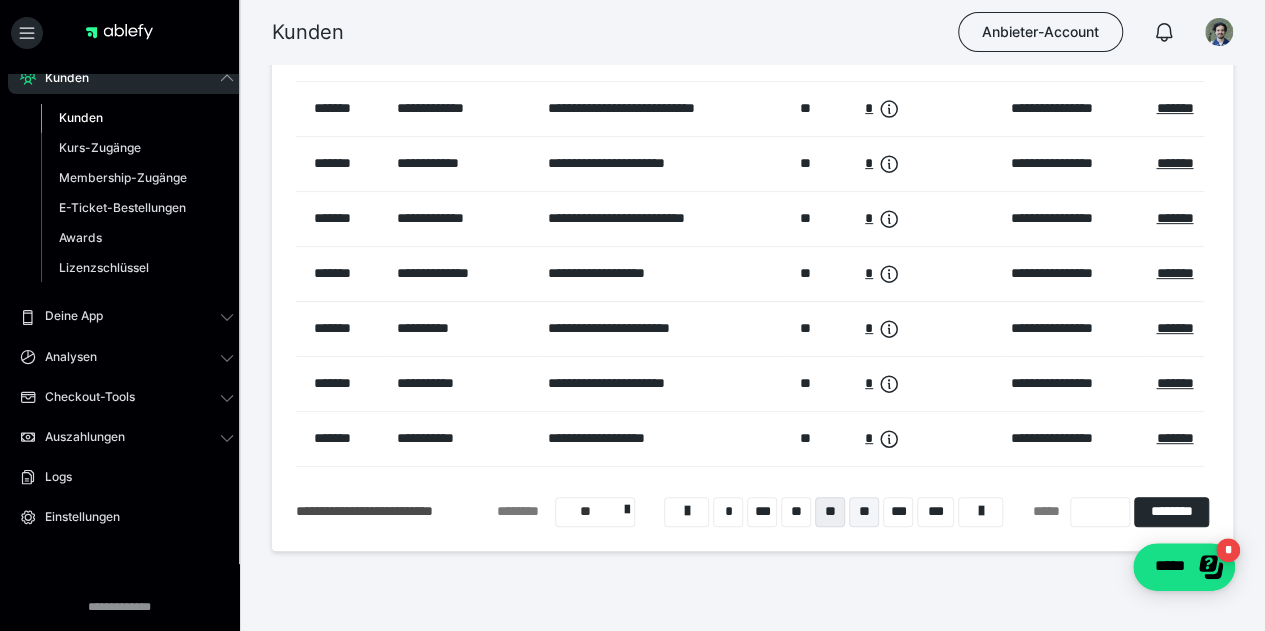 click on "**" at bounding box center [864, 512] 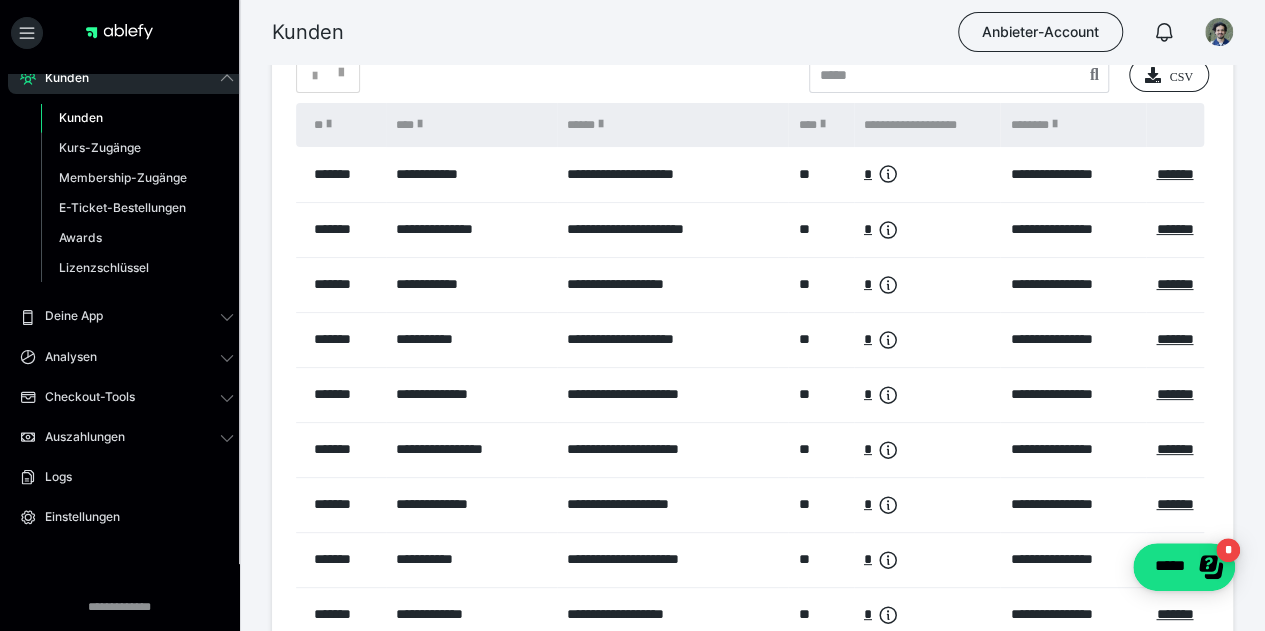 scroll, scrollTop: 93, scrollLeft: 0, axis: vertical 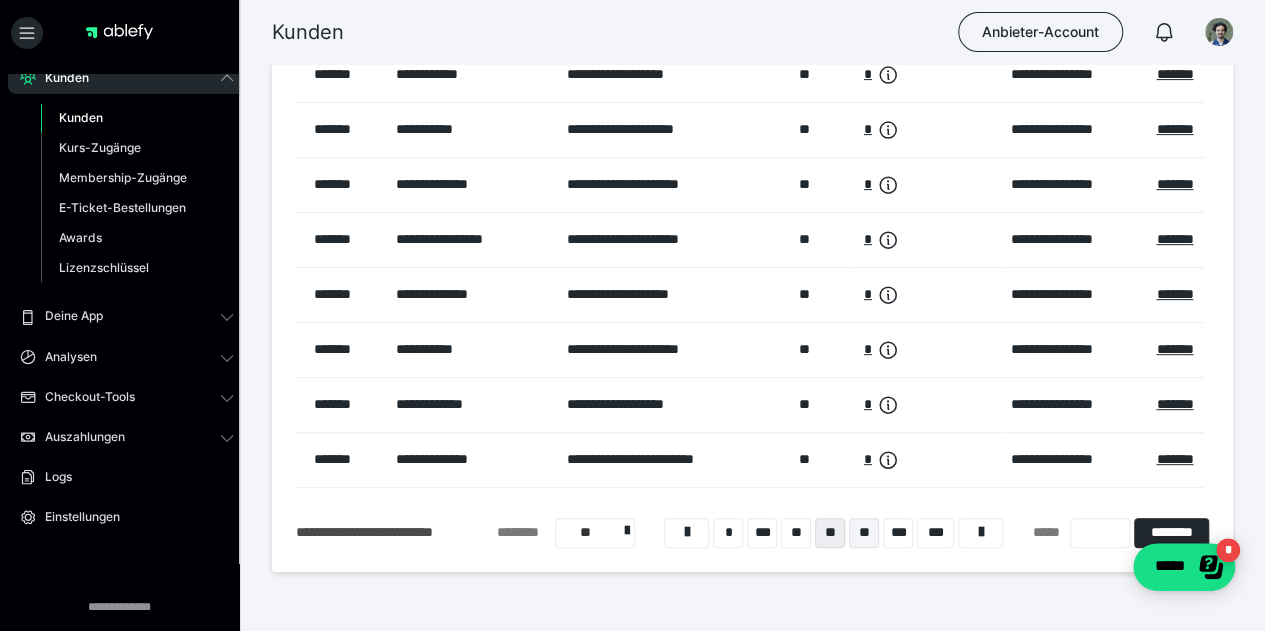 click on "**" at bounding box center [864, 533] 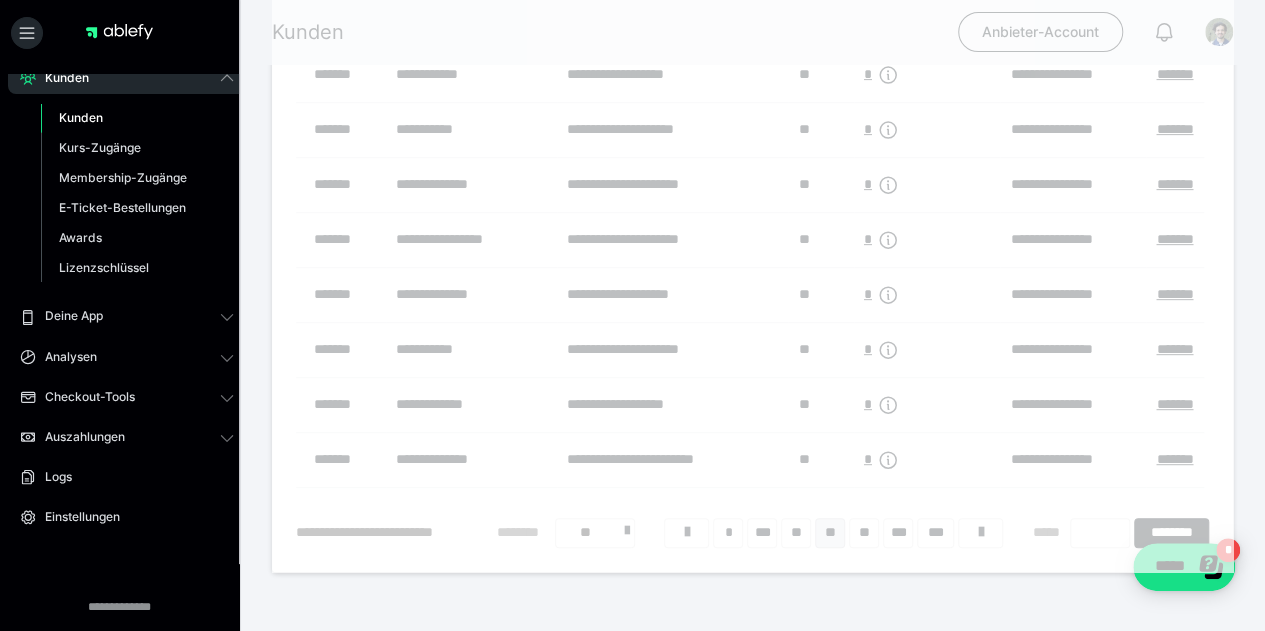 scroll, scrollTop: 79, scrollLeft: 0, axis: vertical 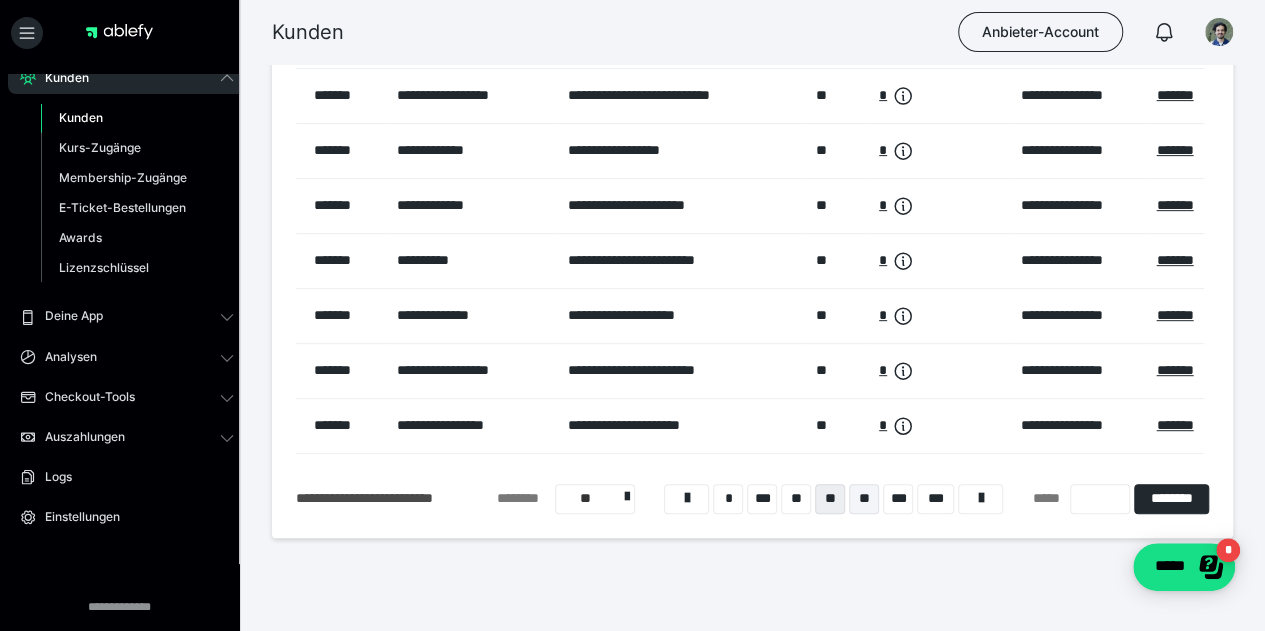 click on "**" at bounding box center [864, 499] 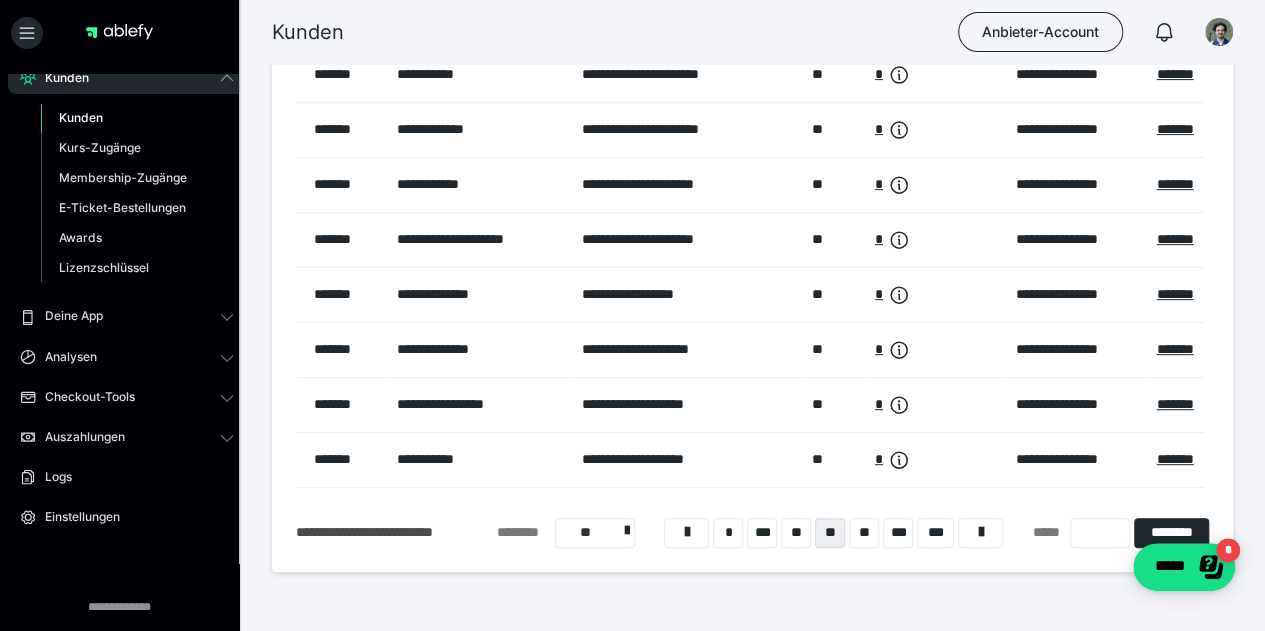 scroll, scrollTop: 313, scrollLeft: 0, axis: vertical 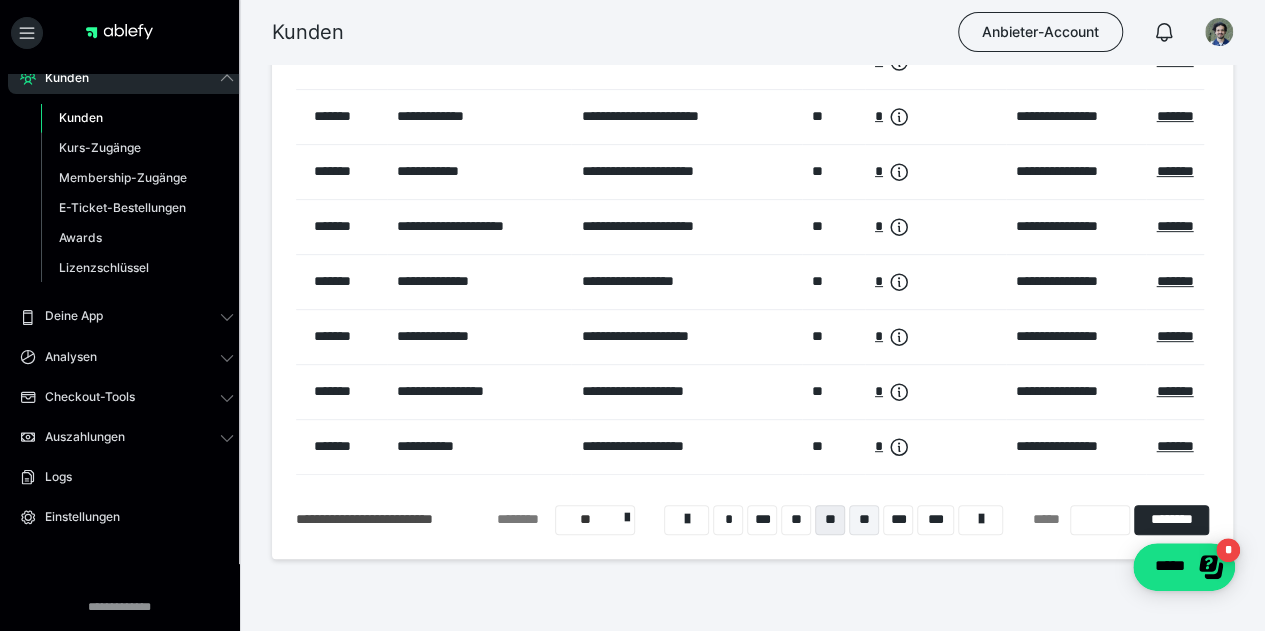 click on "**" at bounding box center (864, 520) 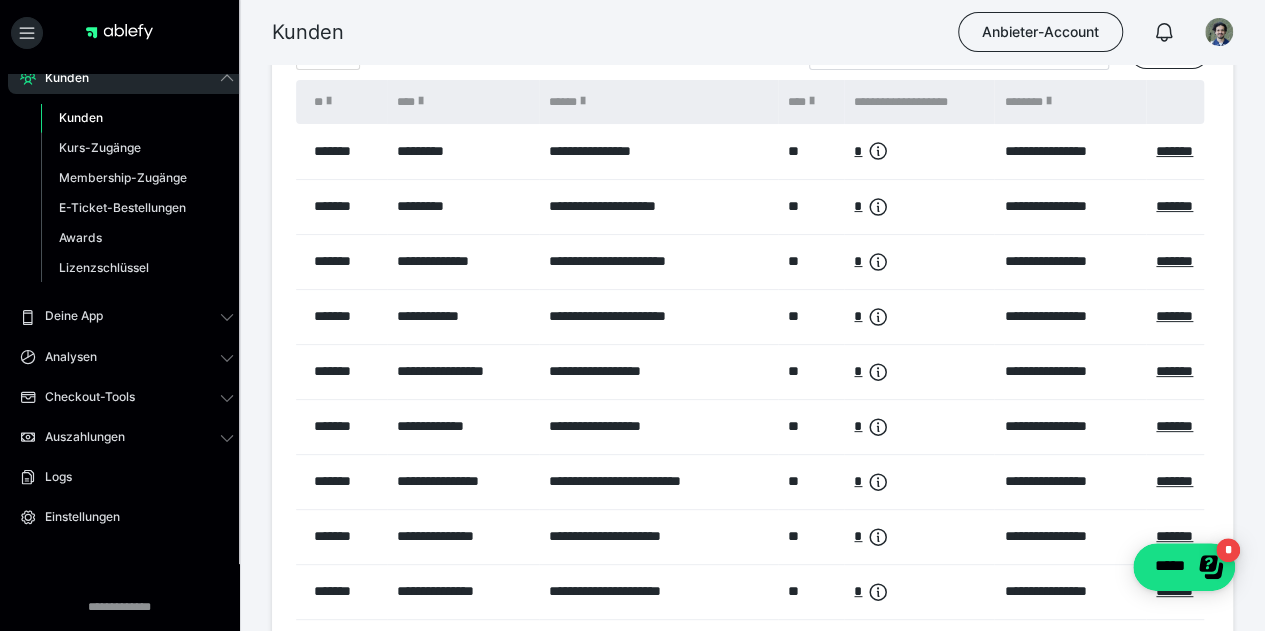 scroll, scrollTop: 110, scrollLeft: 0, axis: vertical 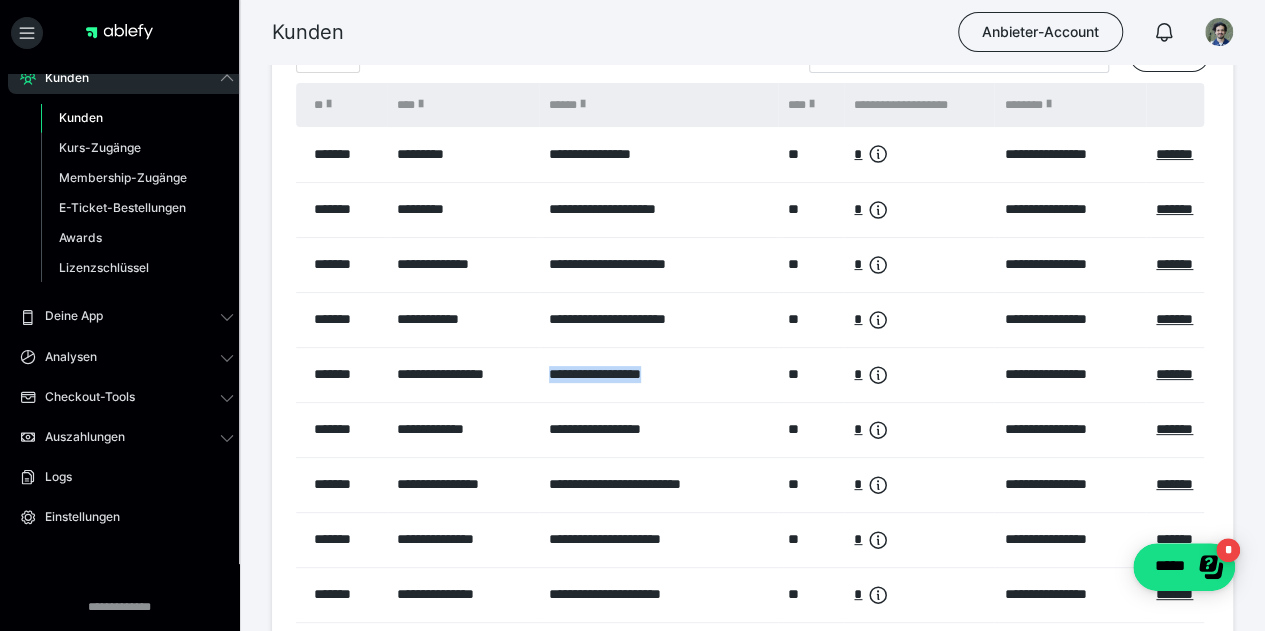 drag, startPoint x: 714, startPoint y: 392, endPoint x: 547, endPoint y: 409, distance: 167.86304 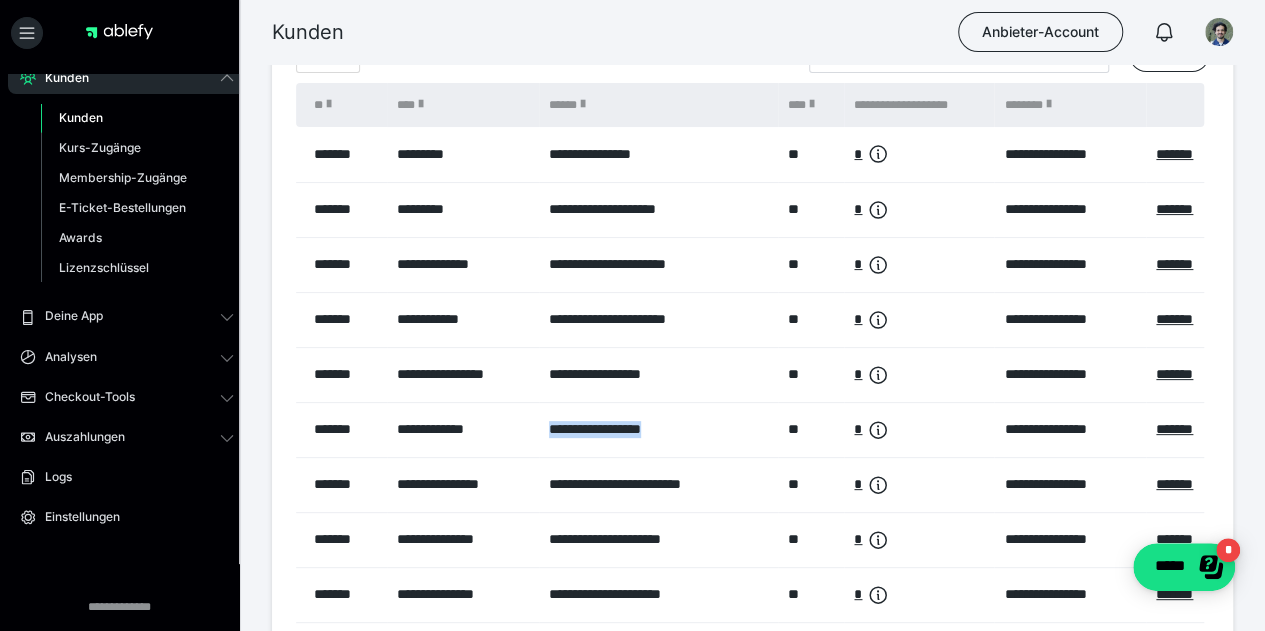 drag, startPoint x: 698, startPoint y: 447, endPoint x: 534, endPoint y: 459, distance: 164.43843 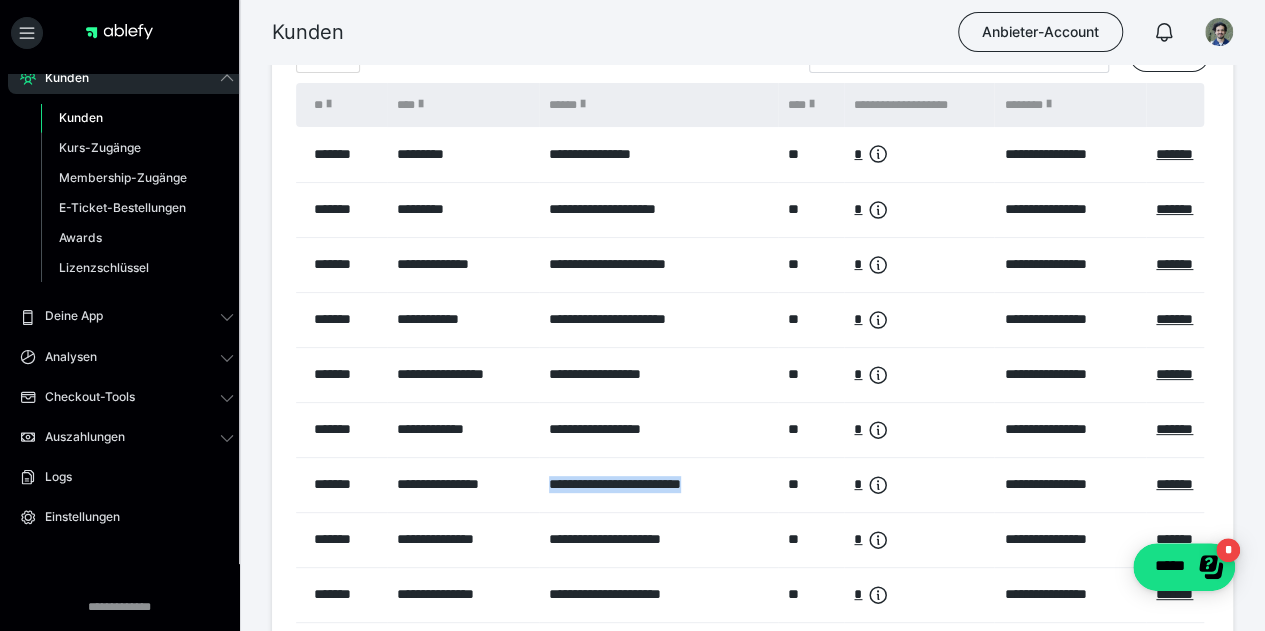drag, startPoint x: 750, startPoint y: 503, endPoint x: 542, endPoint y: 497, distance: 208.08652 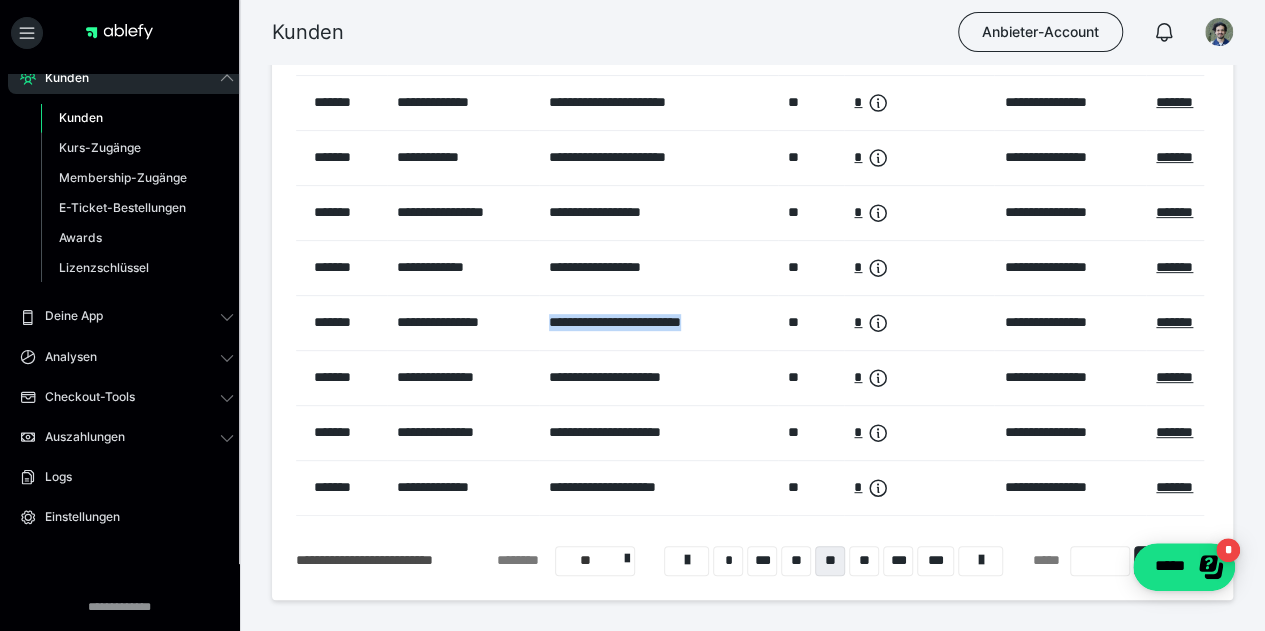 scroll, scrollTop: 276, scrollLeft: 0, axis: vertical 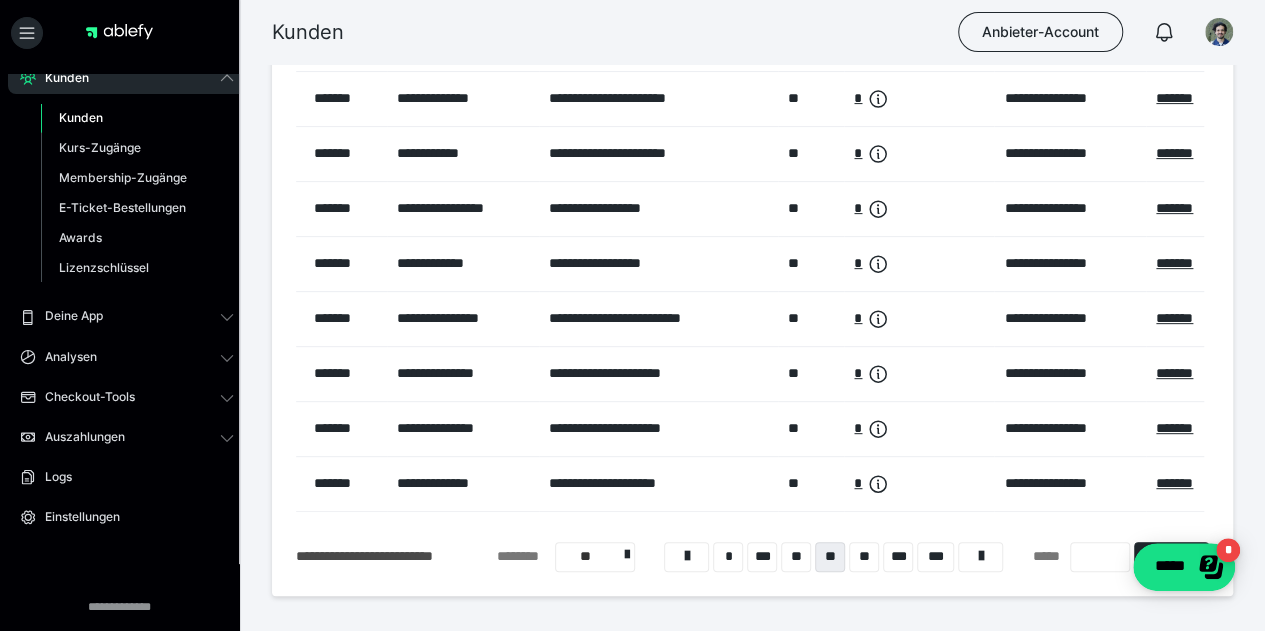 click on "**********" at bounding box center [658, 483] 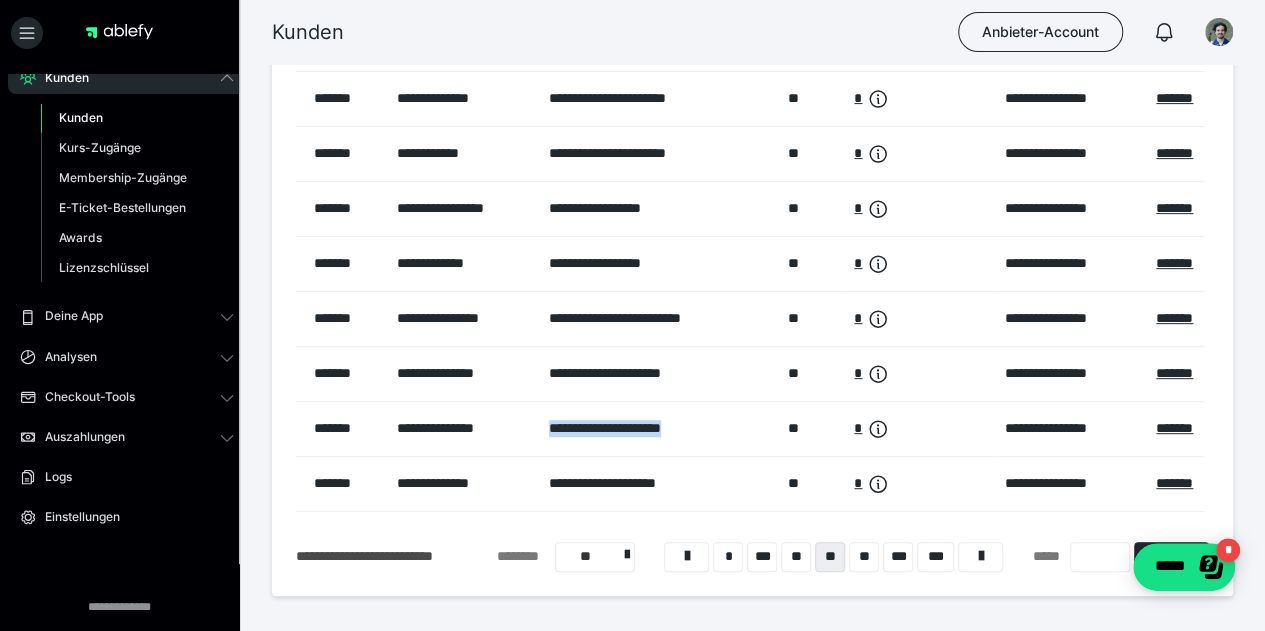 drag, startPoint x: 736, startPoint y: 451, endPoint x: 550, endPoint y: 455, distance: 186.043 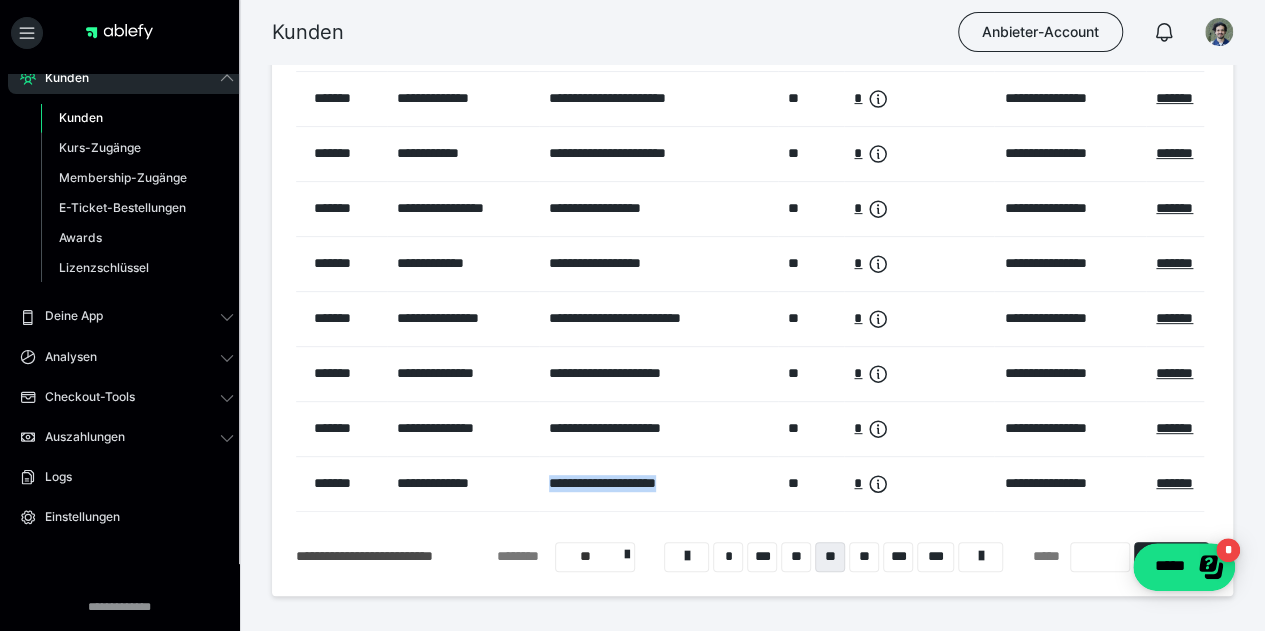 drag, startPoint x: 704, startPoint y: 503, endPoint x: 516, endPoint y: 521, distance: 188.85974 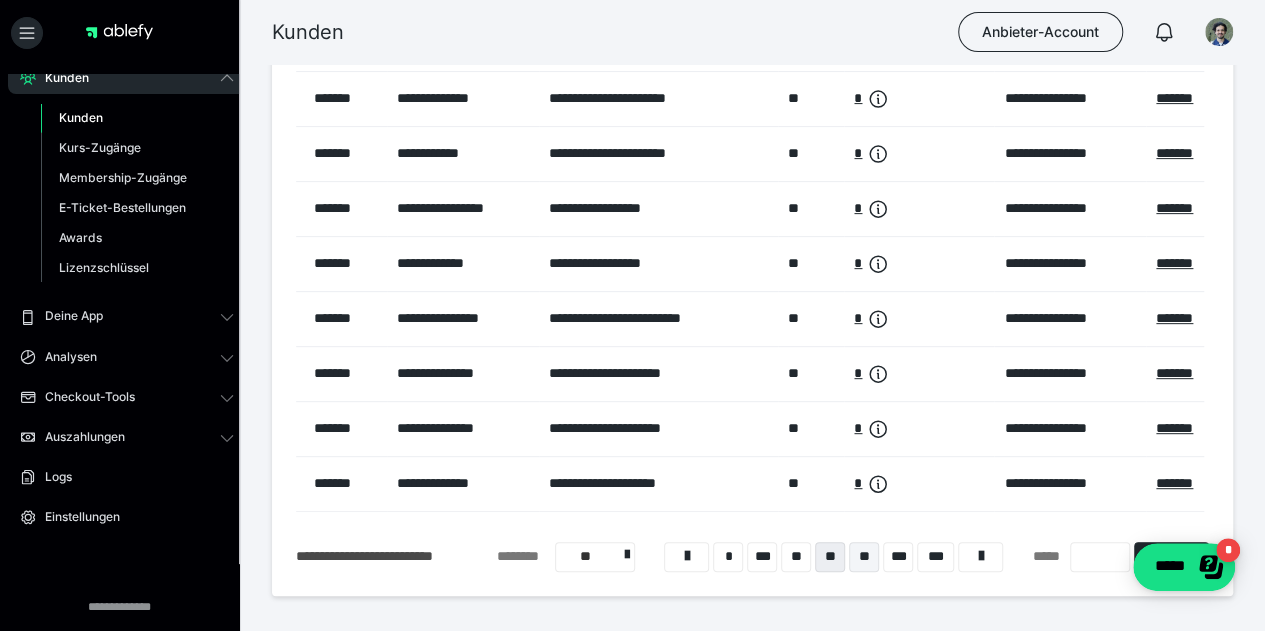 click on "**" at bounding box center (864, 557) 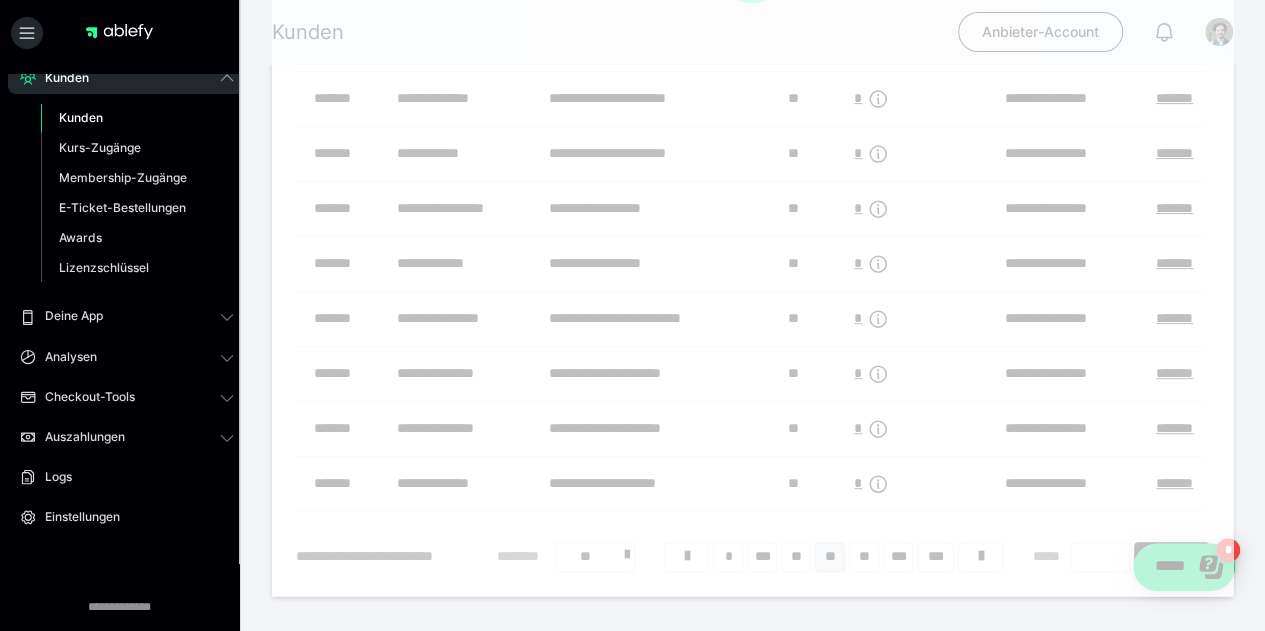 scroll, scrollTop: 79, scrollLeft: 0, axis: vertical 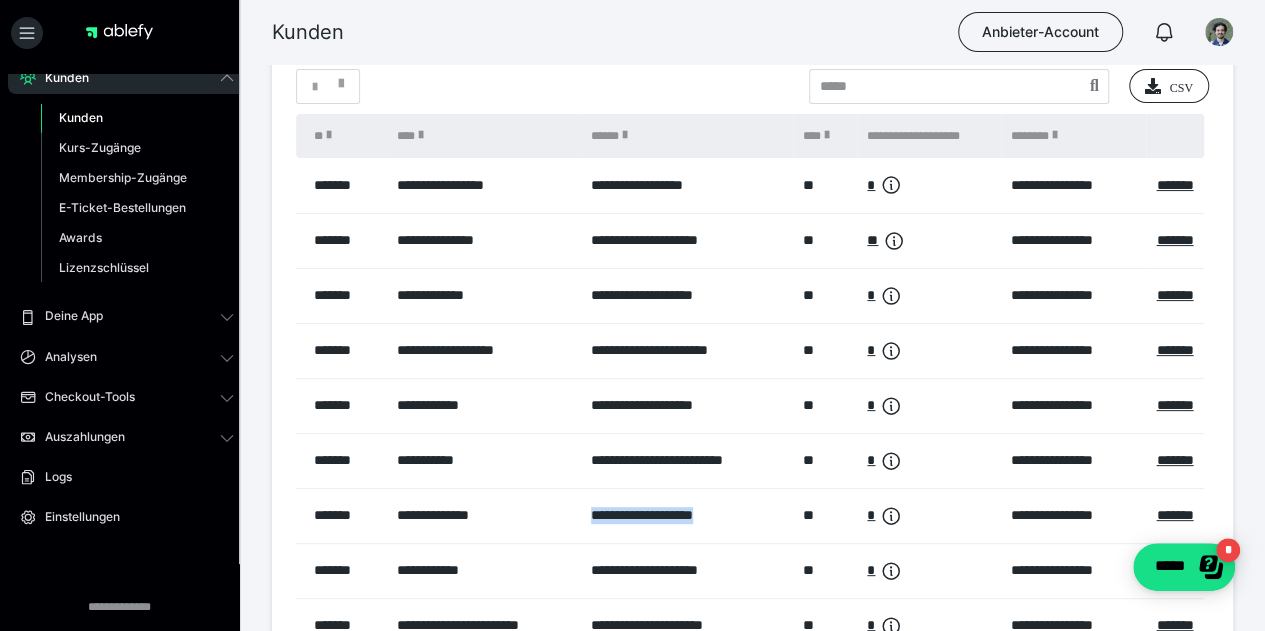 drag, startPoint x: 739, startPoint y: 523, endPoint x: 576, endPoint y: 536, distance: 163.51758 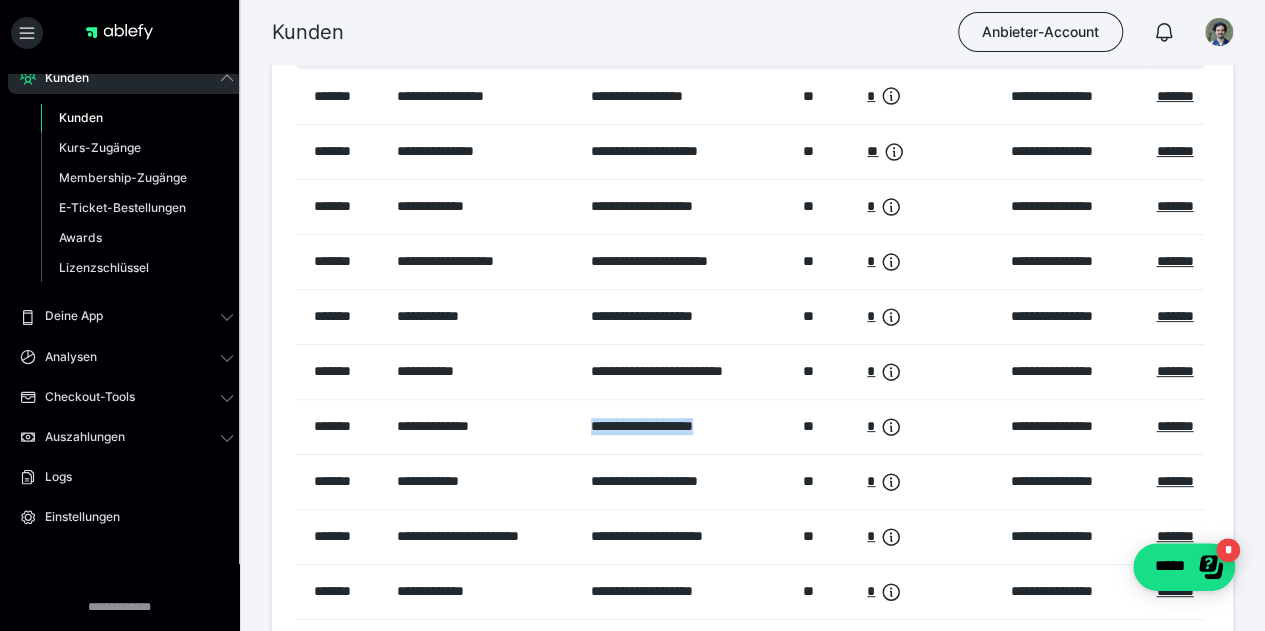 scroll, scrollTop: 254, scrollLeft: 0, axis: vertical 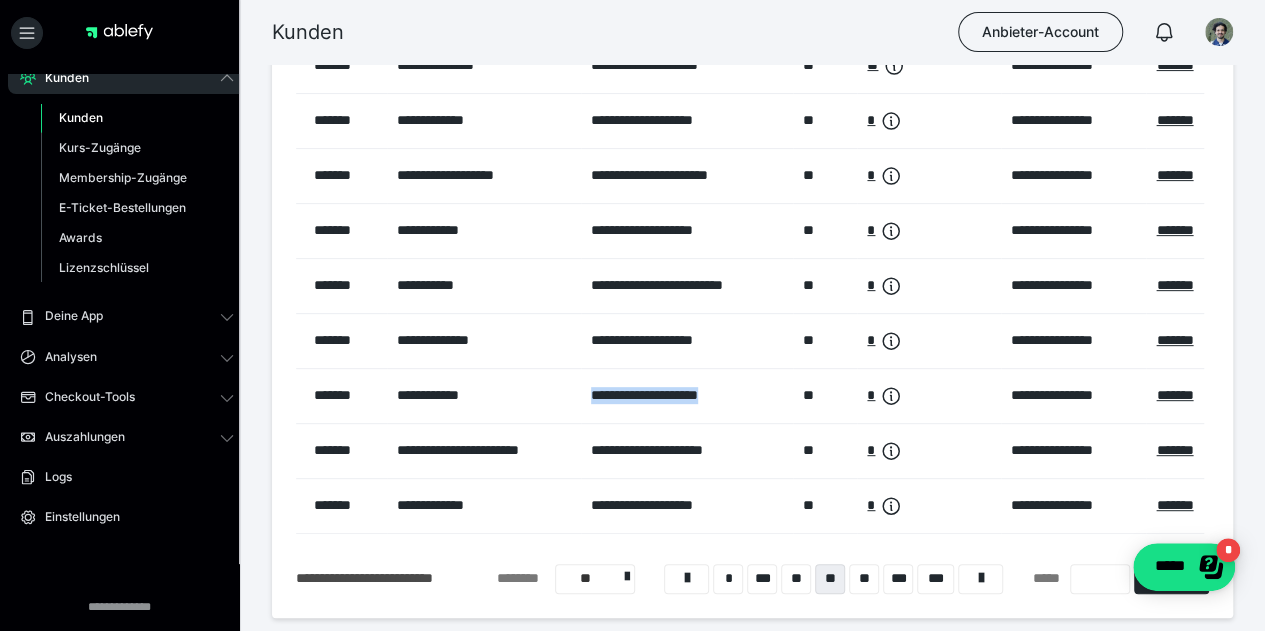drag, startPoint x: 757, startPoint y: 425, endPoint x: 584, endPoint y: 407, distance: 173.9339 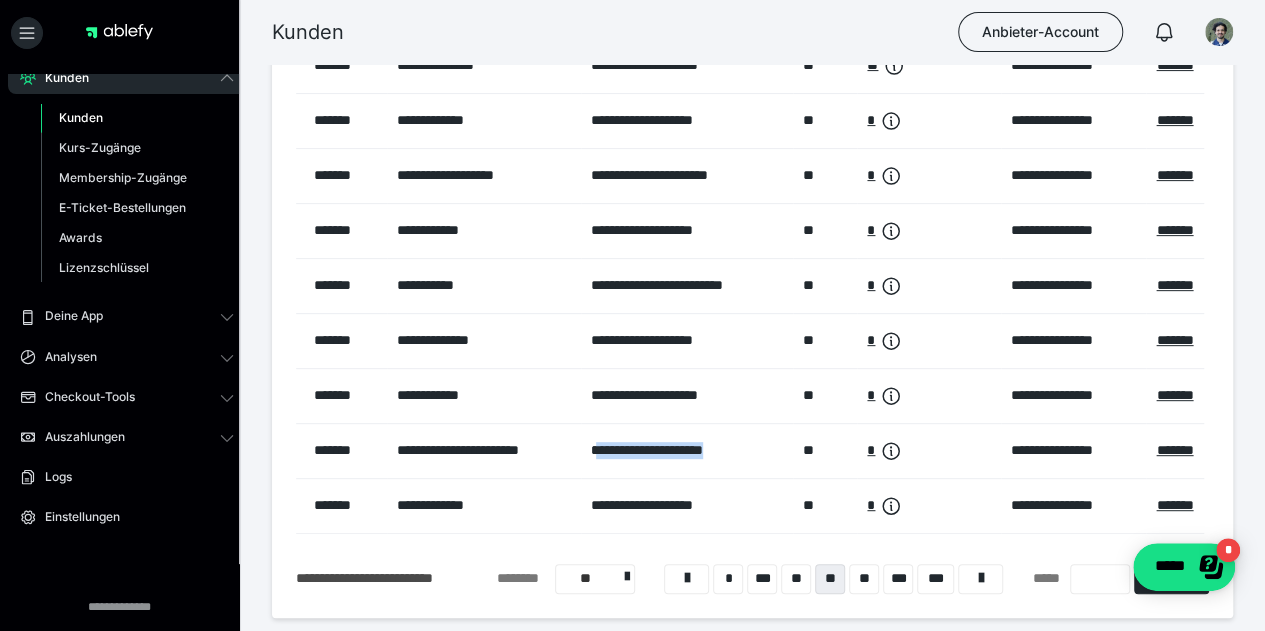 drag, startPoint x: 752, startPoint y: 477, endPoint x: 593, endPoint y: 474, distance: 159.0283 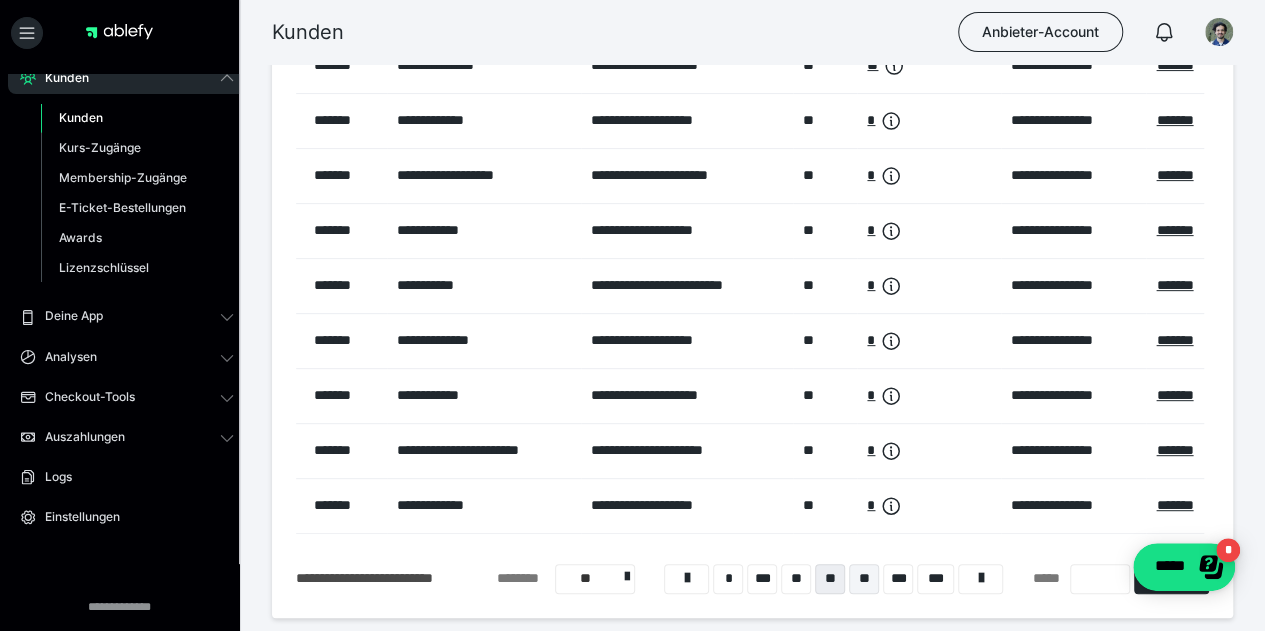 click on "**" at bounding box center [864, 579] 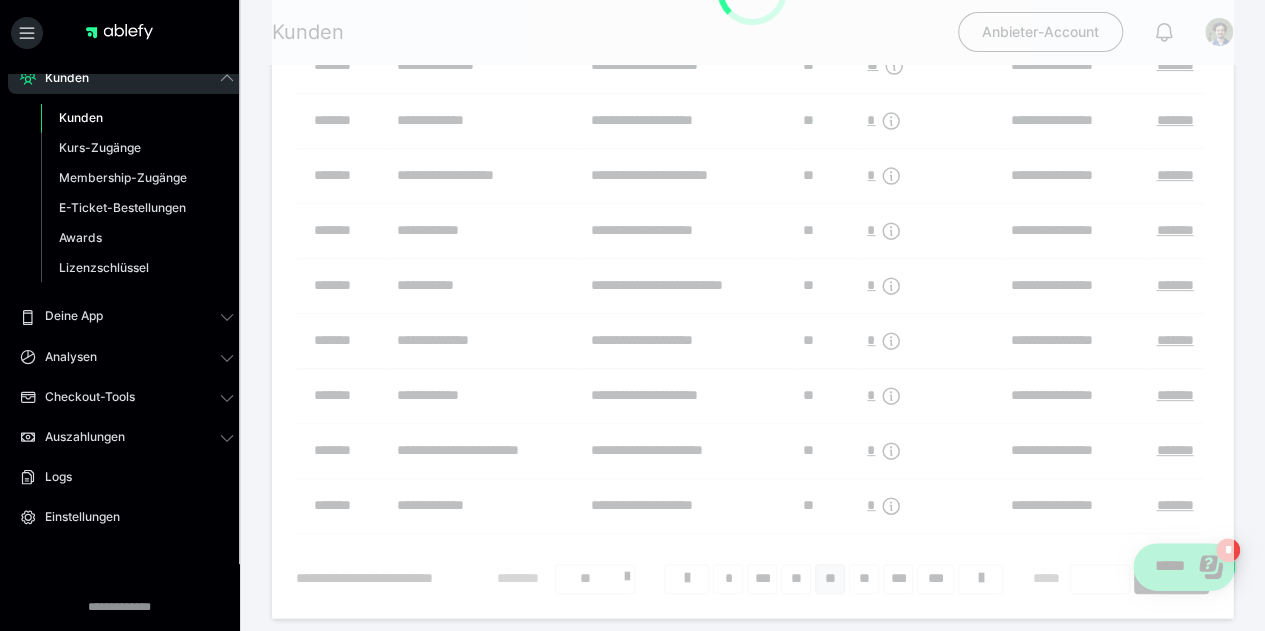 scroll, scrollTop: 79, scrollLeft: 0, axis: vertical 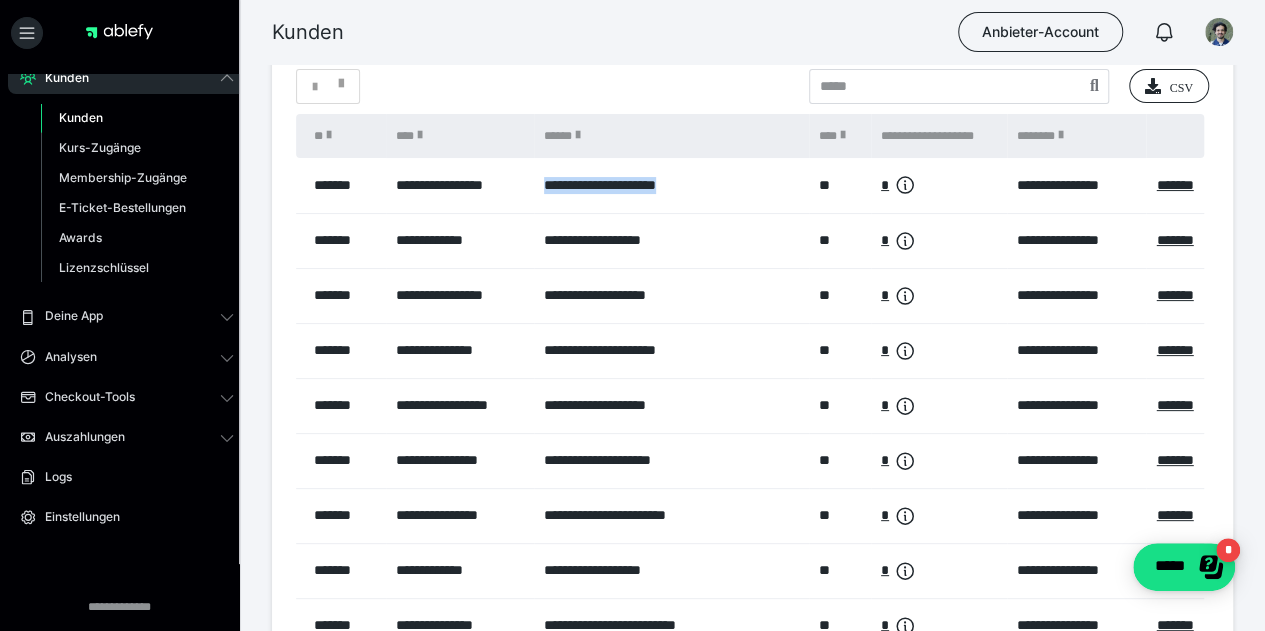 drag, startPoint x: 718, startPoint y: 210, endPoint x: 526, endPoint y: 201, distance: 192.21082 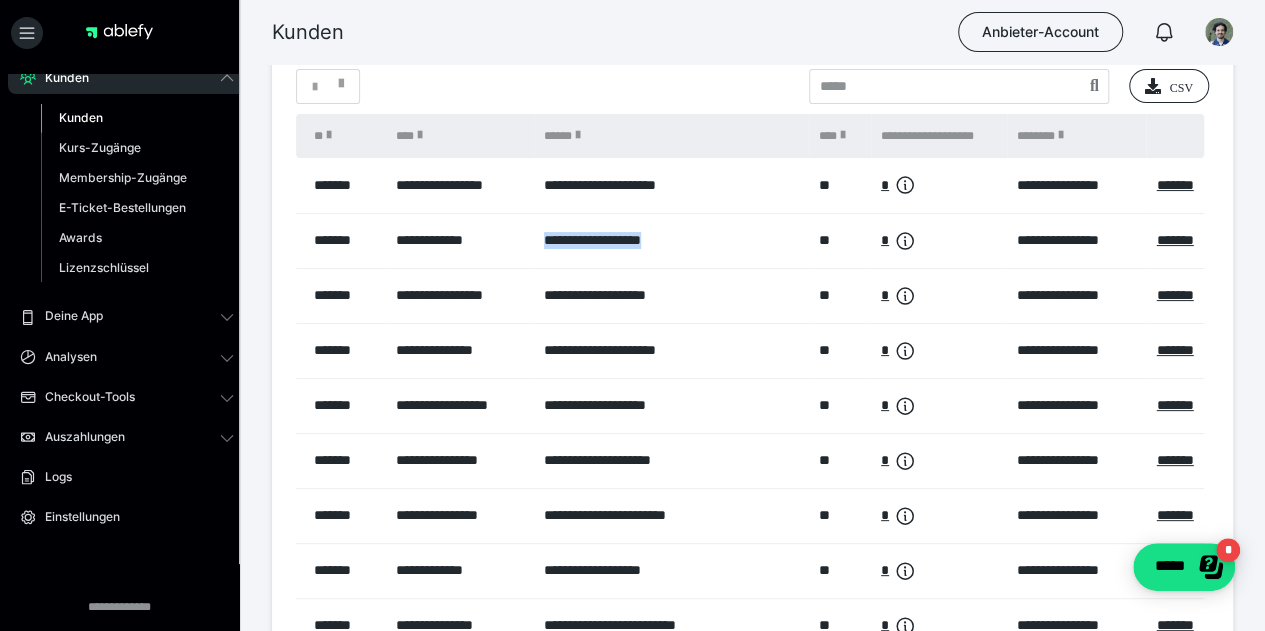 drag, startPoint x: 712, startPoint y: 267, endPoint x: 538, endPoint y: 265, distance: 174.01149 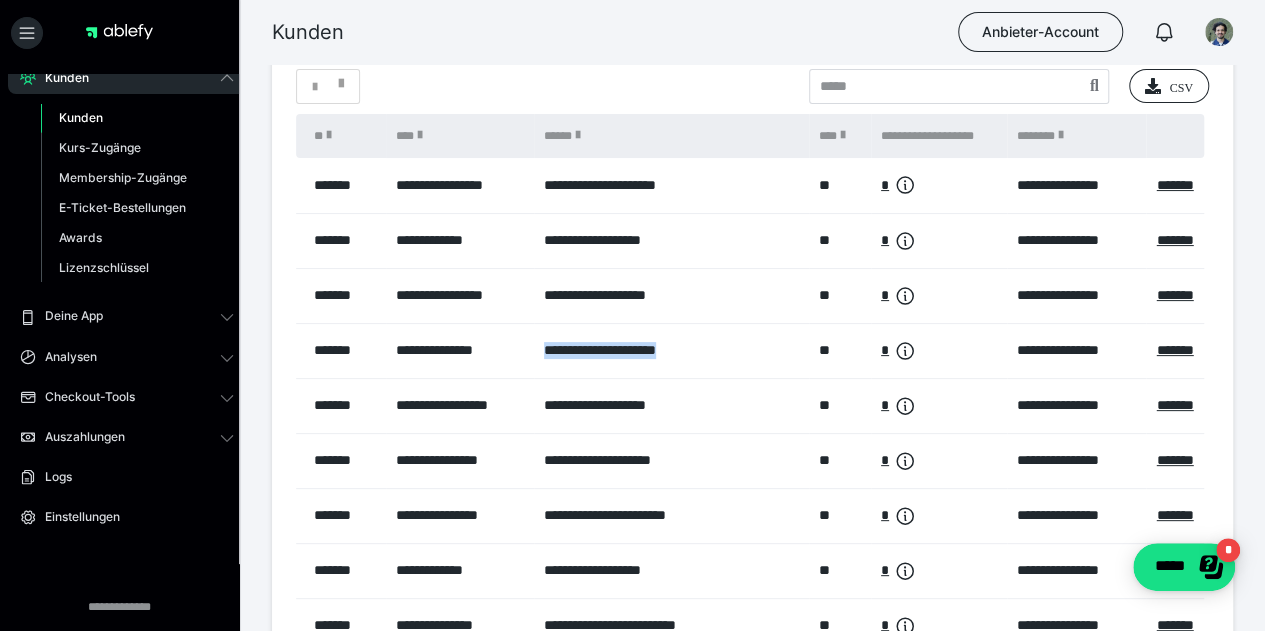 drag, startPoint x: 719, startPoint y: 369, endPoint x: 542, endPoint y: 373, distance: 177.0452 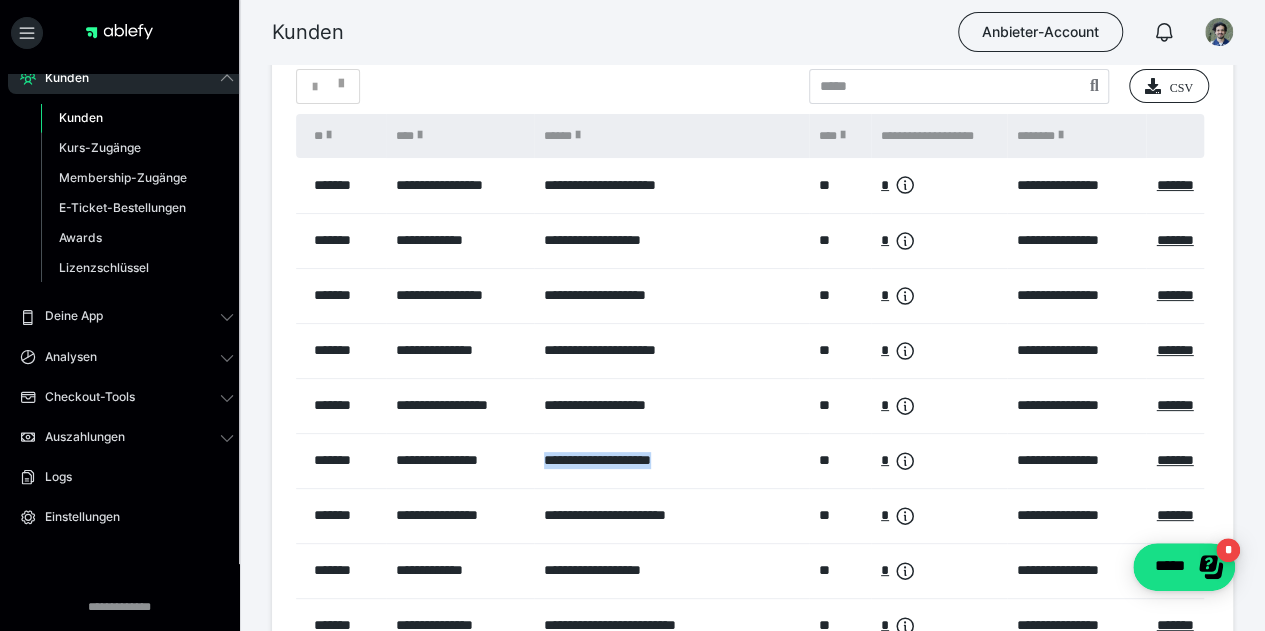 drag, startPoint x: 712, startPoint y: 472, endPoint x: 538, endPoint y: 474, distance: 174.01149 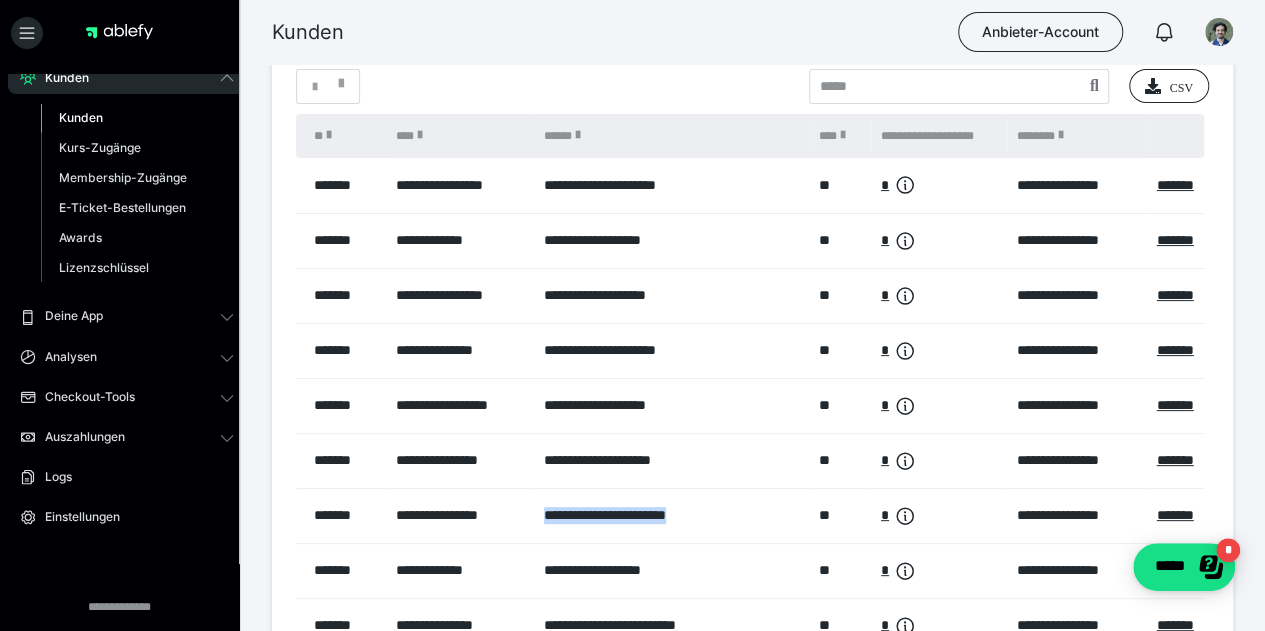 drag, startPoint x: 726, startPoint y: 545, endPoint x: 534, endPoint y: 553, distance: 192.1666 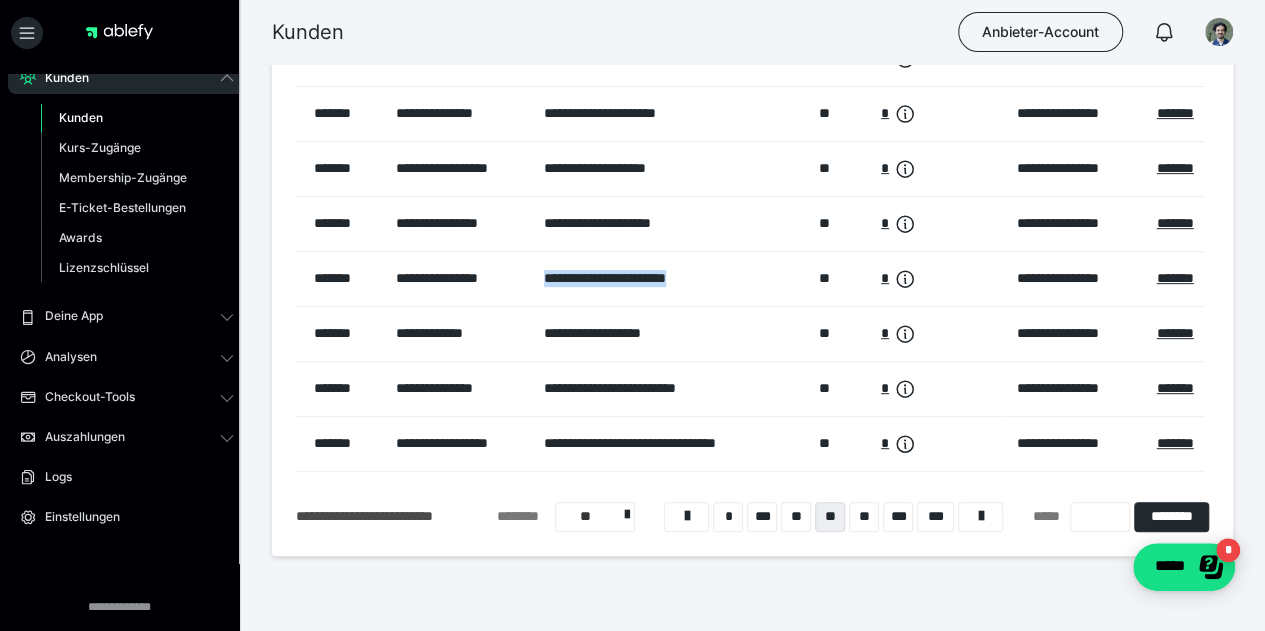 scroll, scrollTop: 323, scrollLeft: 0, axis: vertical 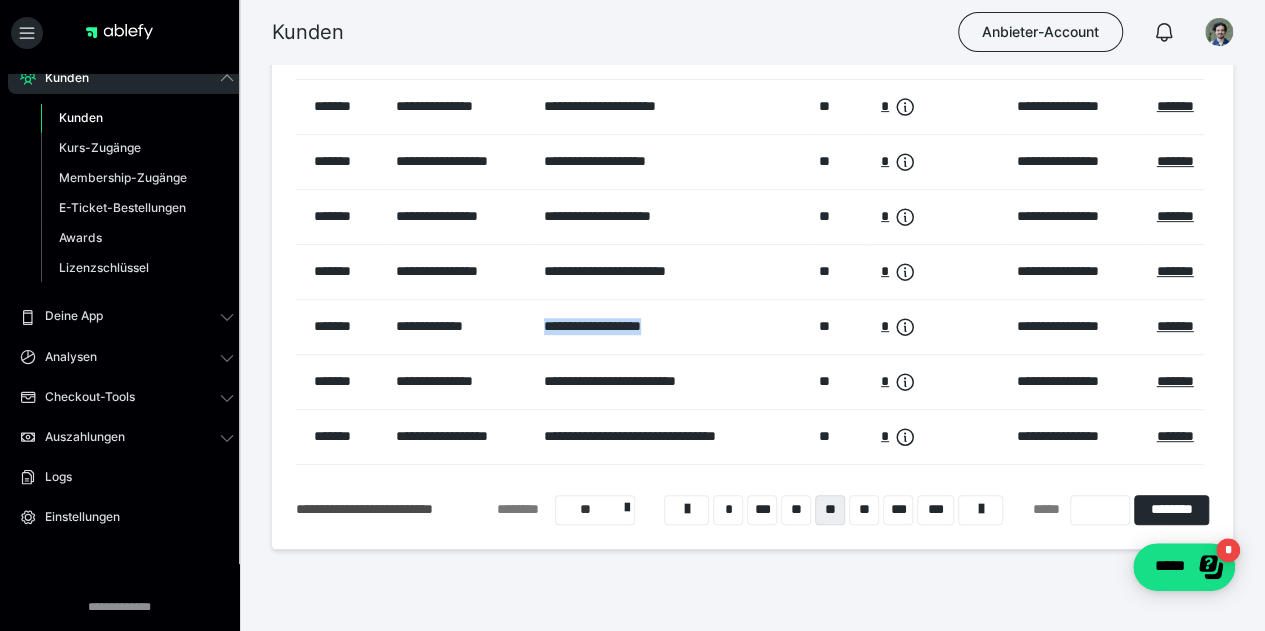 drag, startPoint x: 697, startPoint y: 337, endPoint x: 500, endPoint y: 354, distance: 197.73215 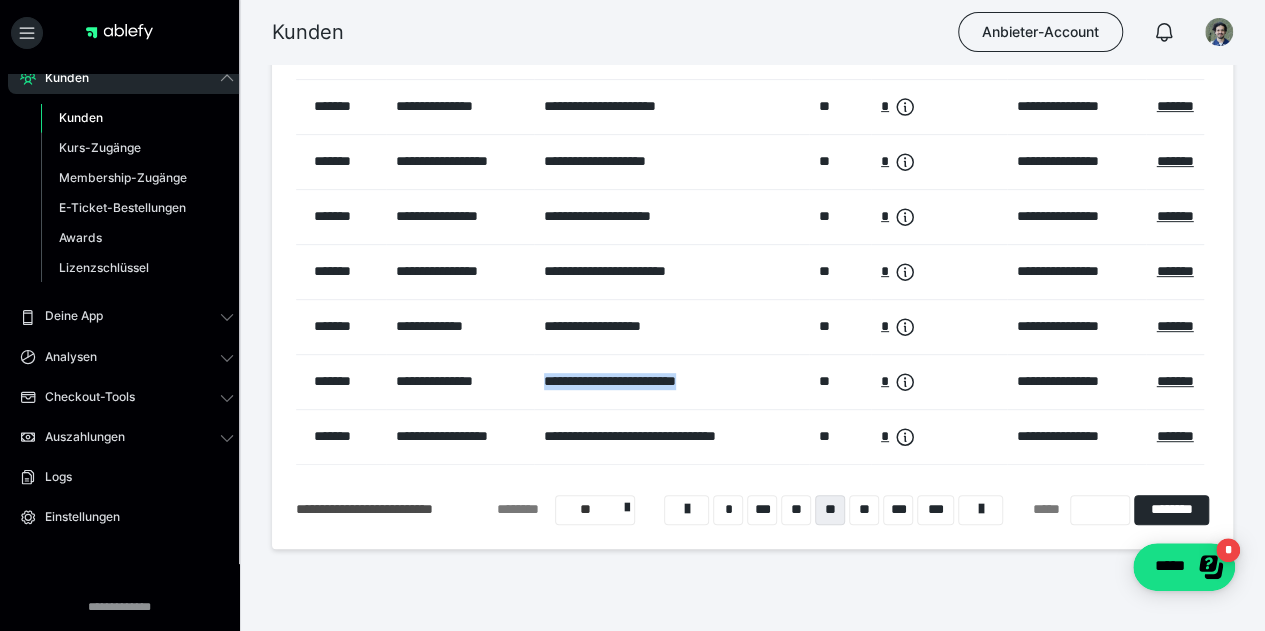 drag, startPoint x: 741, startPoint y: 415, endPoint x: 538, endPoint y: 407, distance: 203.15758 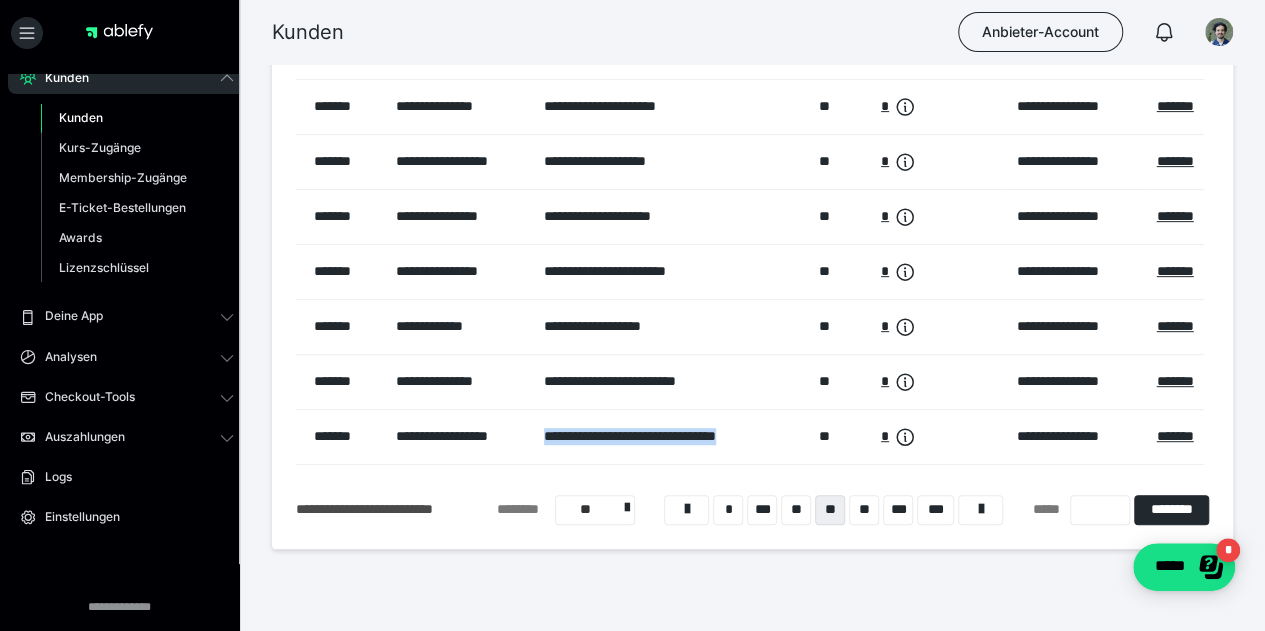 drag, startPoint x: 804, startPoint y: 461, endPoint x: 528, endPoint y: 467, distance: 276.06522 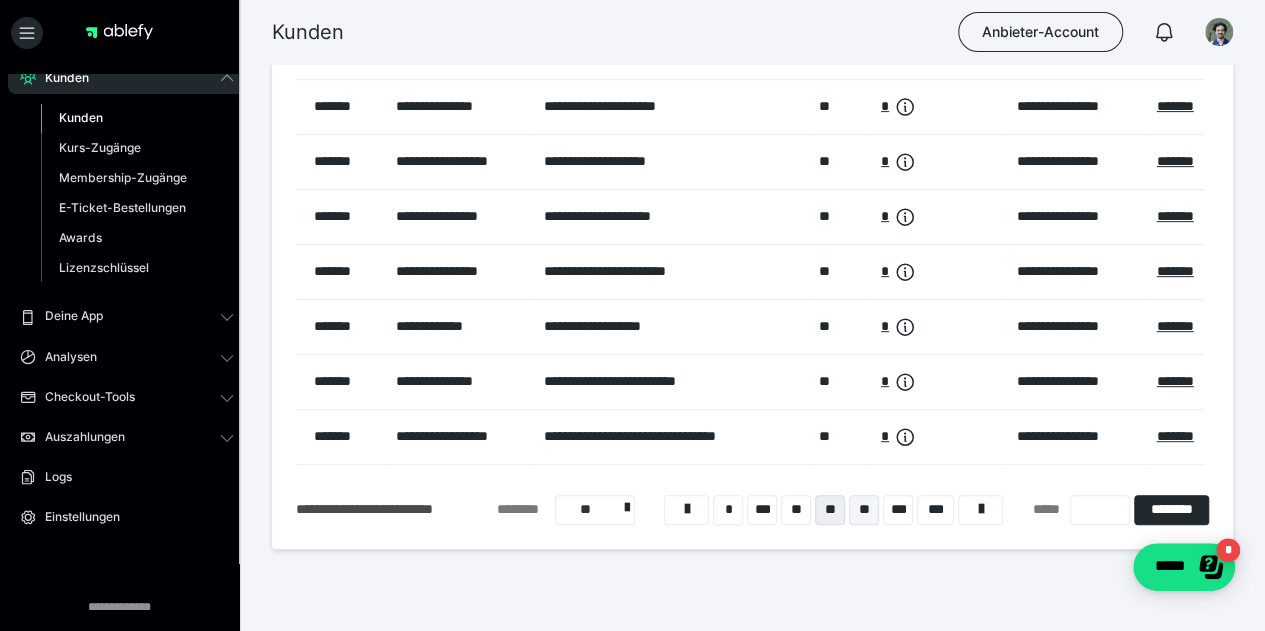 click on "**" at bounding box center (864, 510) 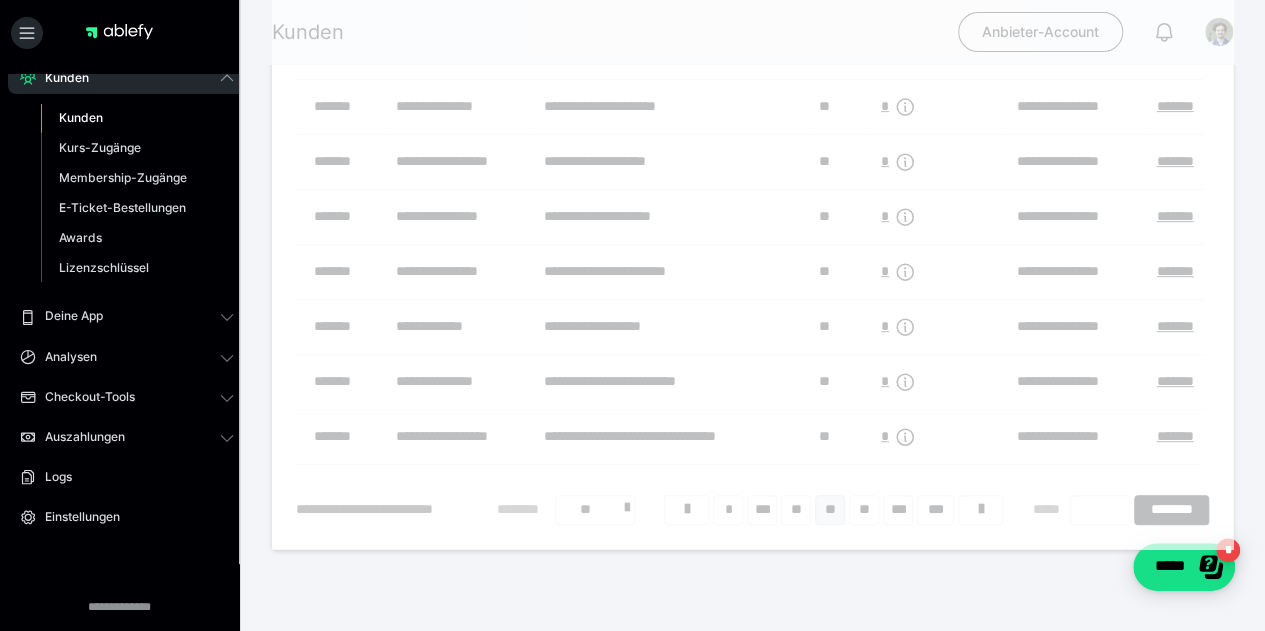 scroll, scrollTop: 79, scrollLeft: 0, axis: vertical 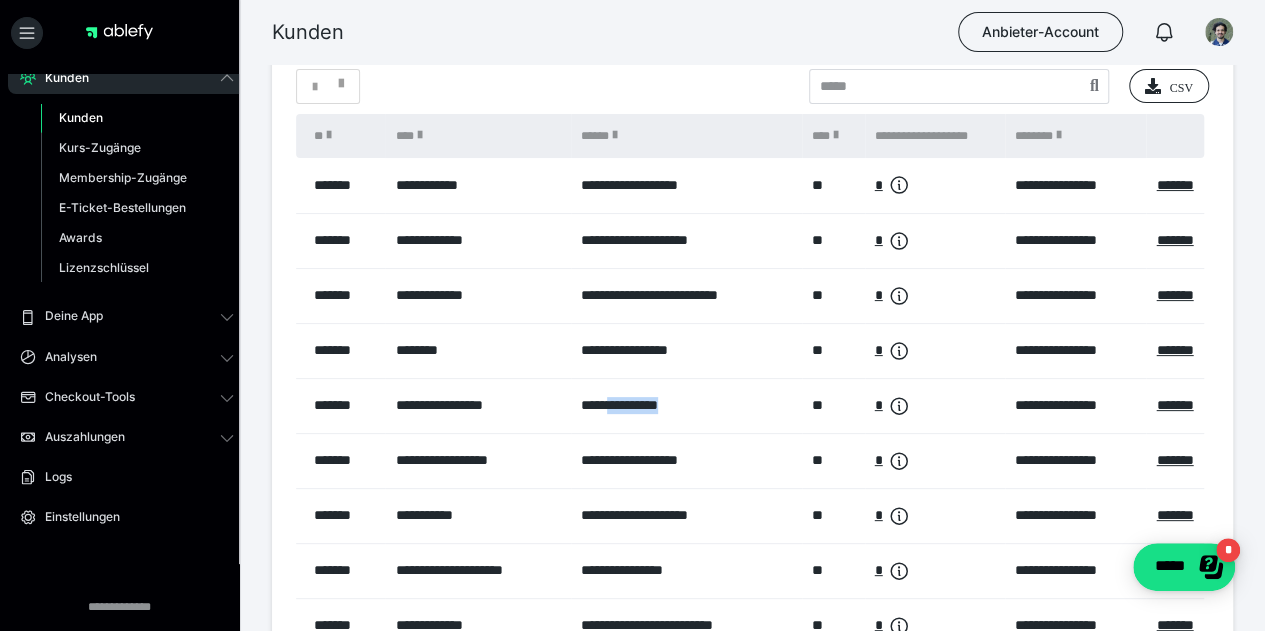 drag, startPoint x: 708, startPoint y: 429, endPoint x: 613, endPoint y: 431, distance: 95.02105 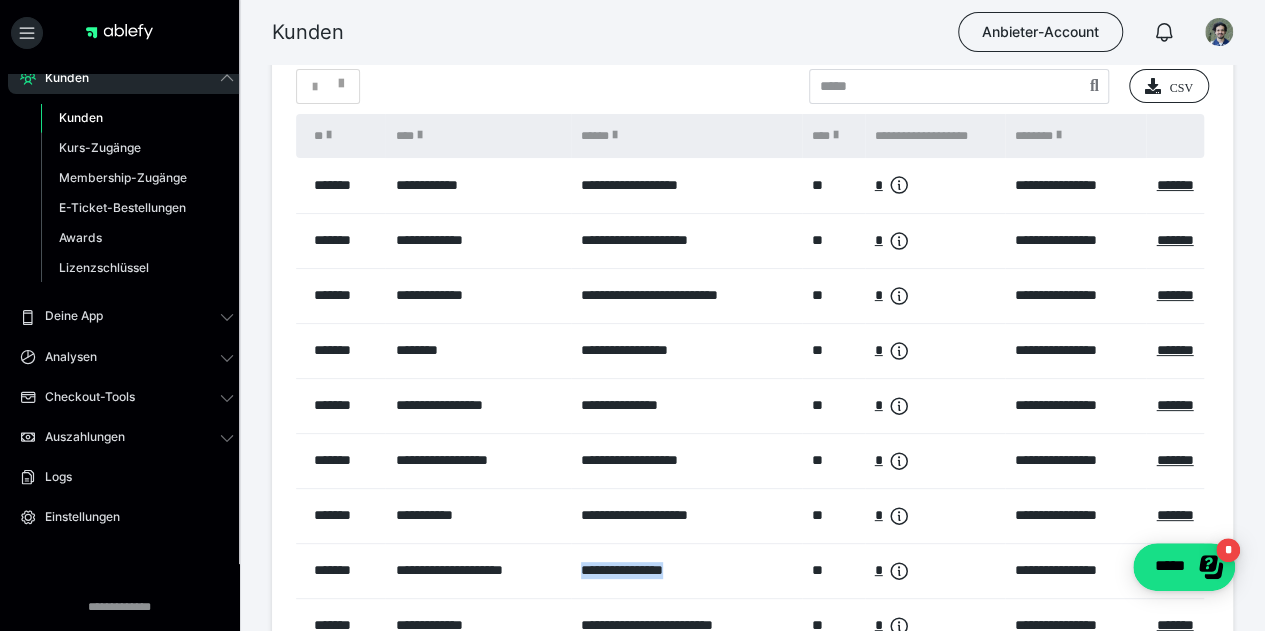 drag, startPoint x: 721, startPoint y: 585, endPoint x: 581, endPoint y: 588, distance: 140.03214 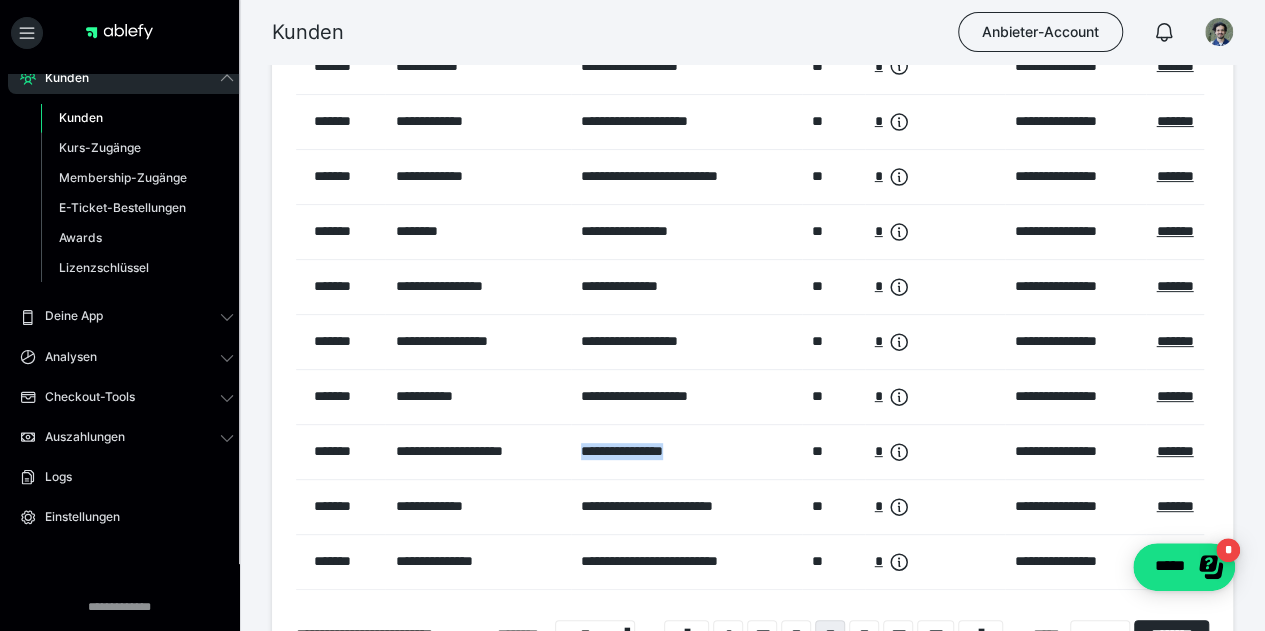 scroll, scrollTop: 216, scrollLeft: 0, axis: vertical 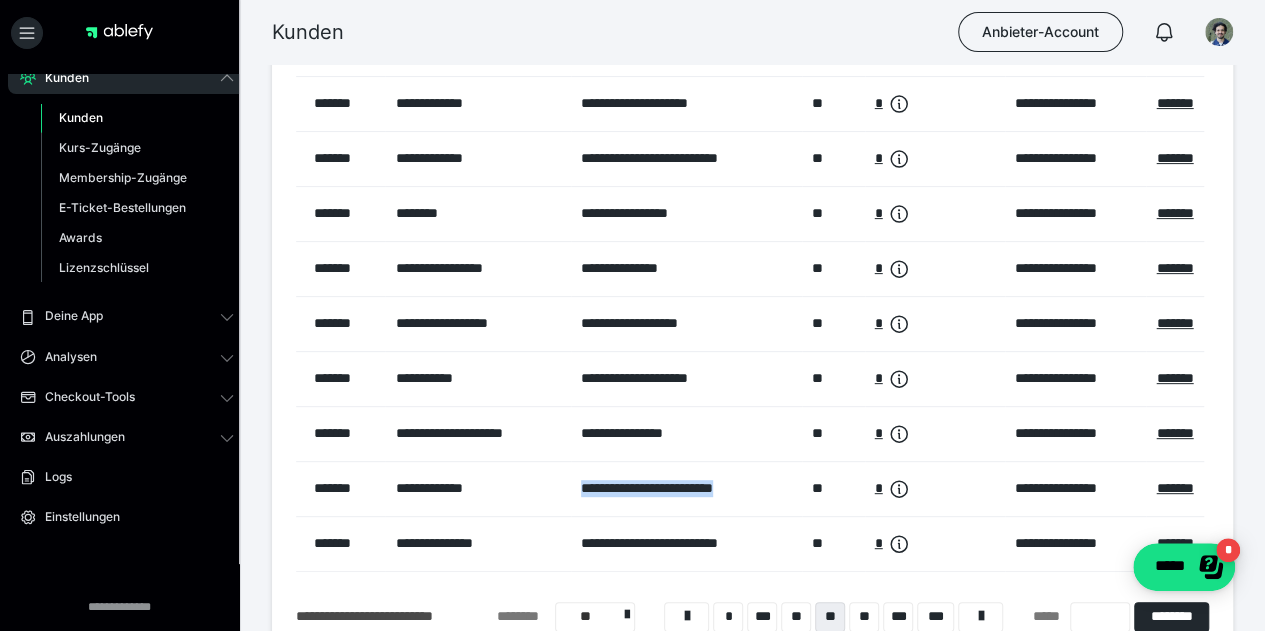 drag, startPoint x: 786, startPoint y: 517, endPoint x: 568, endPoint y: 513, distance: 218.0367 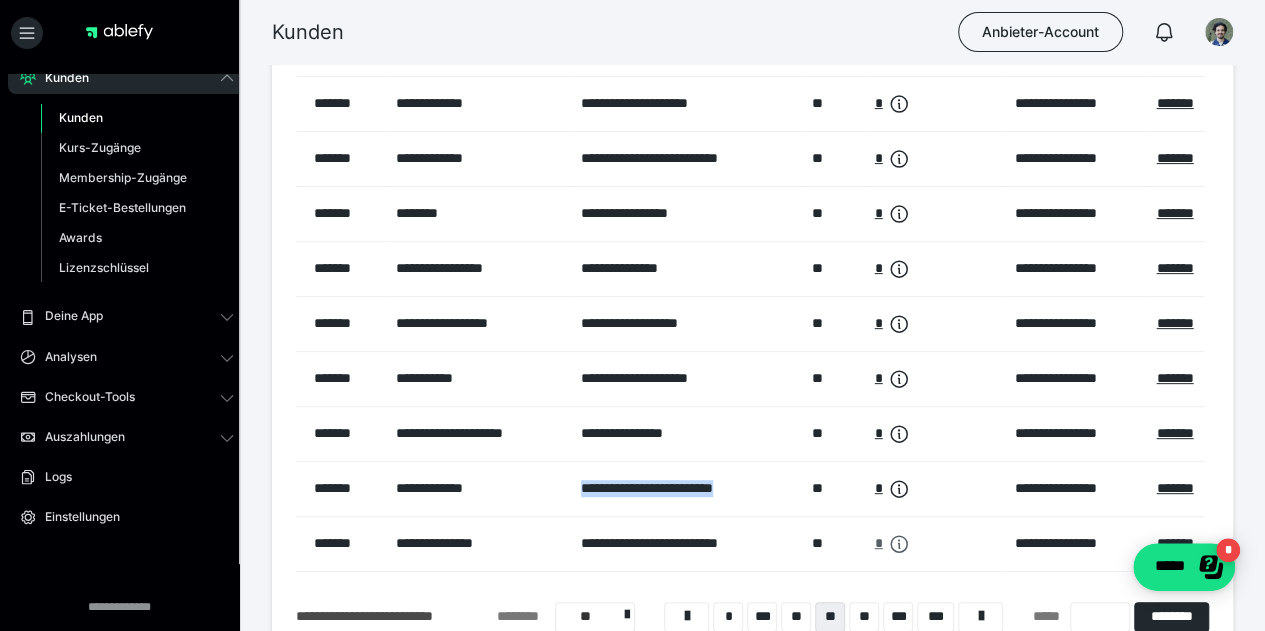 click on "*" at bounding box center [879, 543] 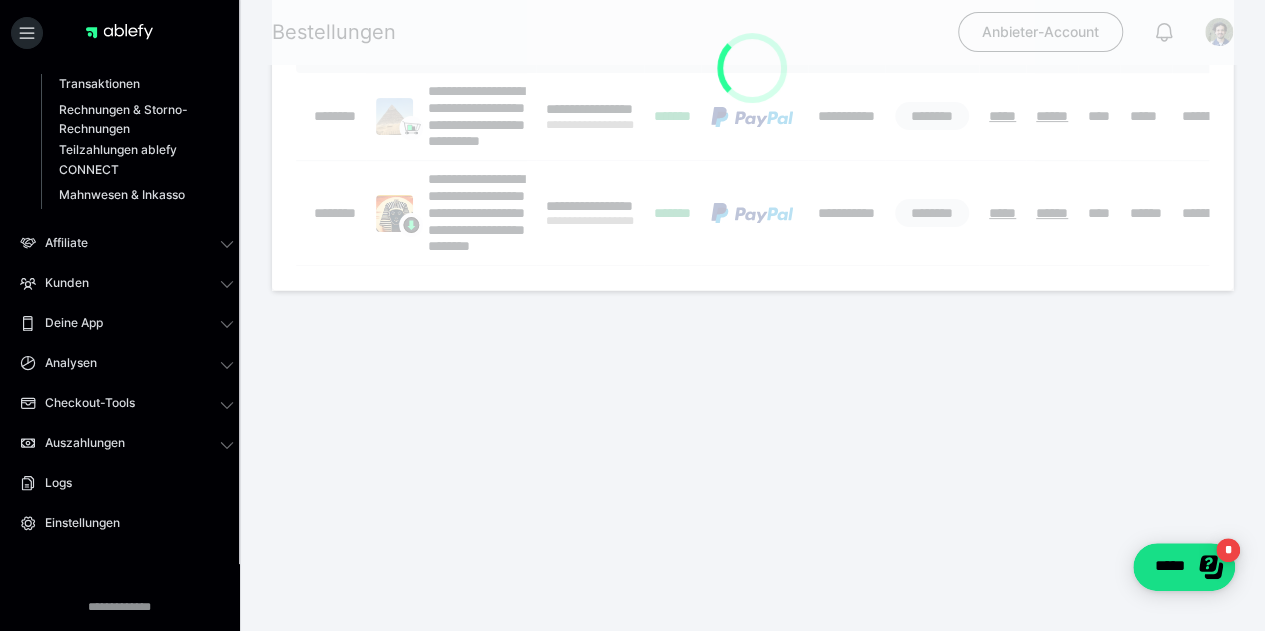 scroll, scrollTop: 0, scrollLeft: 0, axis: both 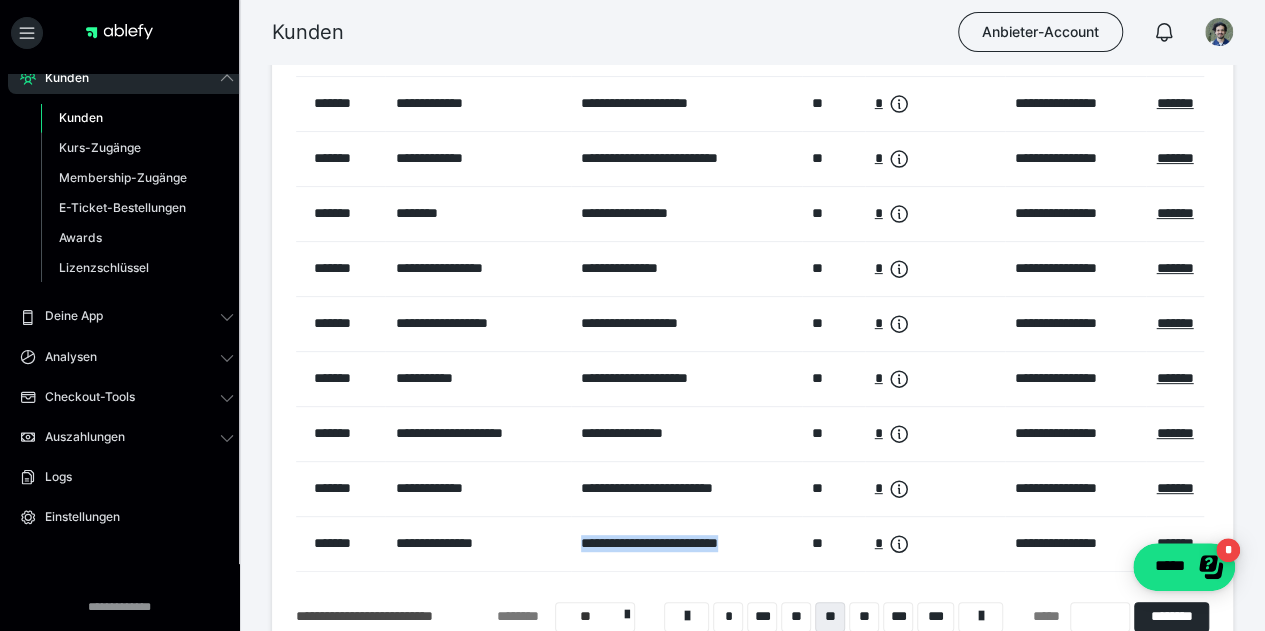 drag, startPoint x: 792, startPoint y: 569, endPoint x: 538, endPoint y: 560, distance: 254.1594 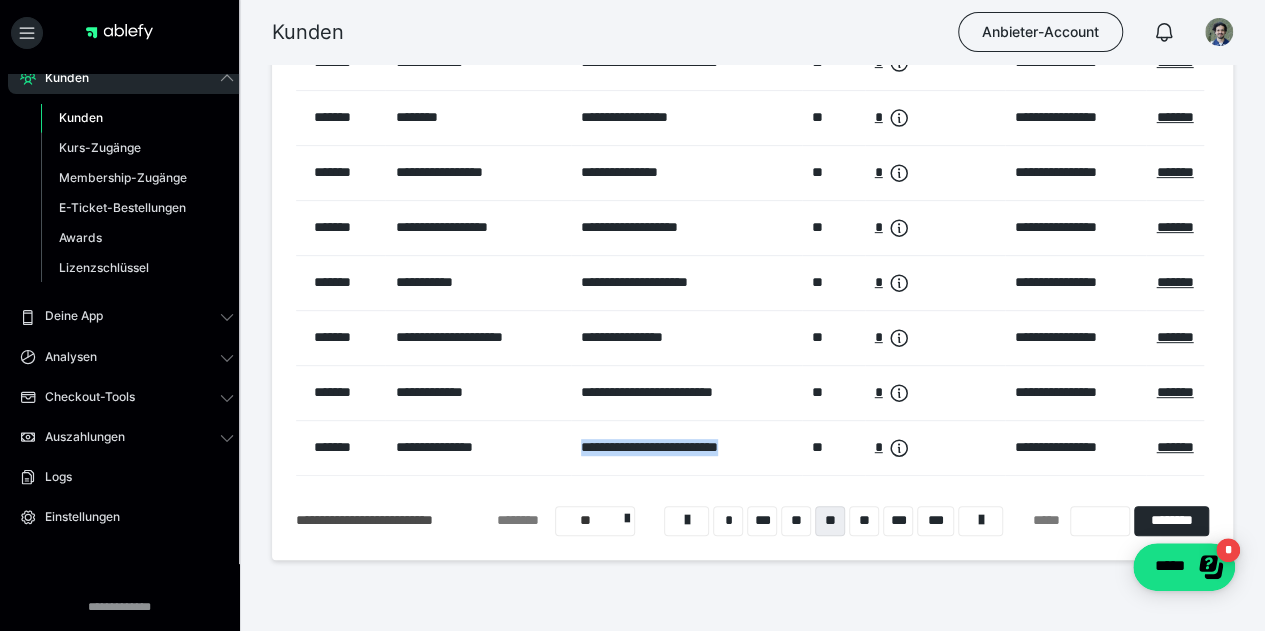 scroll, scrollTop: 324, scrollLeft: 0, axis: vertical 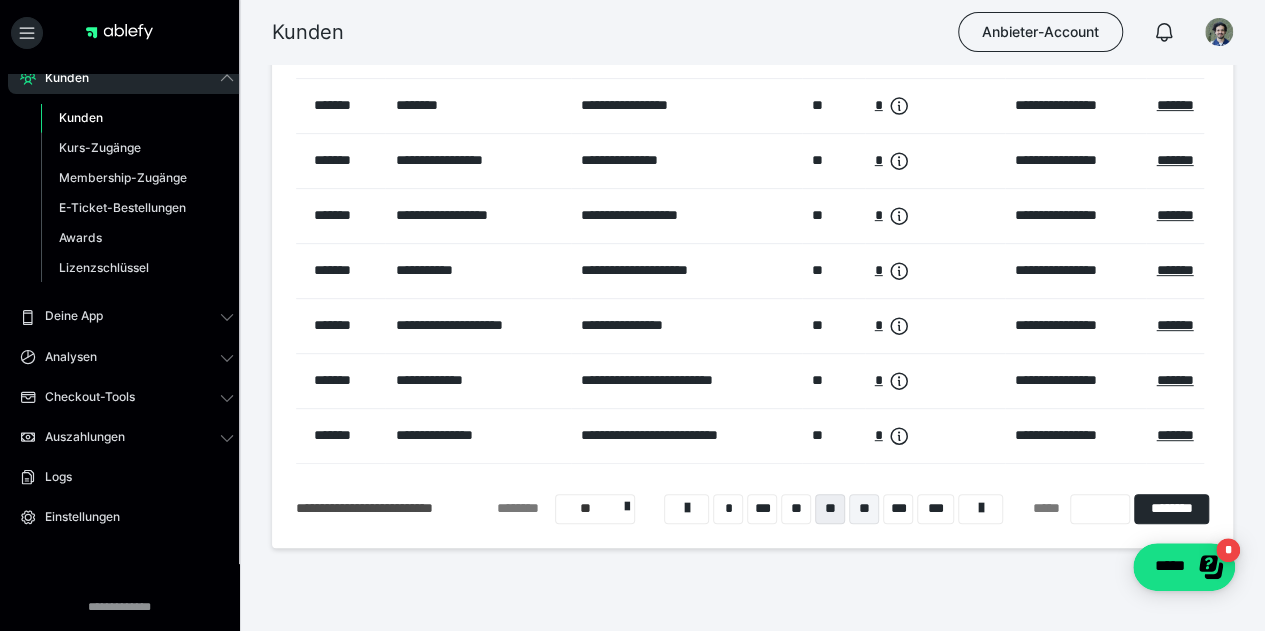click on "**" at bounding box center (864, 509) 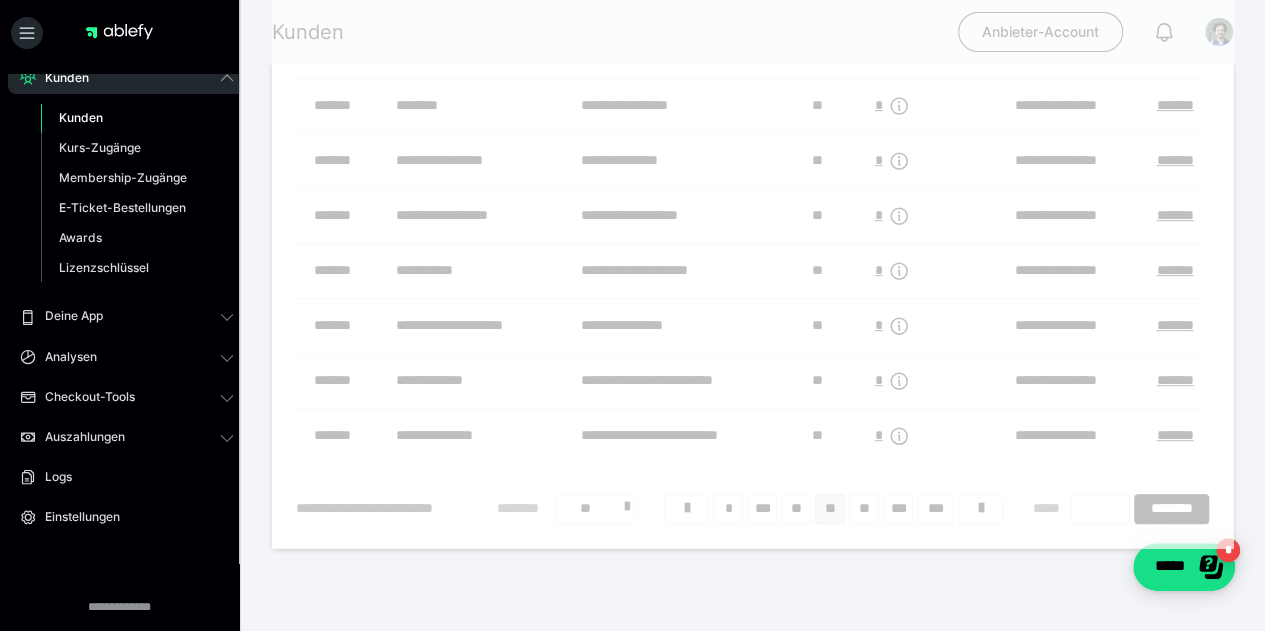 scroll, scrollTop: 79, scrollLeft: 0, axis: vertical 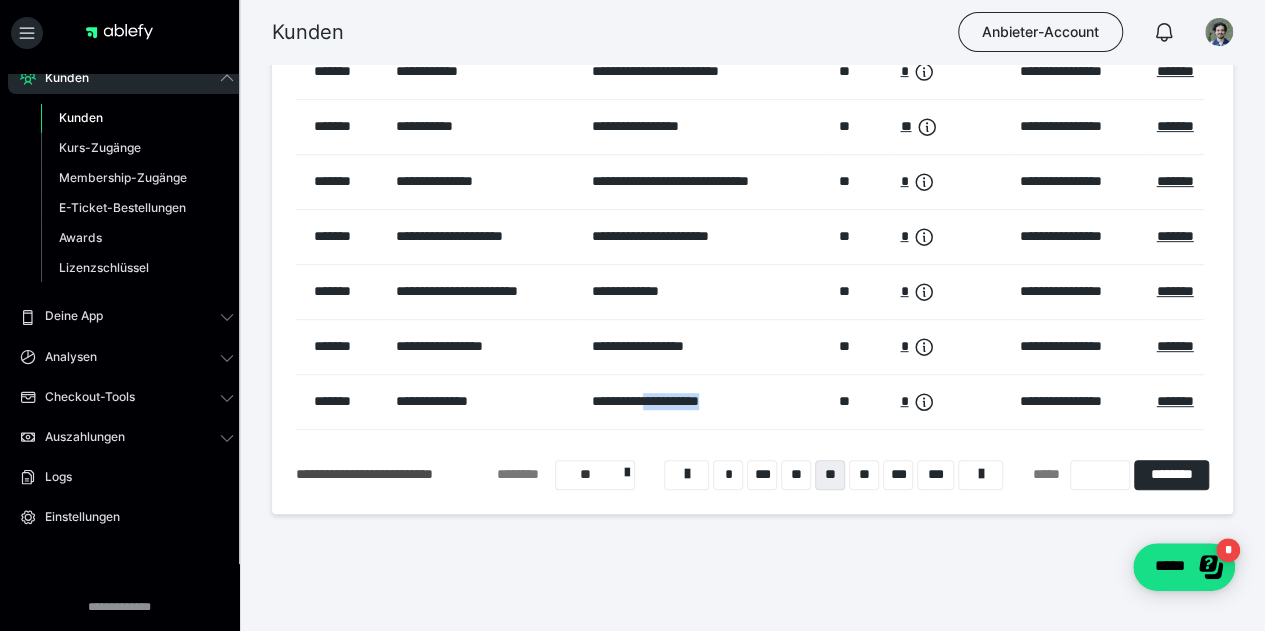 drag, startPoint x: 771, startPoint y: 429, endPoint x: 671, endPoint y: 429, distance: 100 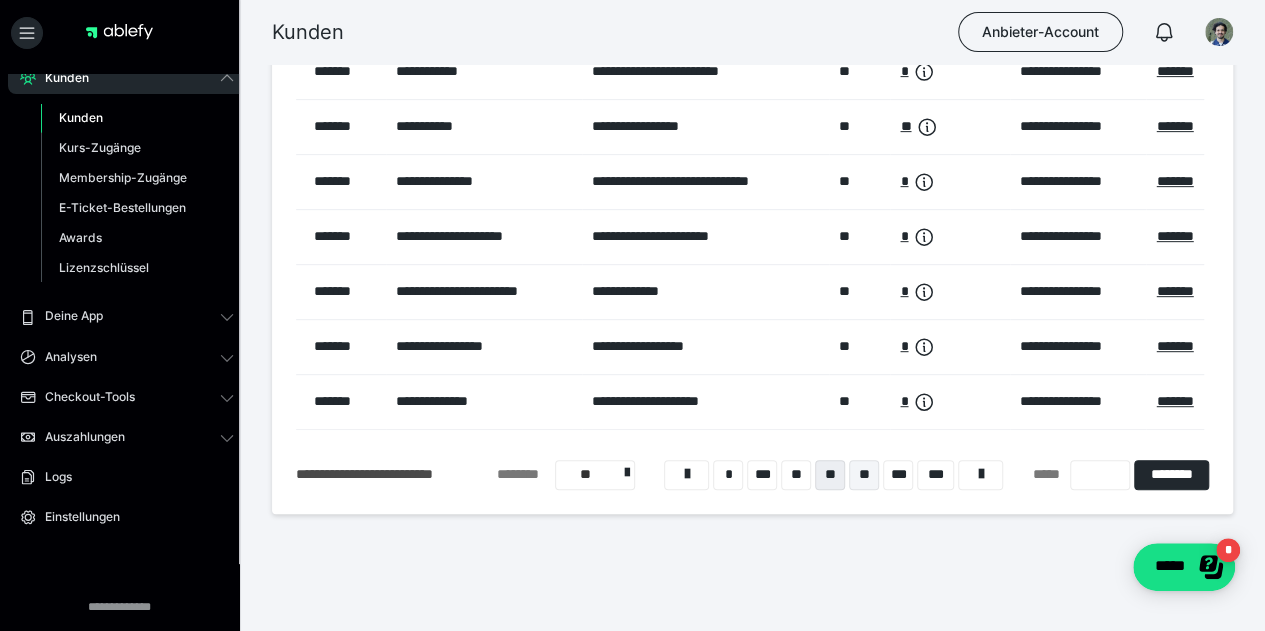 click on "**" at bounding box center (864, 475) 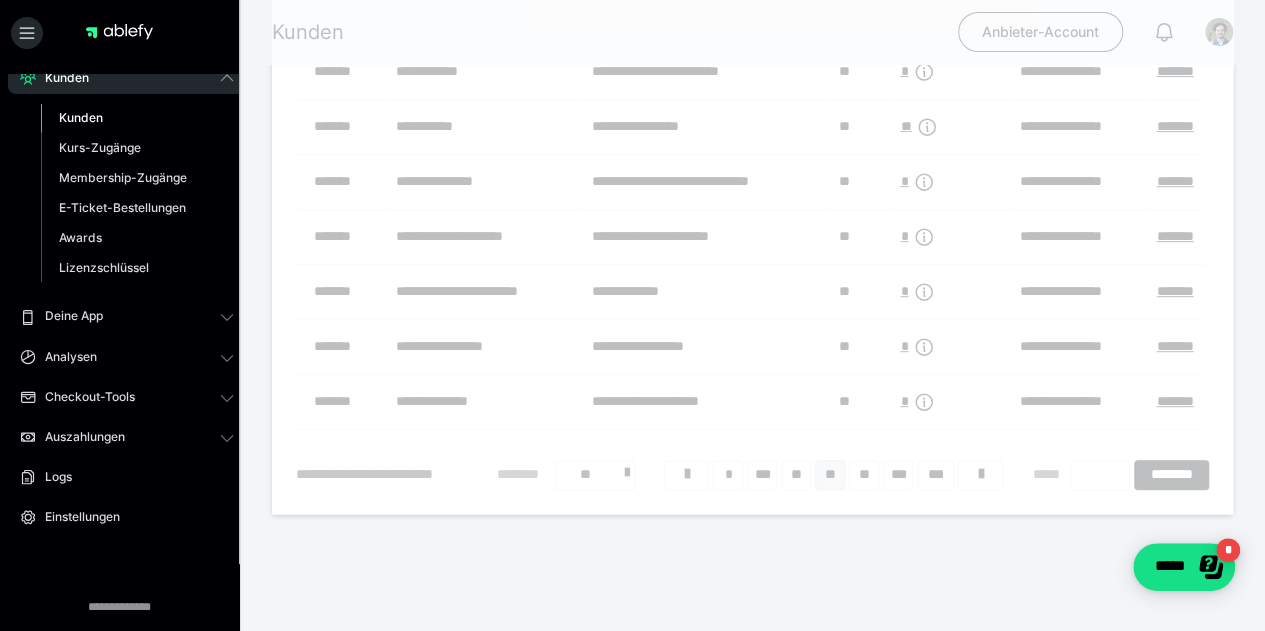 scroll, scrollTop: 79, scrollLeft: 0, axis: vertical 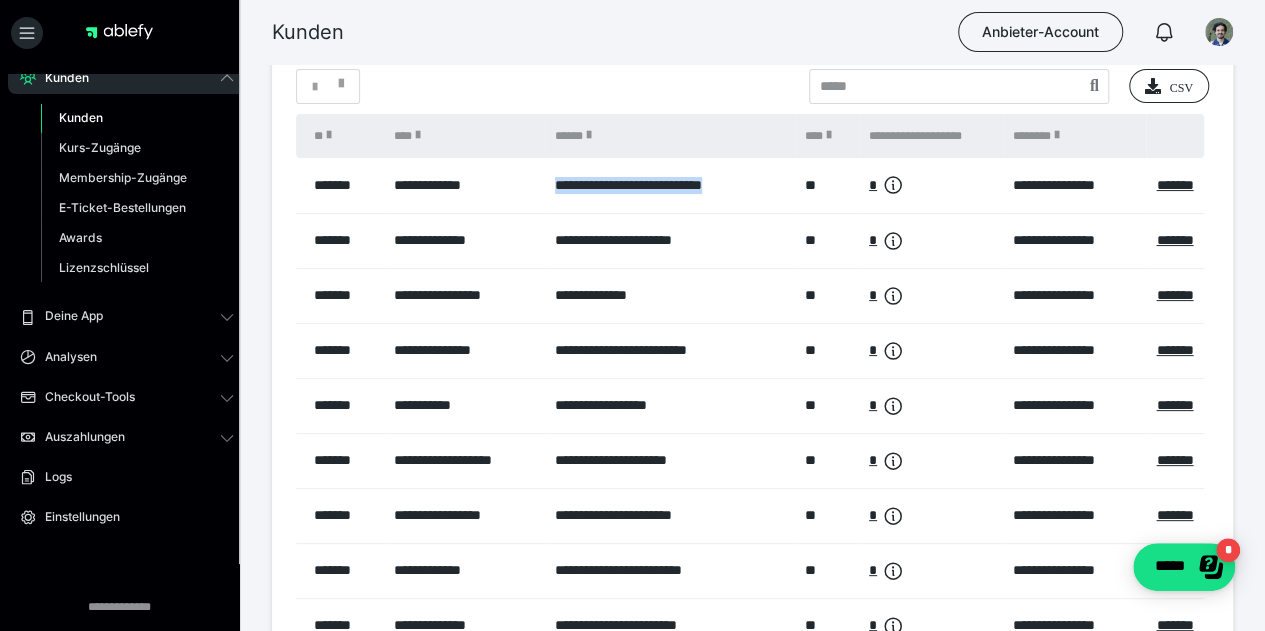 drag, startPoint x: 774, startPoint y: 209, endPoint x: 542, endPoint y: 197, distance: 232.31013 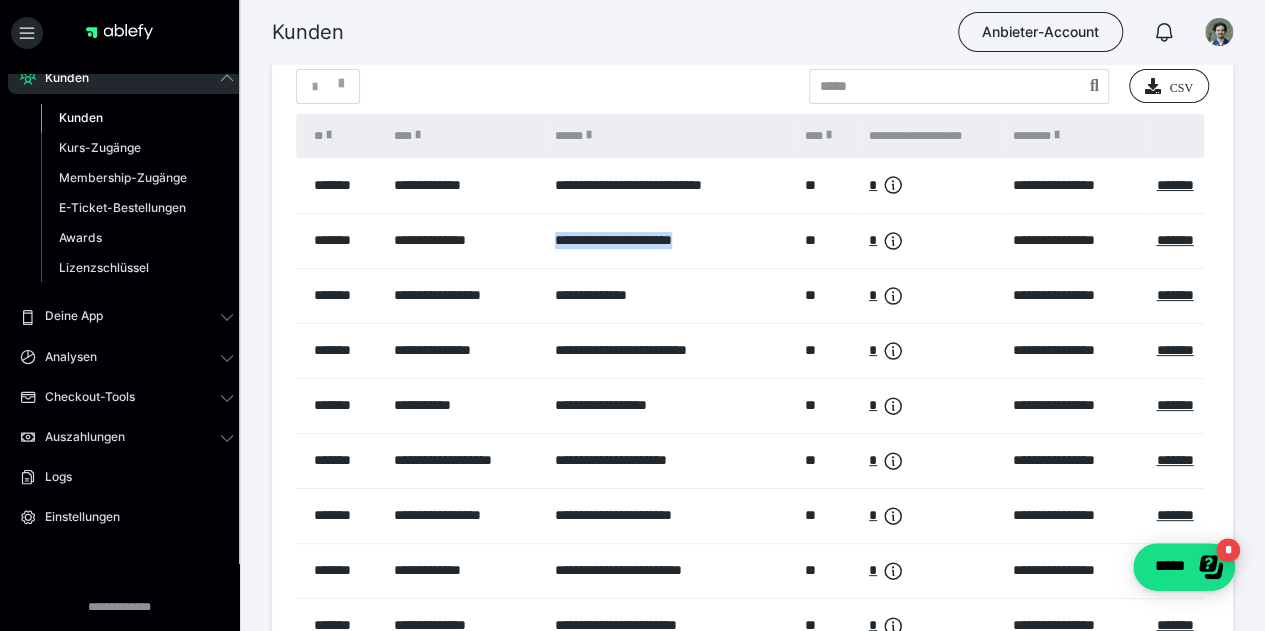 drag, startPoint x: 731, startPoint y: 261, endPoint x: 545, endPoint y: 252, distance: 186.21762 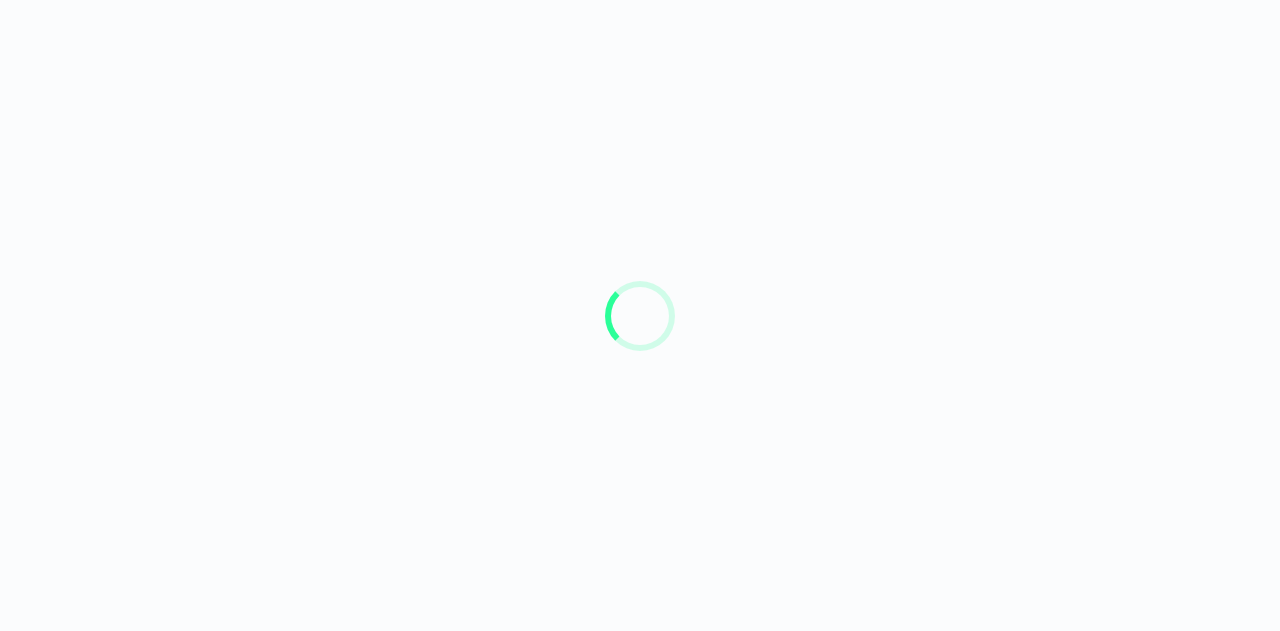 scroll, scrollTop: 0, scrollLeft: 0, axis: both 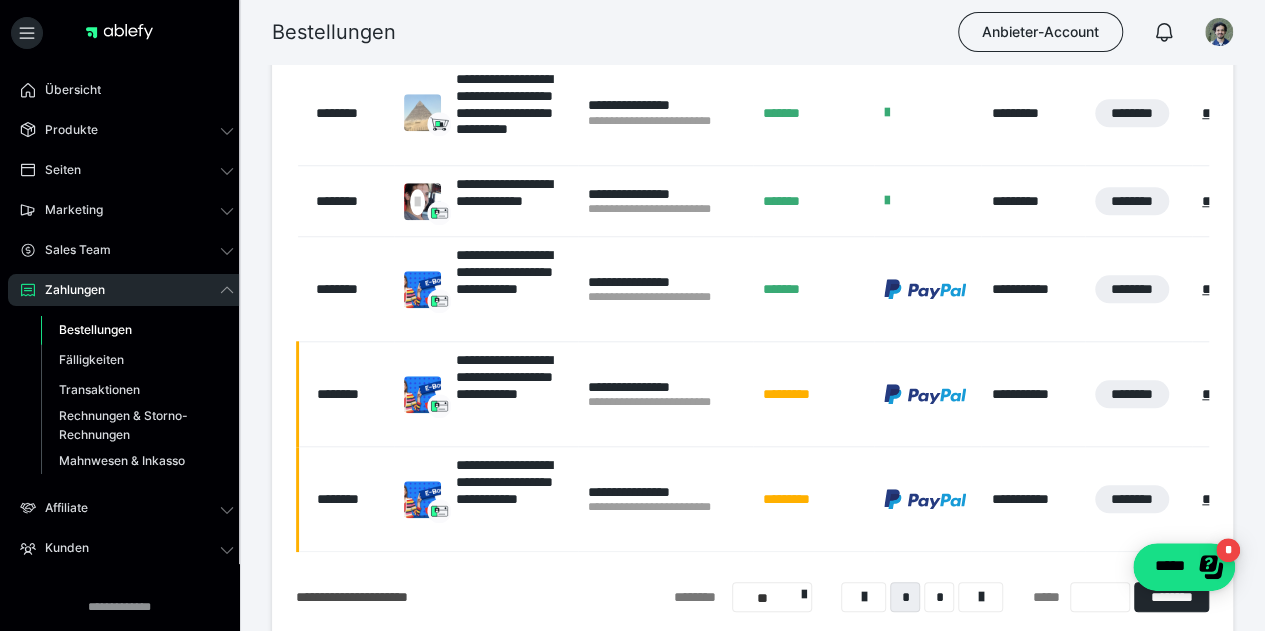 click on "**********" at bounding box center [665, 200] 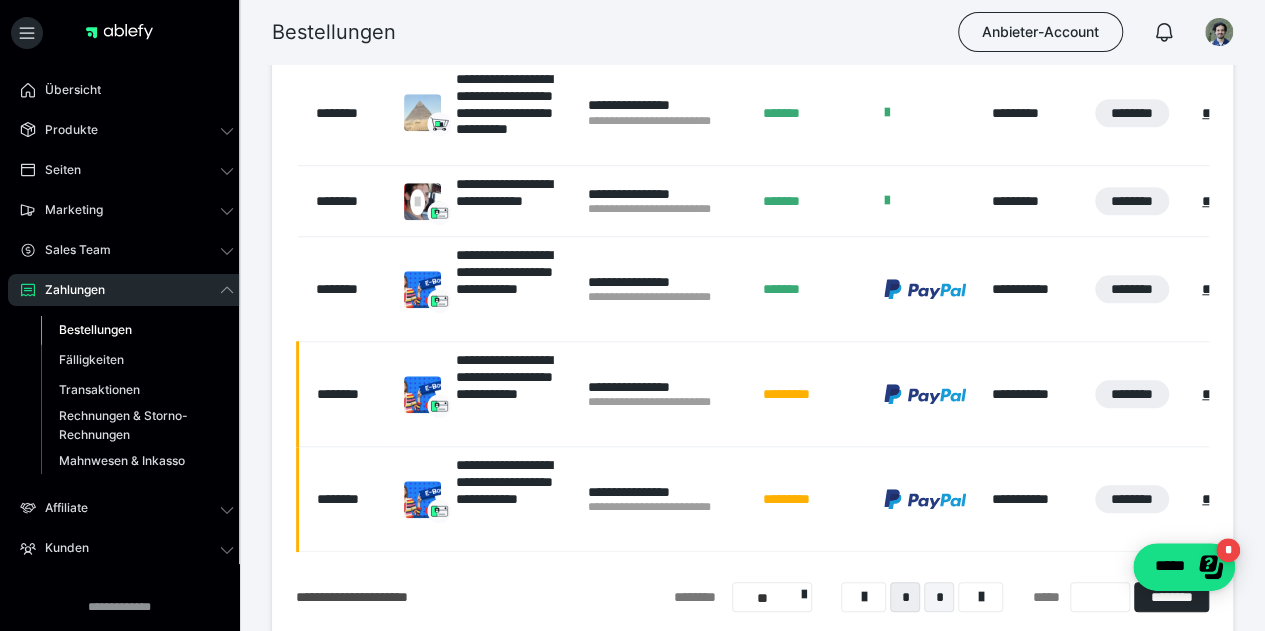 click on "*" at bounding box center [939, 597] 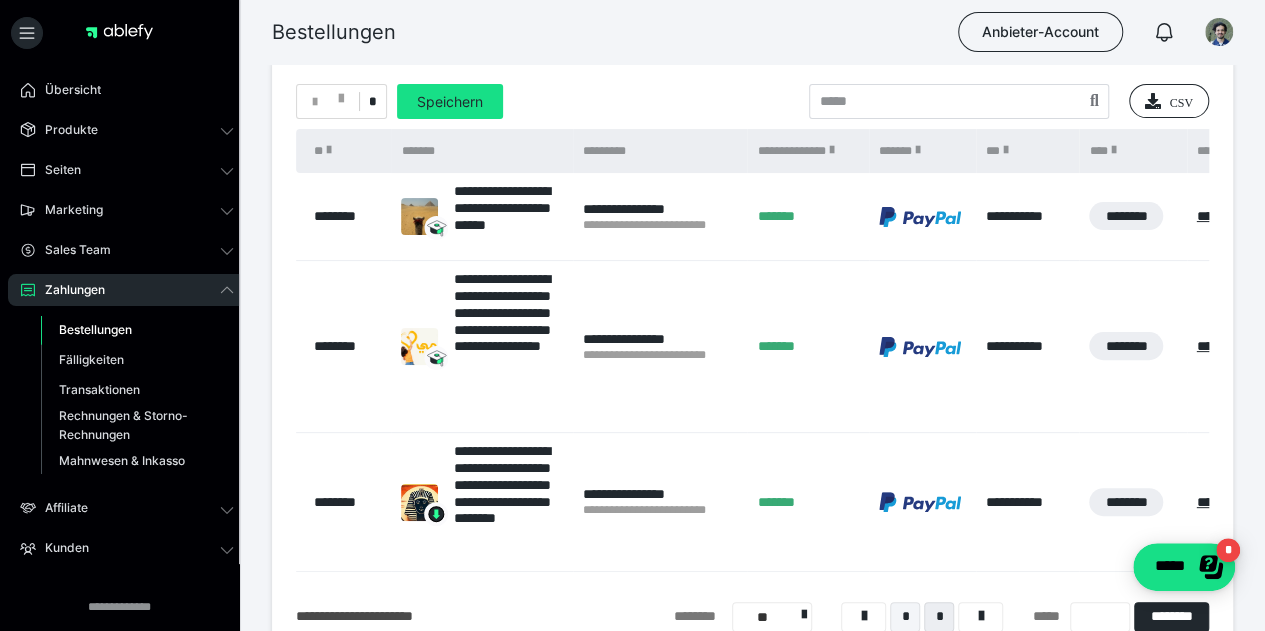 click on "*" at bounding box center (905, 617) 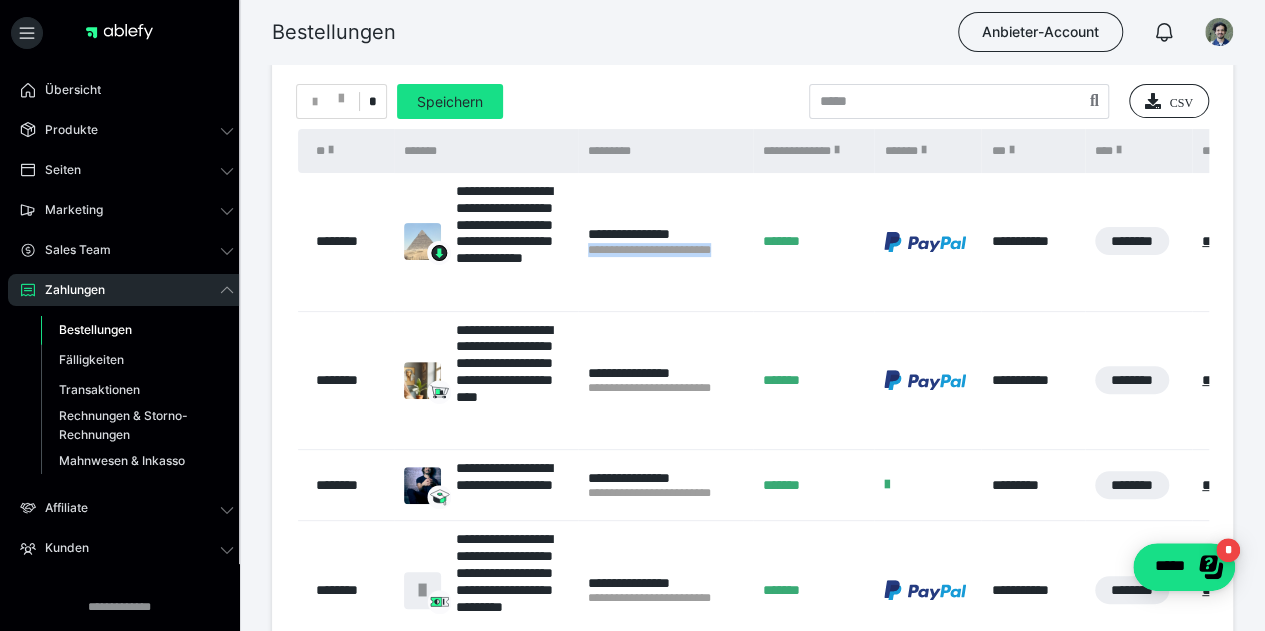 drag, startPoint x: 750, startPoint y: 266, endPoint x: 590, endPoint y: 276, distance: 160.3122 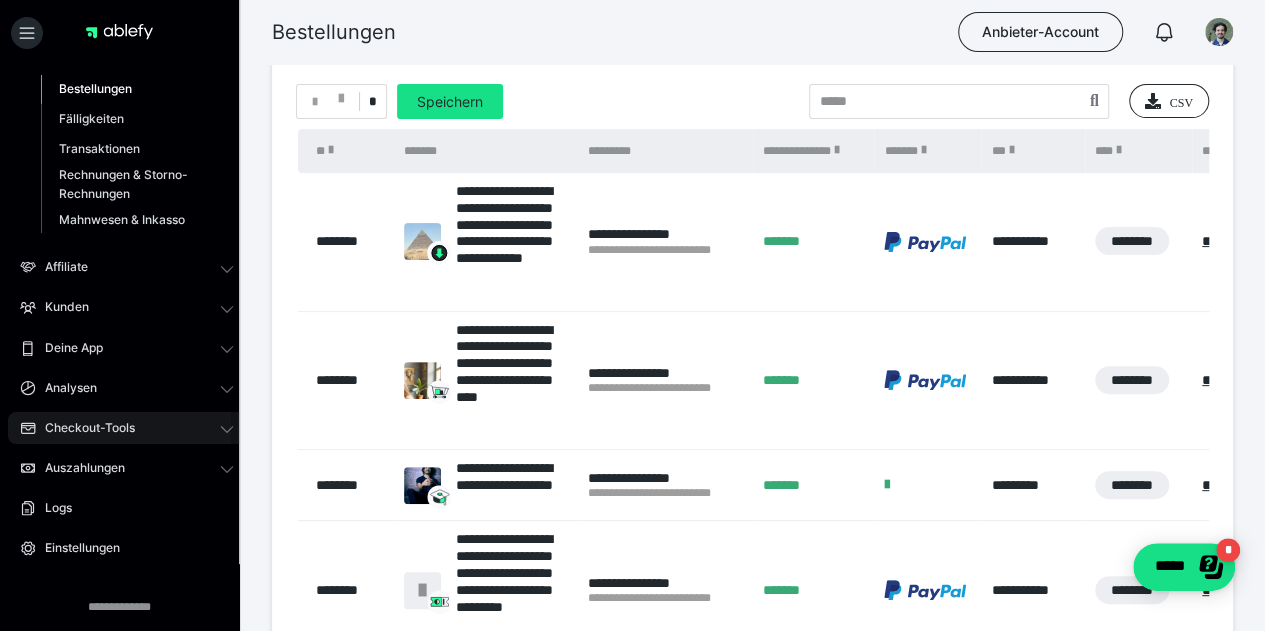 scroll, scrollTop: 247, scrollLeft: 0, axis: vertical 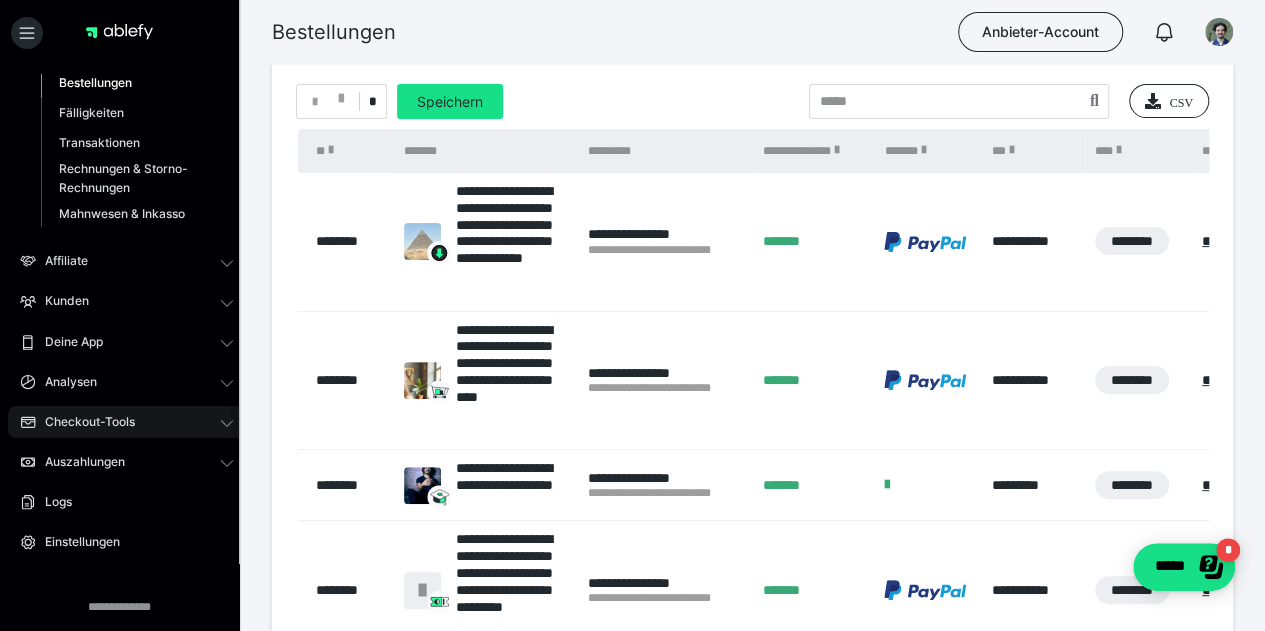 drag, startPoint x: 234, startPoint y: 273, endPoint x: 228, endPoint y: 435, distance: 162.11107 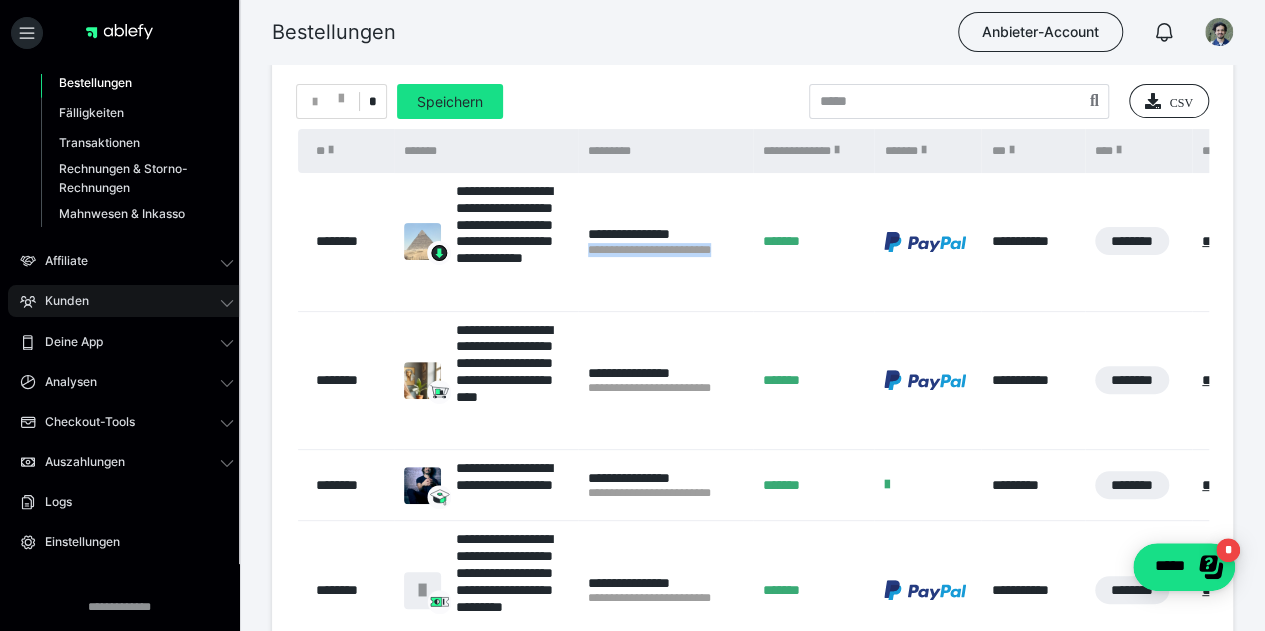 click on "Kunden" at bounding box center [127, 301] 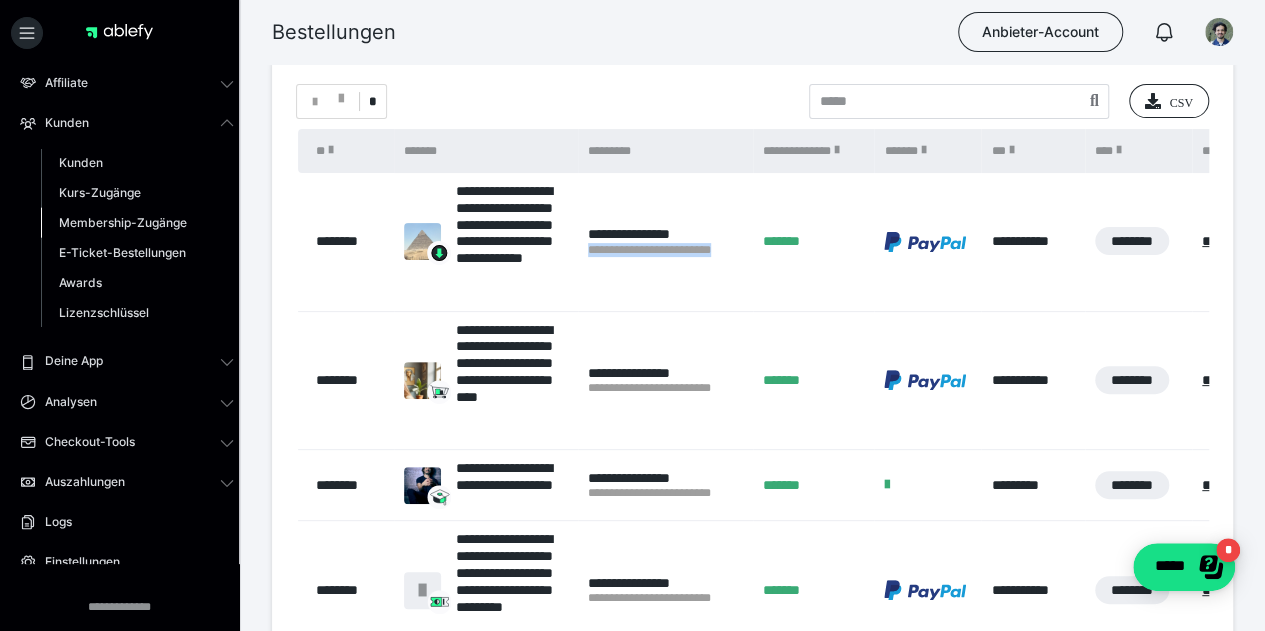 click on "Membership-Zugänge" at bounding box center (123, 222) 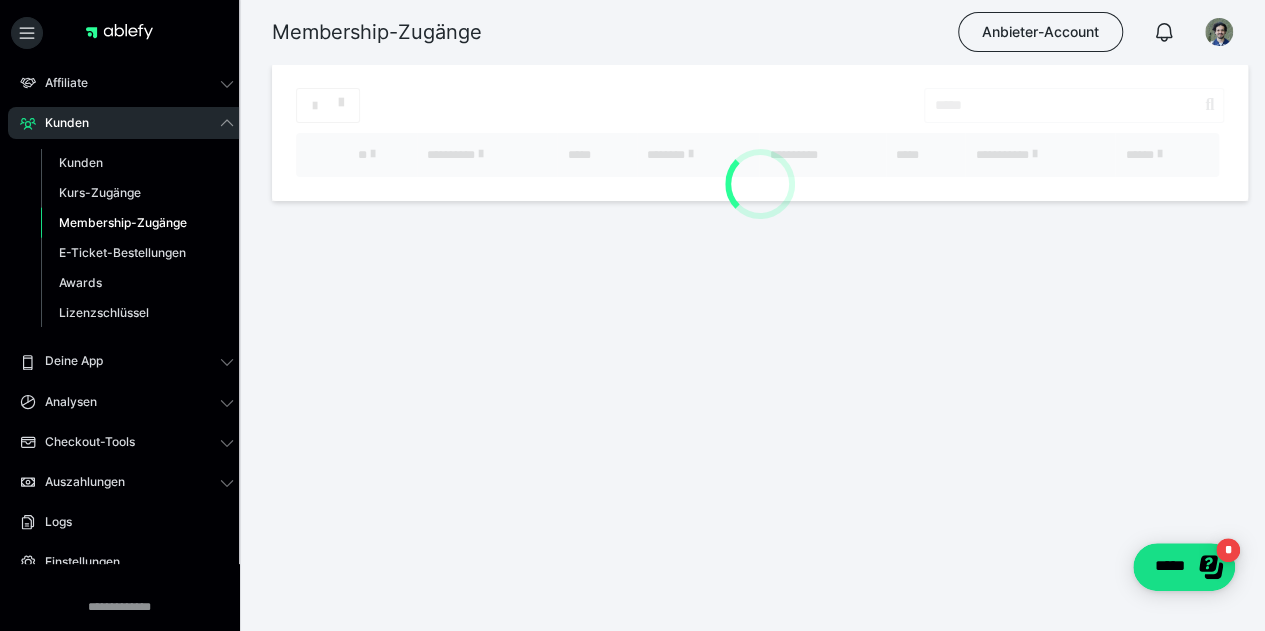 scroll, scrollTop: 0, scrollLeft: 0, axis: both 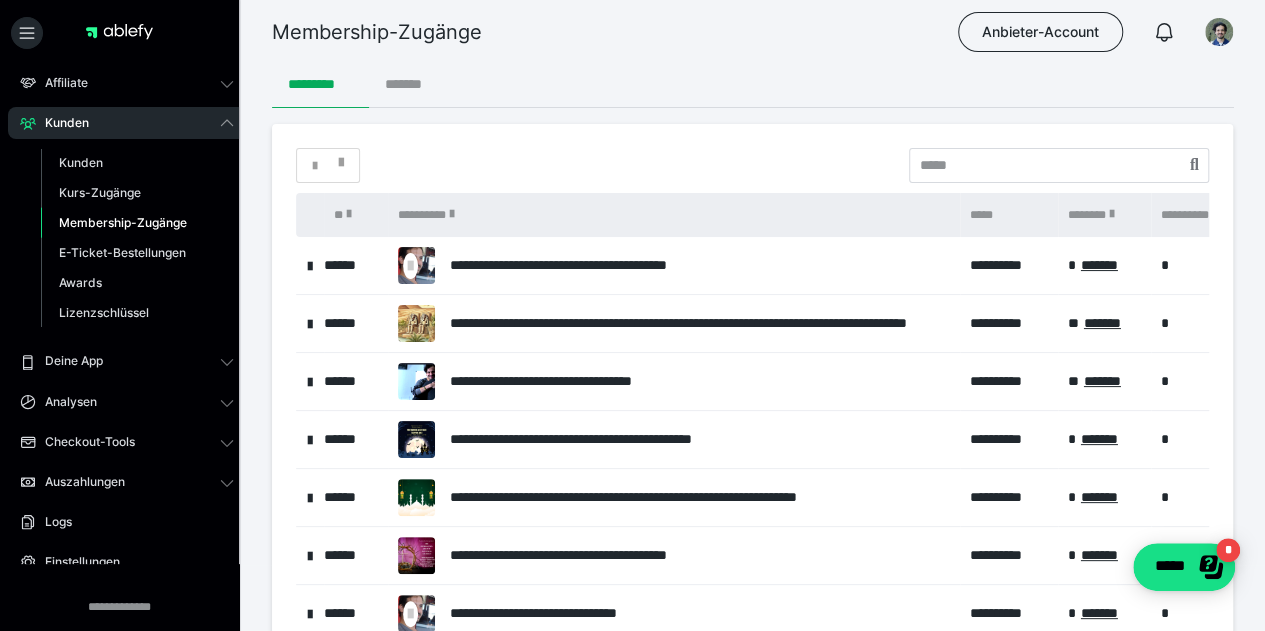 click on "*******" at bounding box center [414, 84] 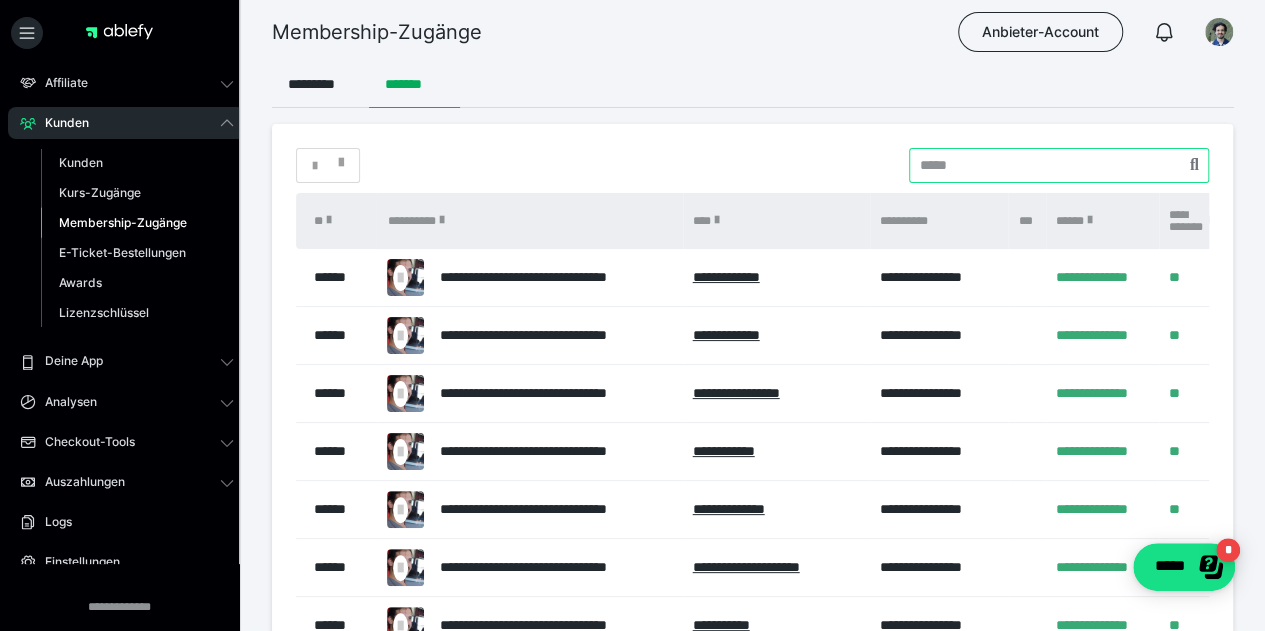 click at bounding box center [1059, 165] 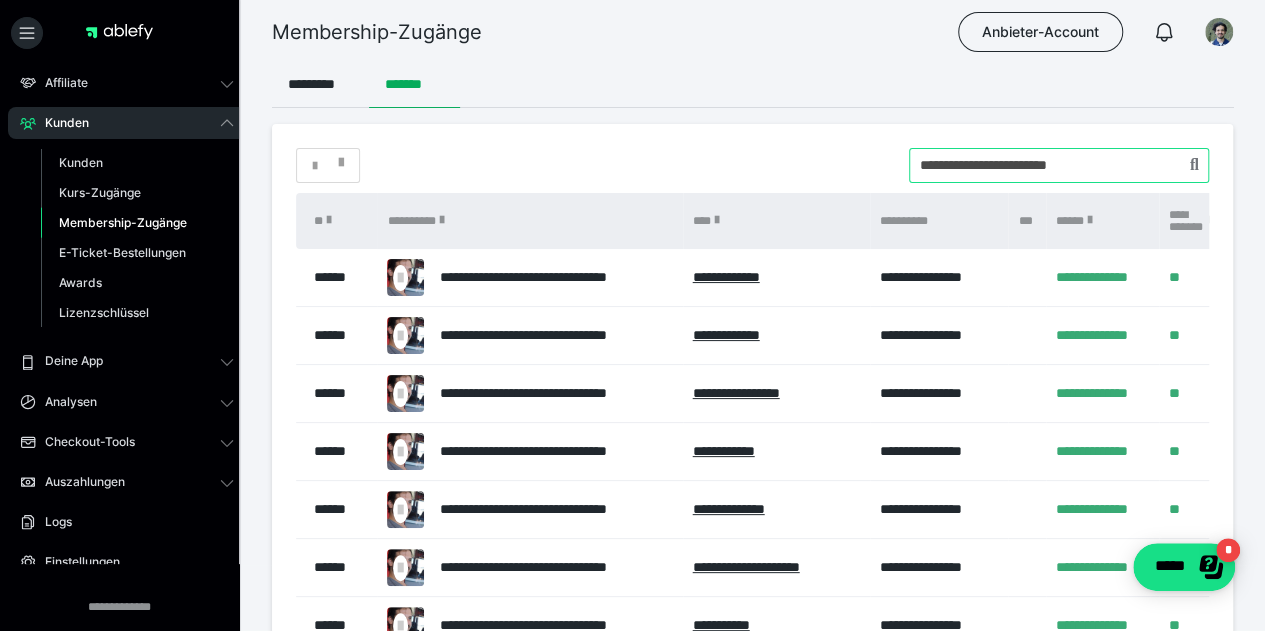type on "**********" 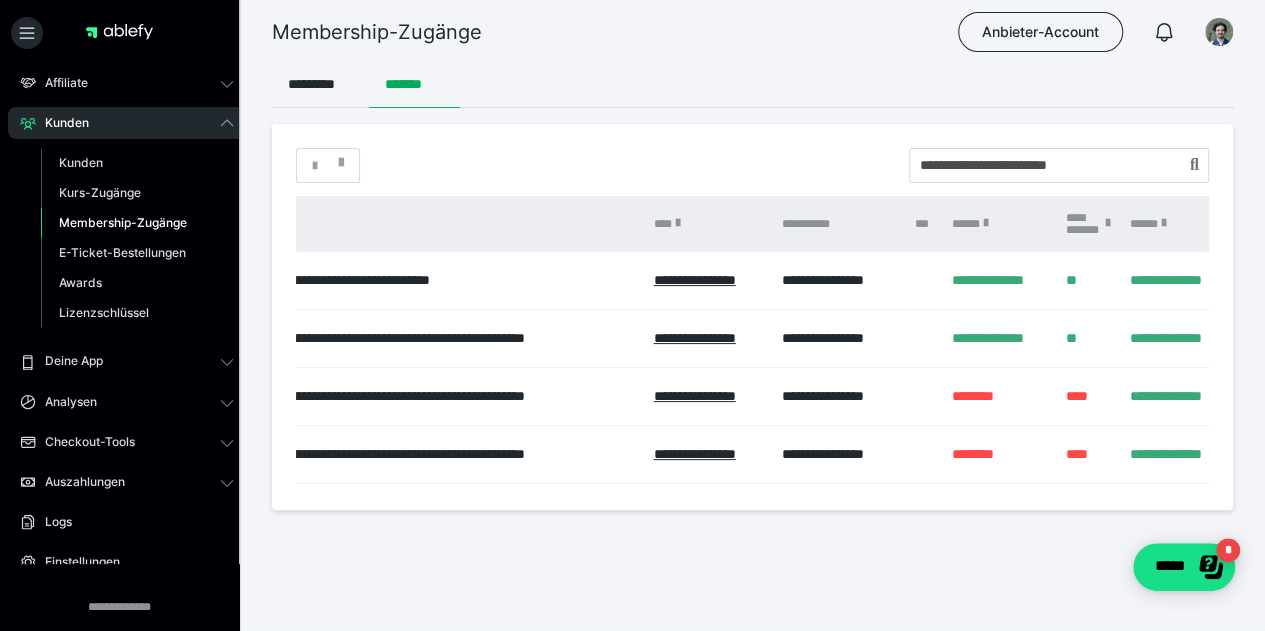 scroll, scrollTop: 0, scrollLeft: 407, axis: horizontal 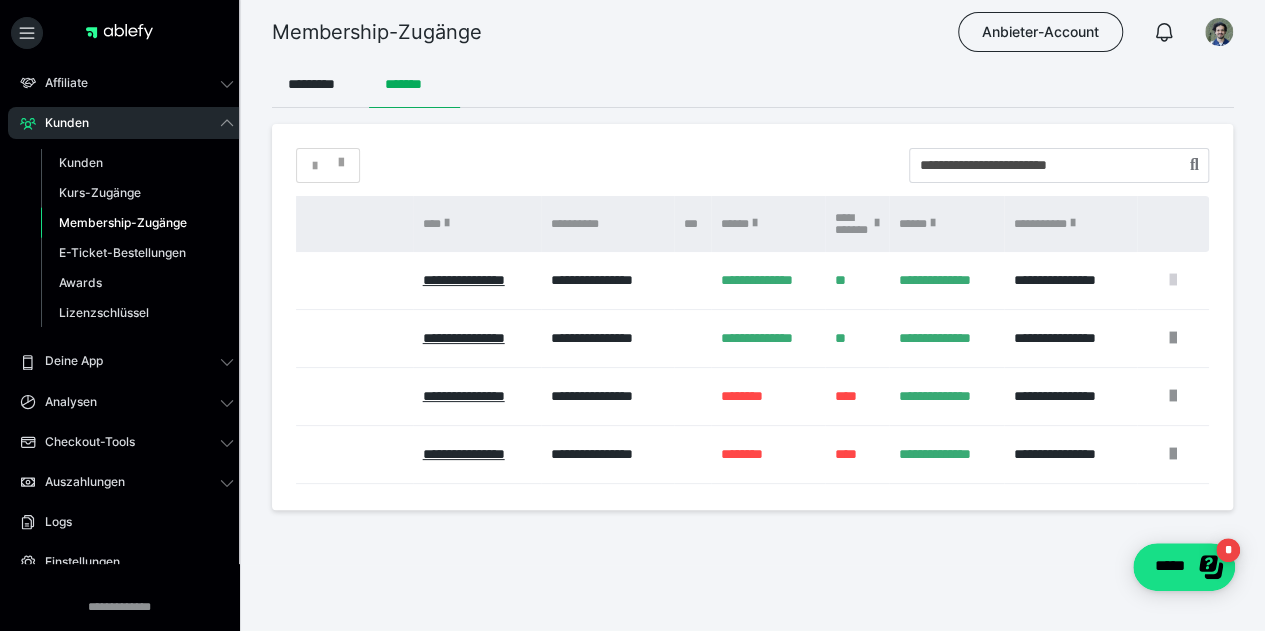 click at bounding box center (1173, 280) 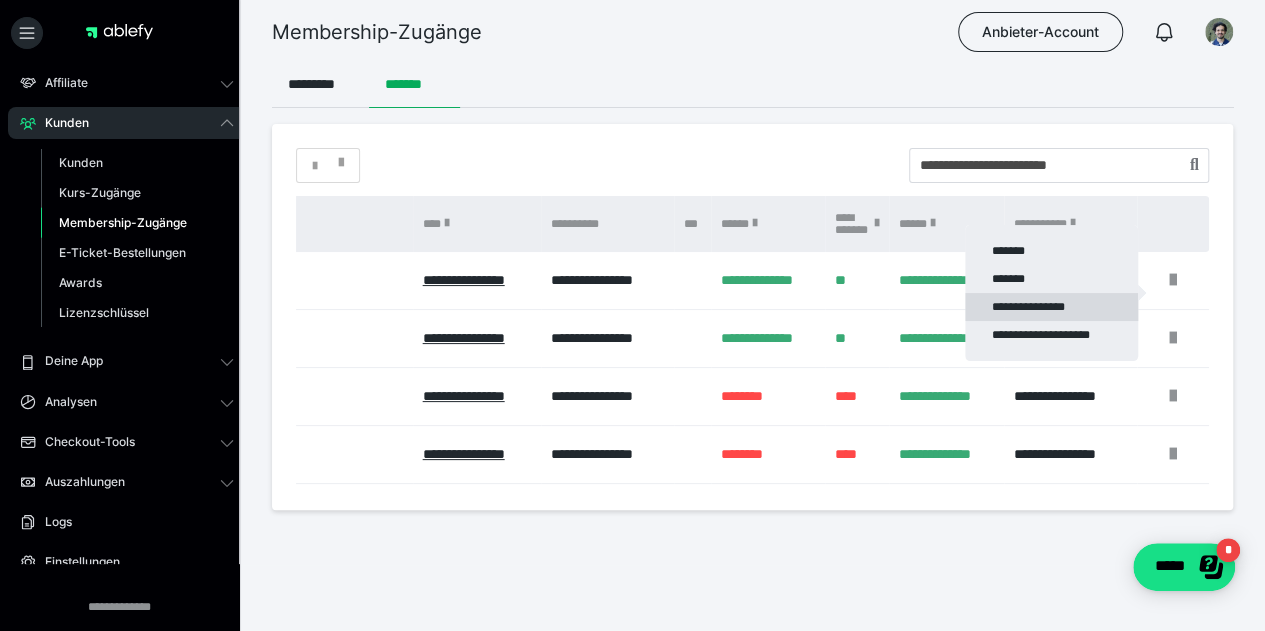 click on "**********" at bounding box center [1051, 307] 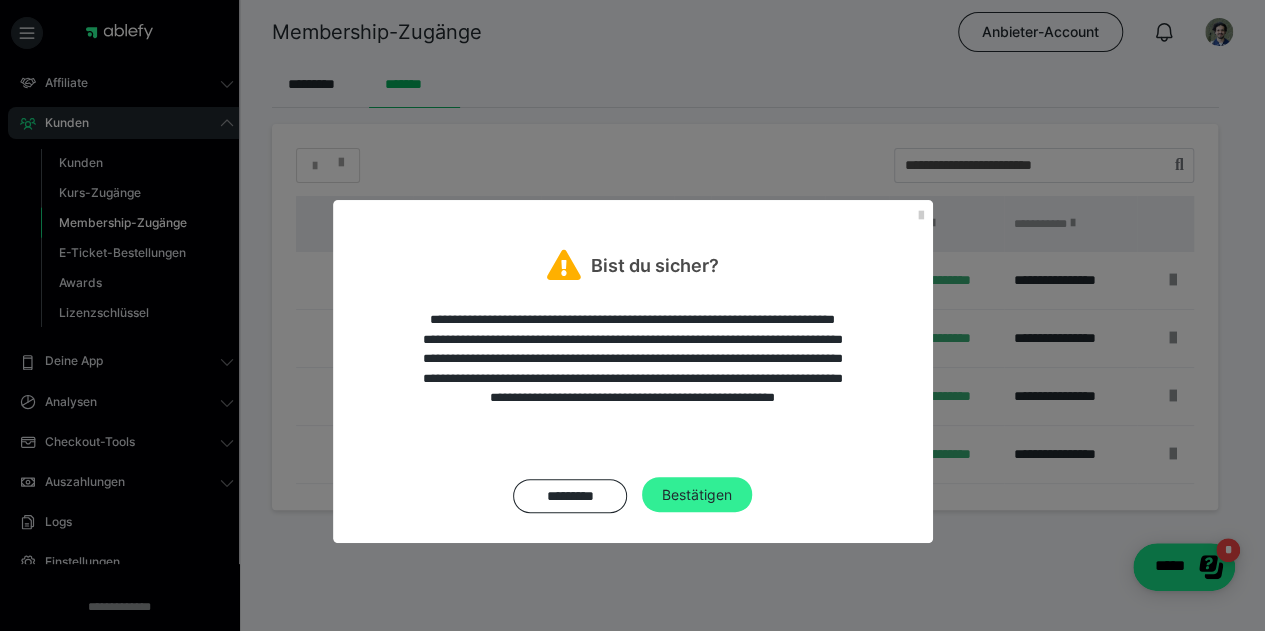 click on "Bestätigen" at bounding box center (697, 495) 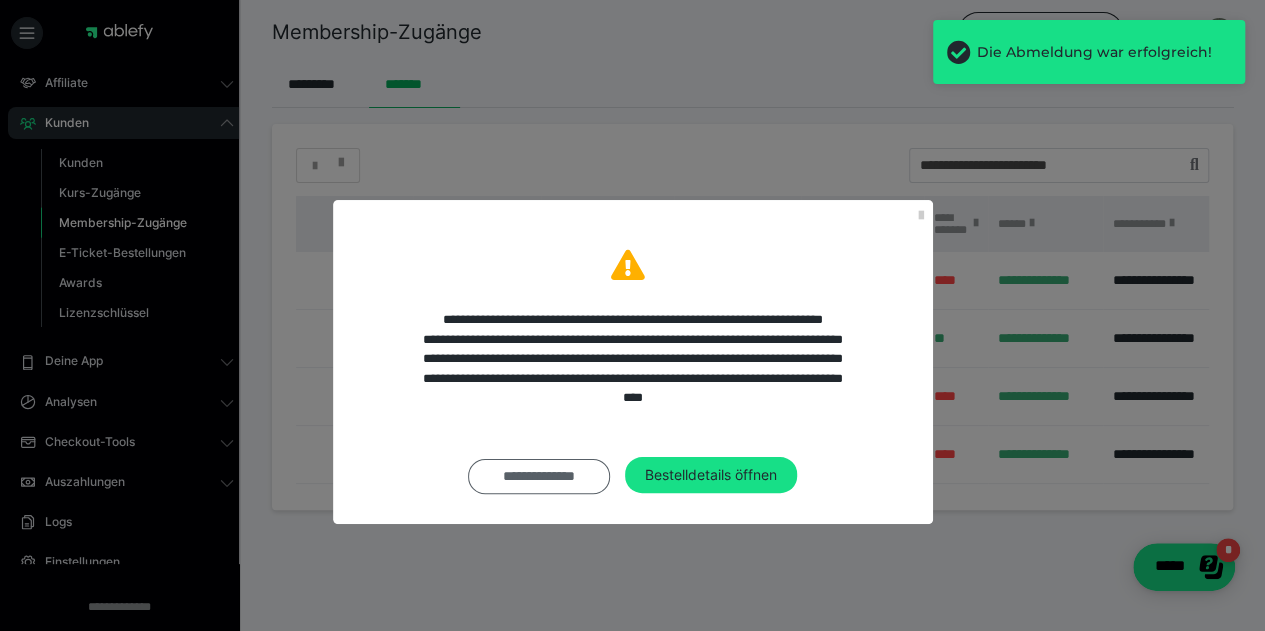 click on "**********" at bounding box center [539, 476] 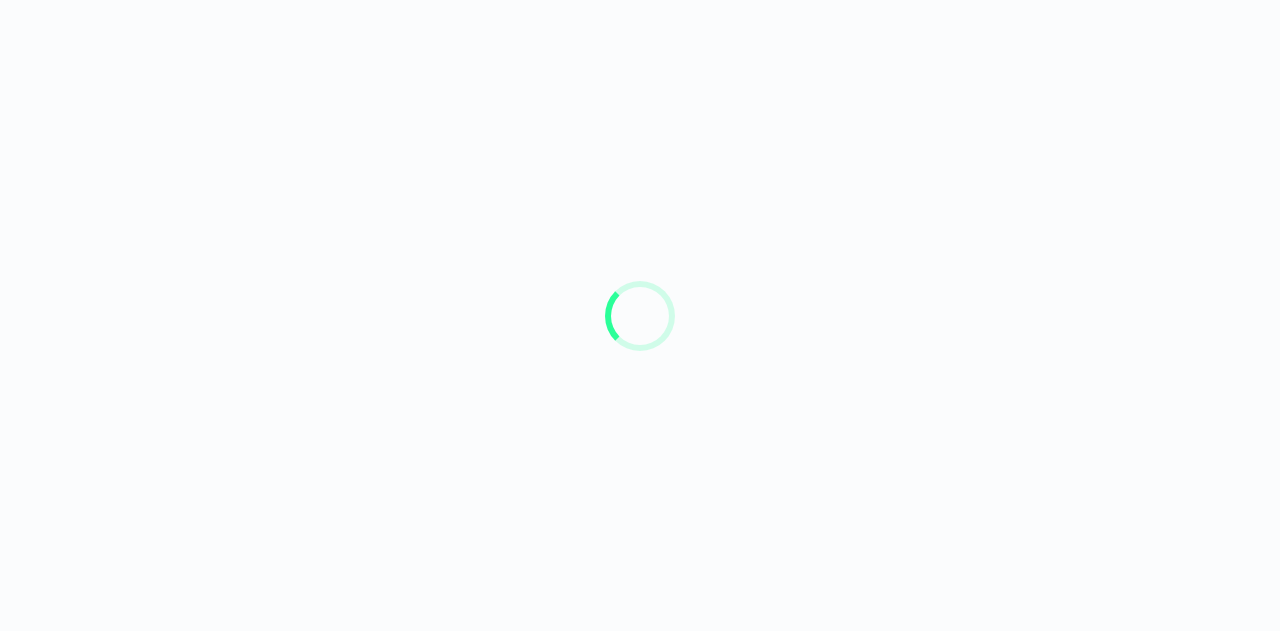 scroll, scrollTop: 0, scrollLeft: 0, axis: both 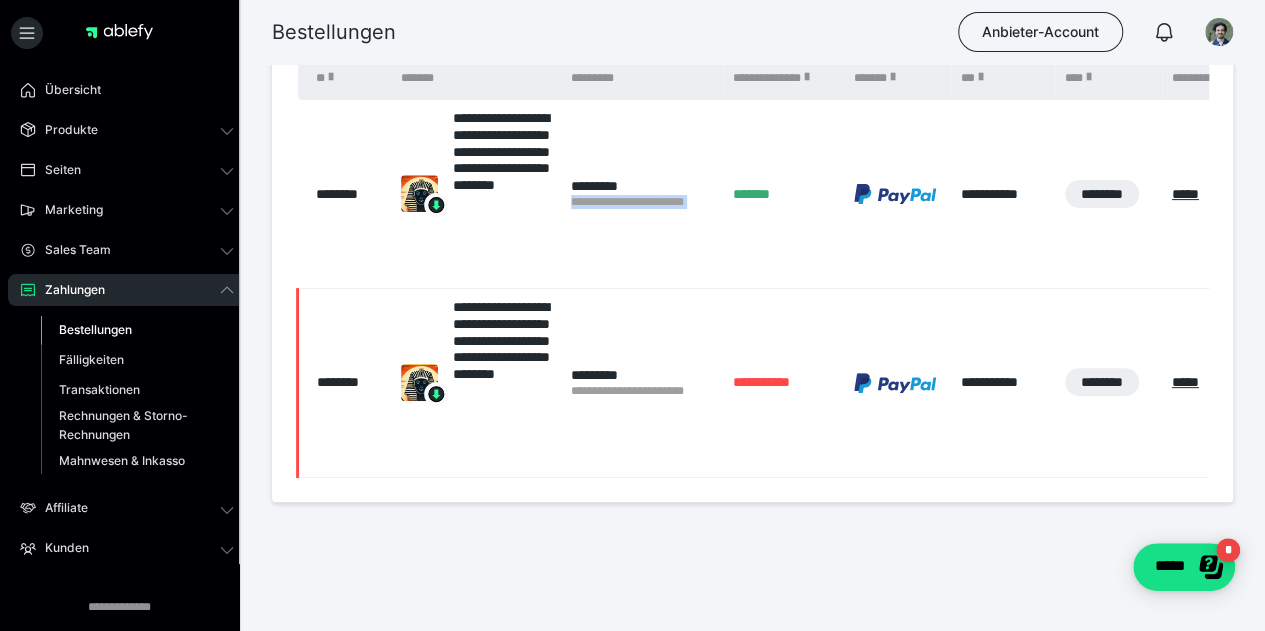 drag, startPoint x: 722, startPoint y: 206, endPoint x: 560, endPoint y: 214, distance: 162.19742 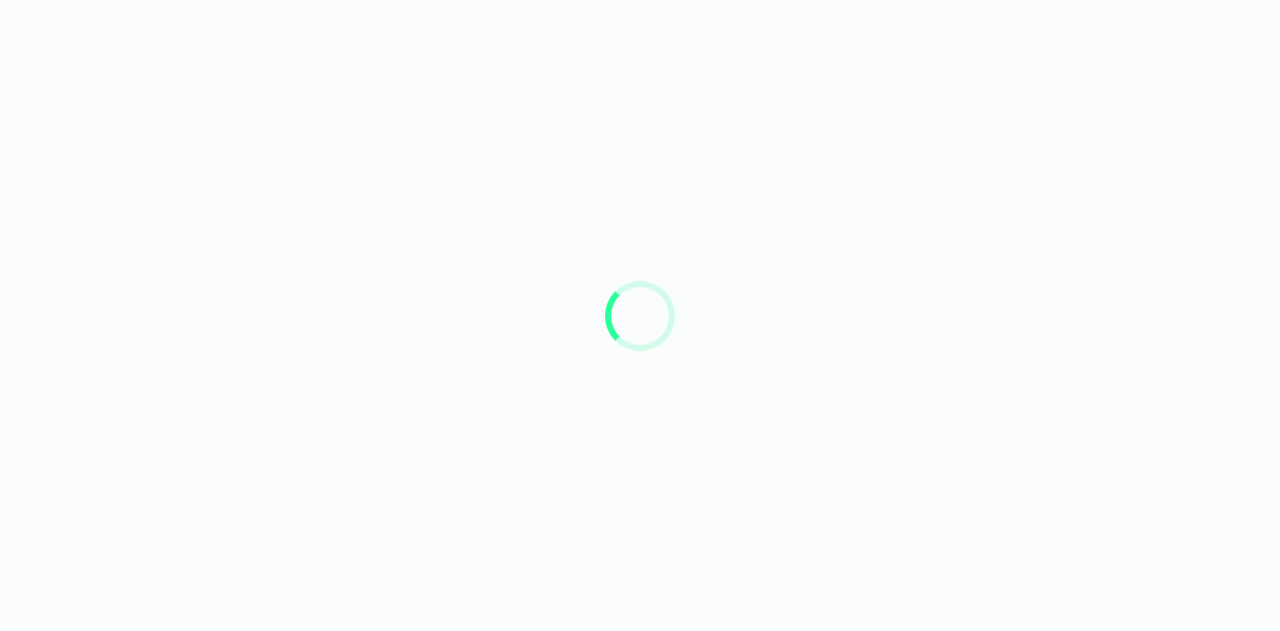 scroll, scrollTop: 0, scrollLeft: 0, axis: both 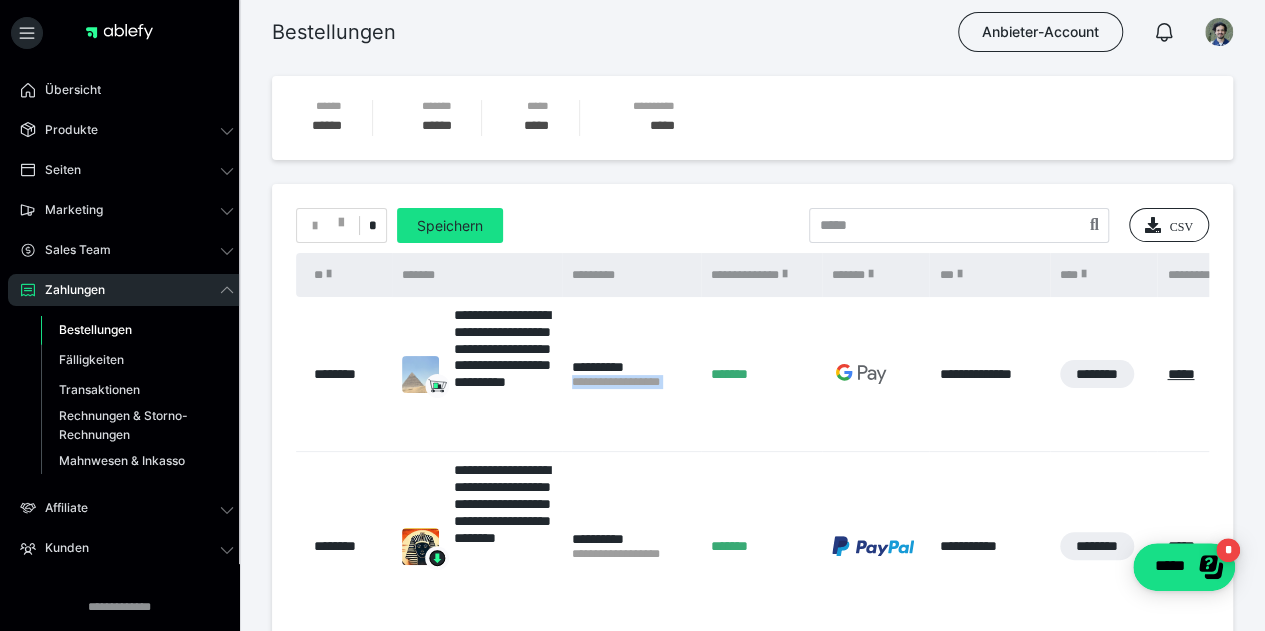 drag, startPoint x: 705, startPoint y: 398, endPoint x: 575, endPoint y: 384, distance: 130.75168 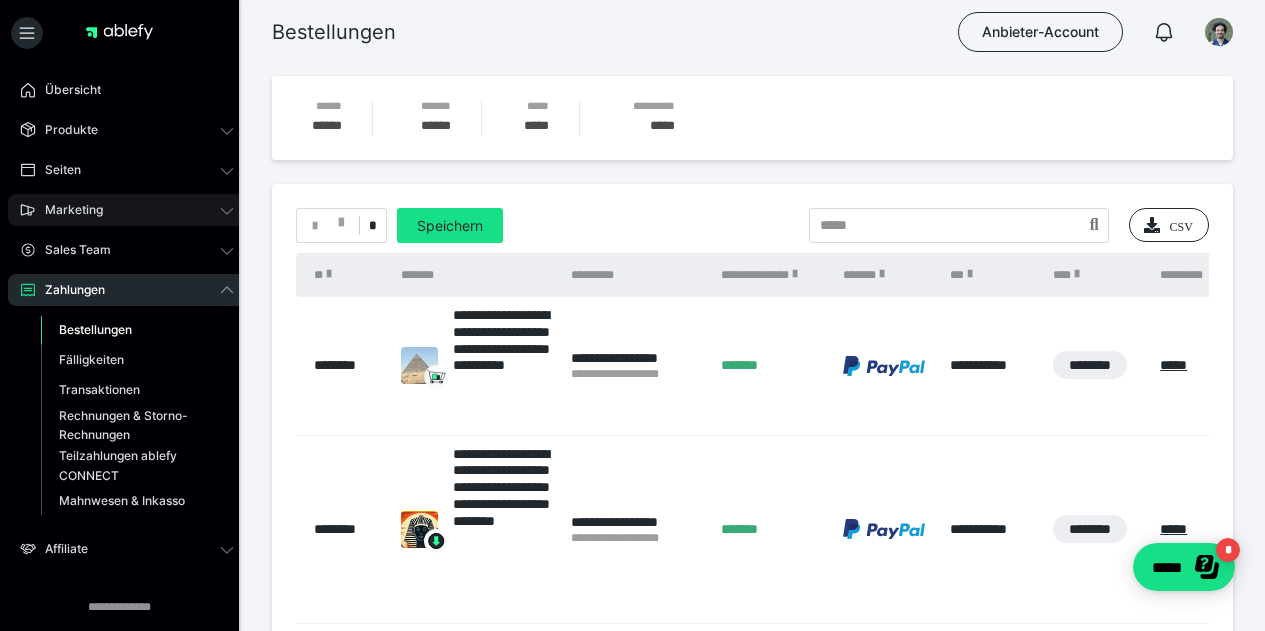 scroll, scrollTop: 0, scrollLeft: 0, axis: both 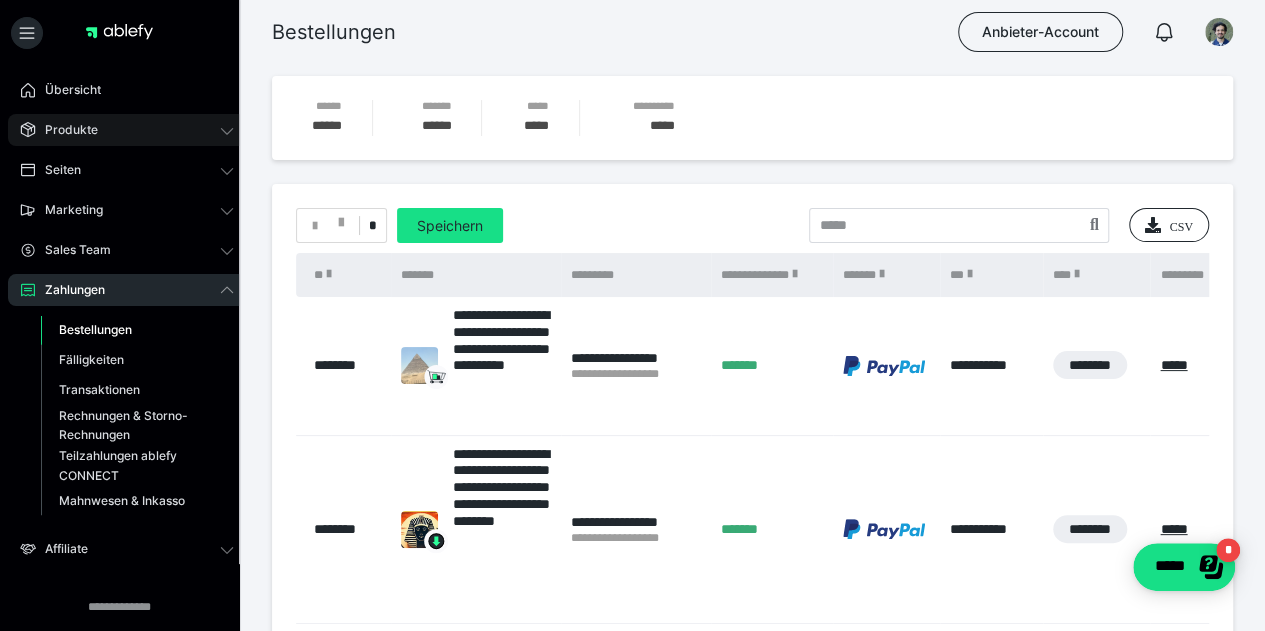click on "Produkte" at bounding box center (127, 130) 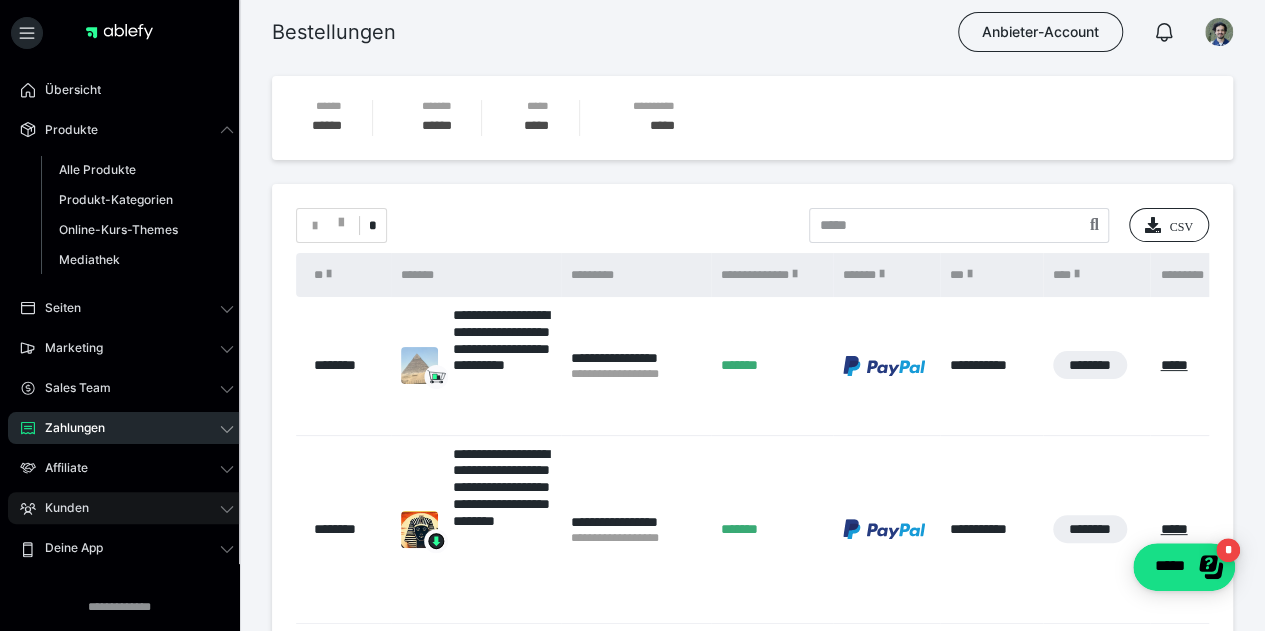 click on "Kunden" at bounding box center [127, 508] 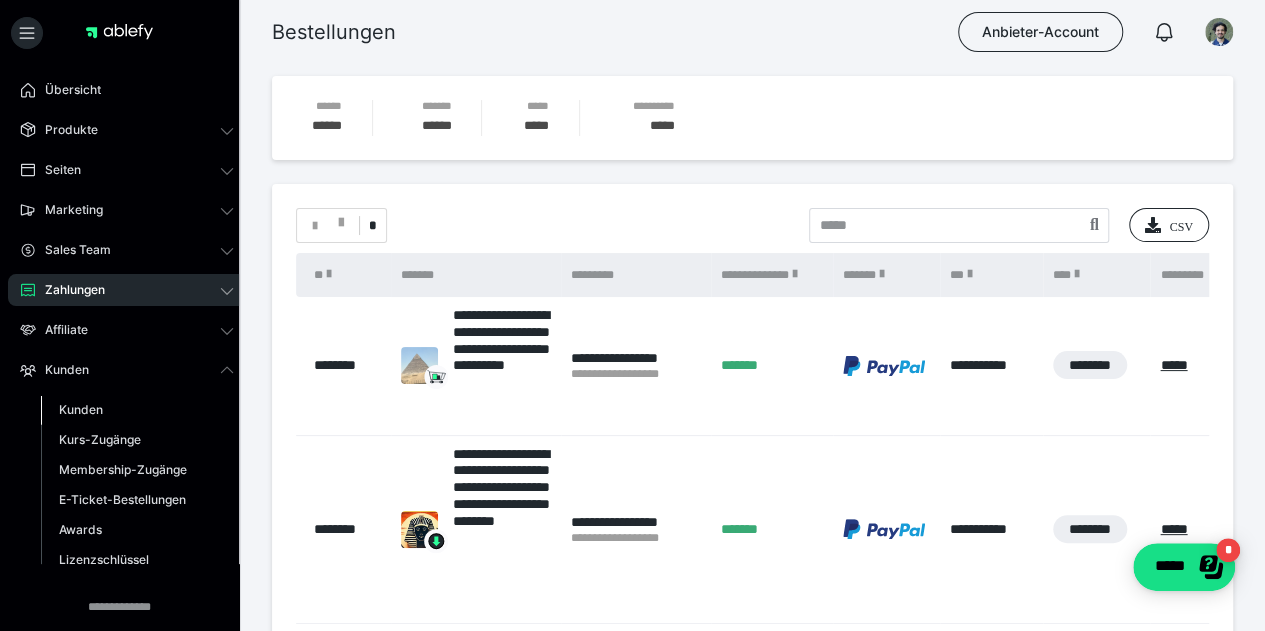 click on "Kunden" at bounding box center (81, 409) 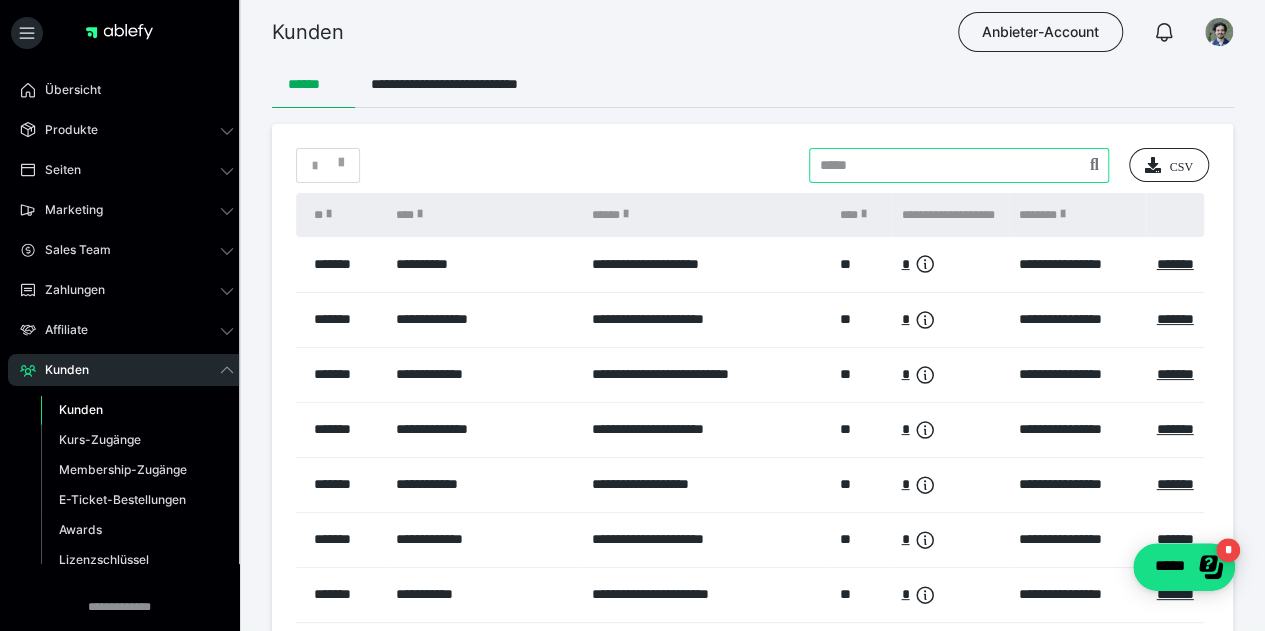 click at bounding box center (959, 165) 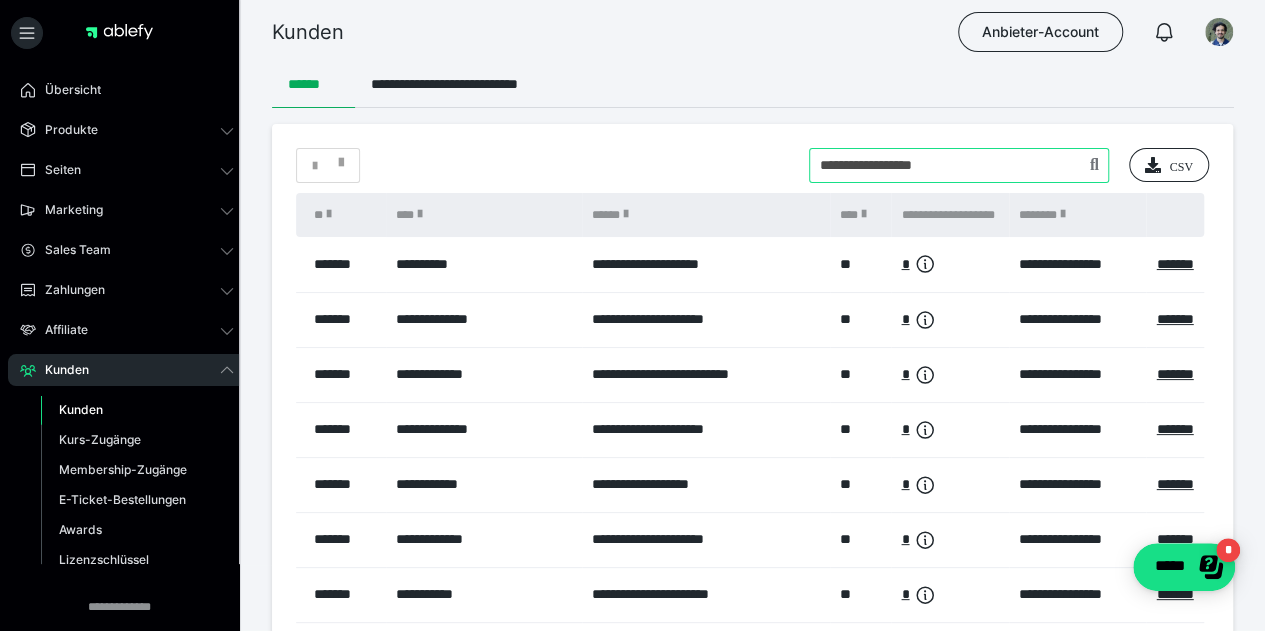 type on "**********" 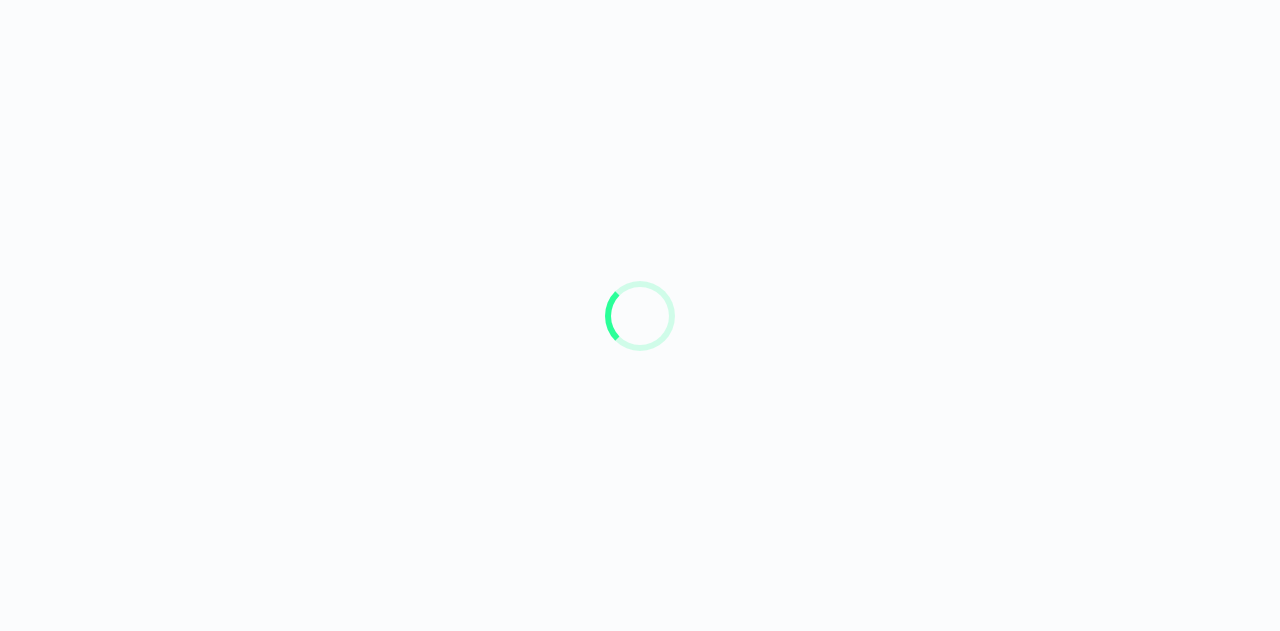scroll, scrollTop: 0, scrollLeft: 0, axis: both 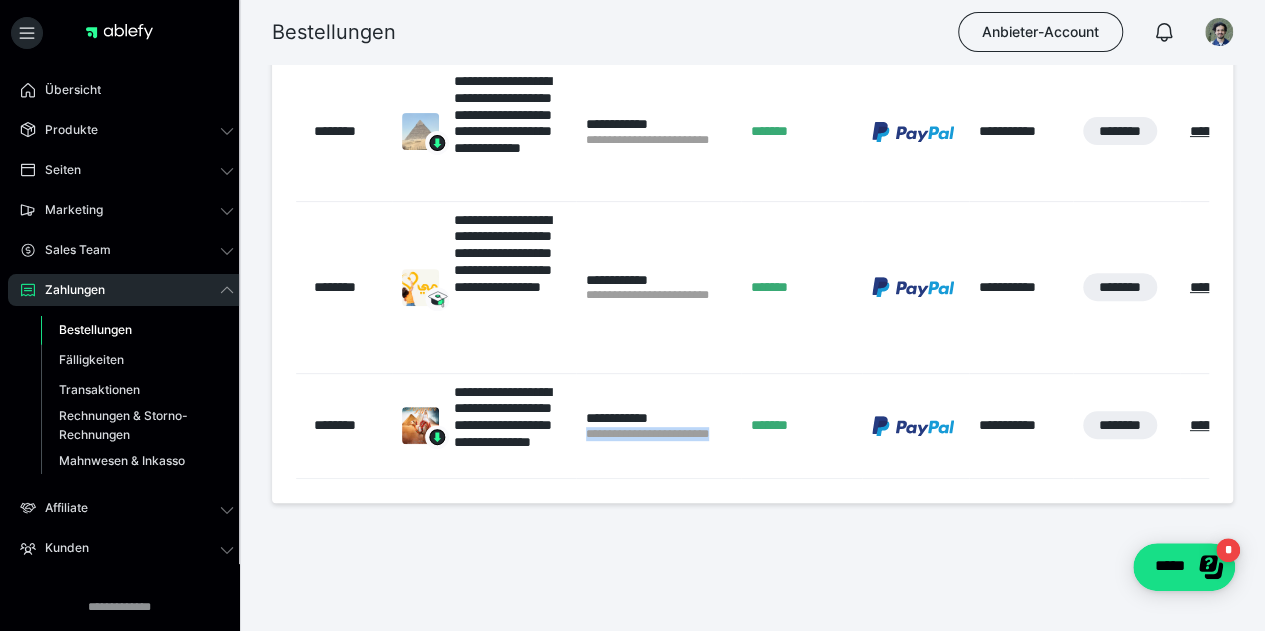 drag, startPoint x: 736, startPoint y: 442, endPoint x: 587, endPoint y: 456, distance: 149.65627 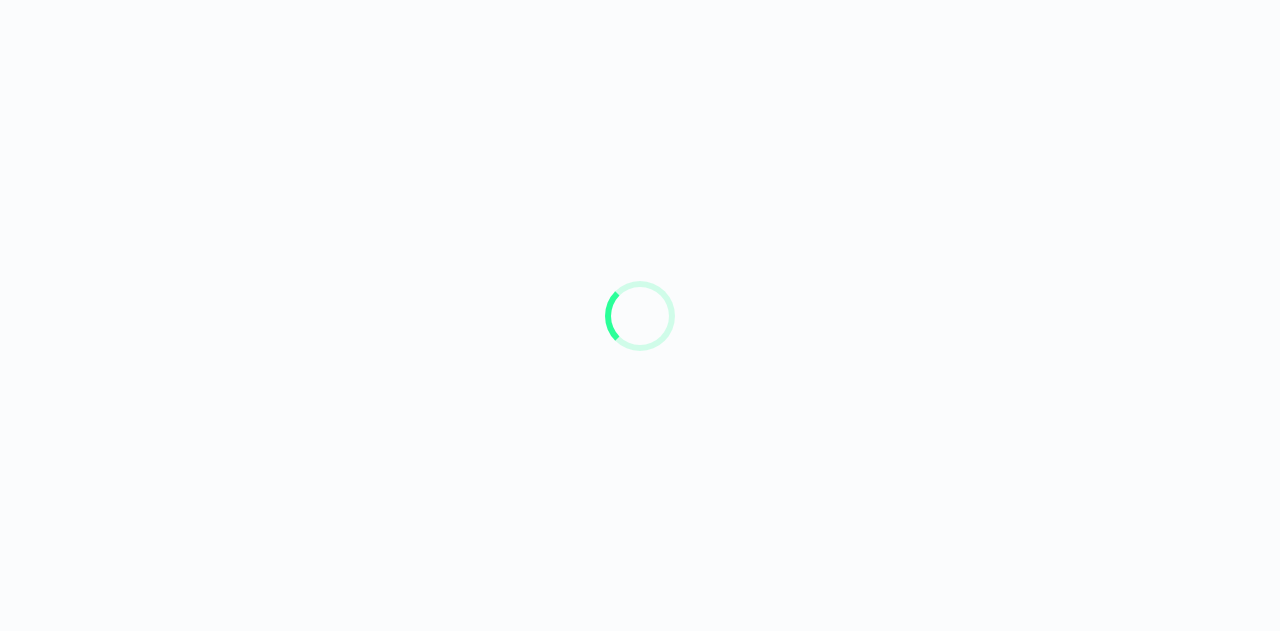 scroll, scrollTop: 0, scrollLeft: 0, axis: both 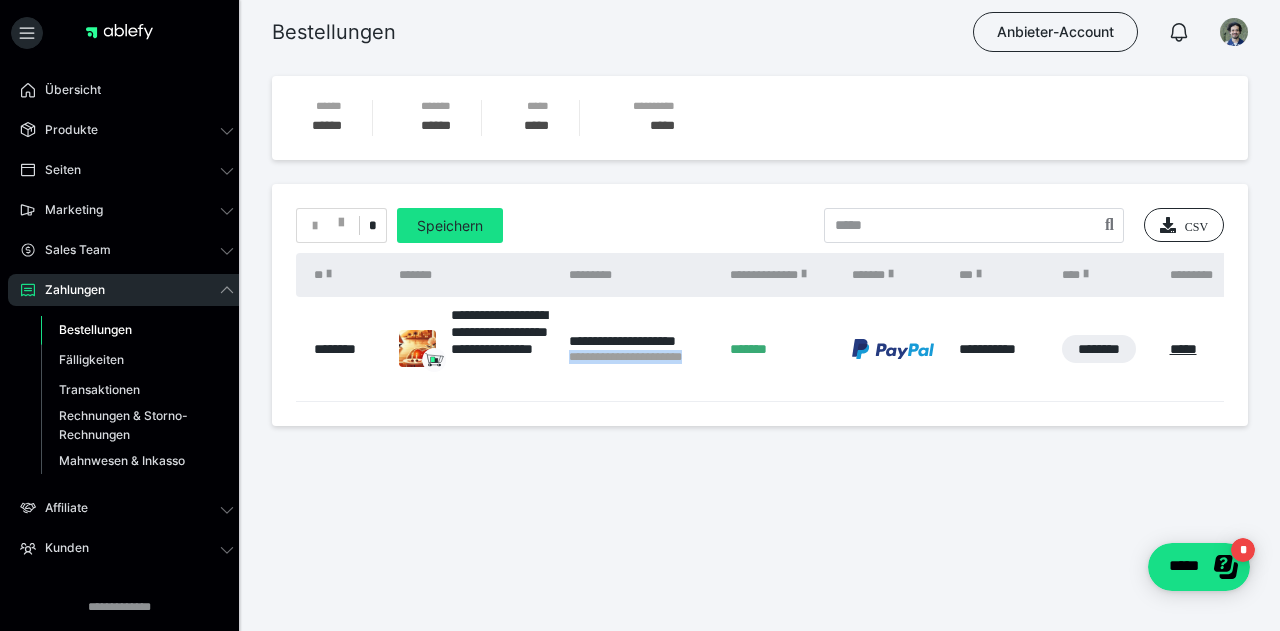 drag, startPoint x: 708, startPoint y: 359, endPoint x: 566, endPoint y: 373, distance: 142.68848 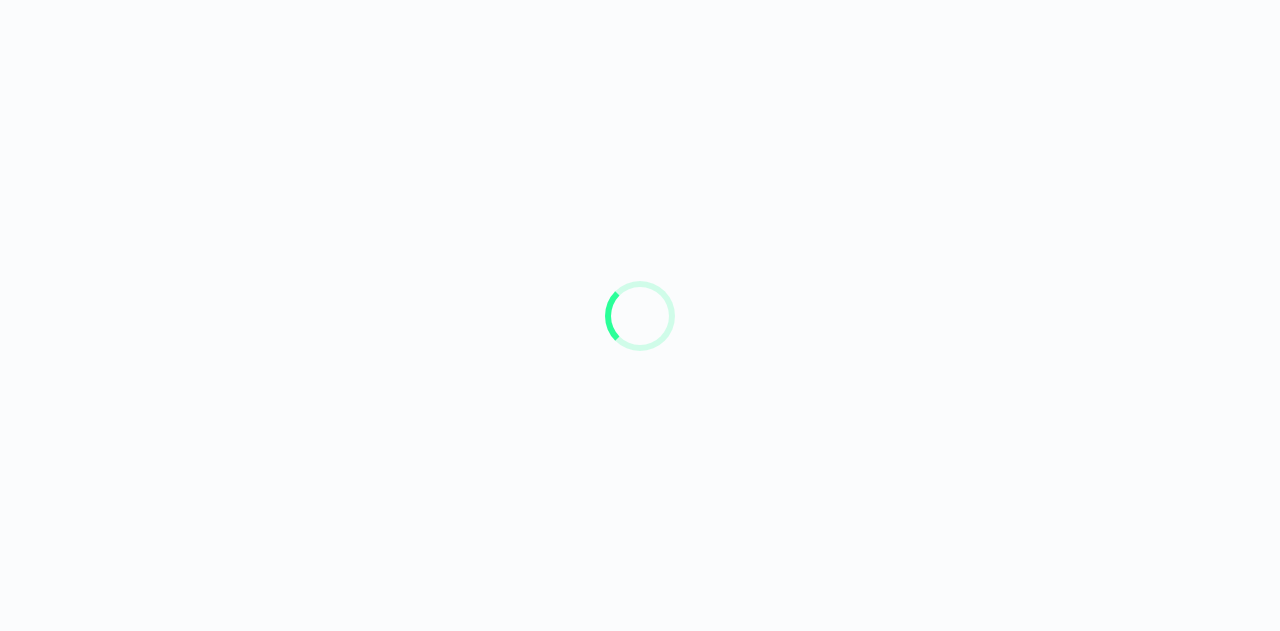 scroll, scrollTop: 0, scrollLeft: 0, axis: both 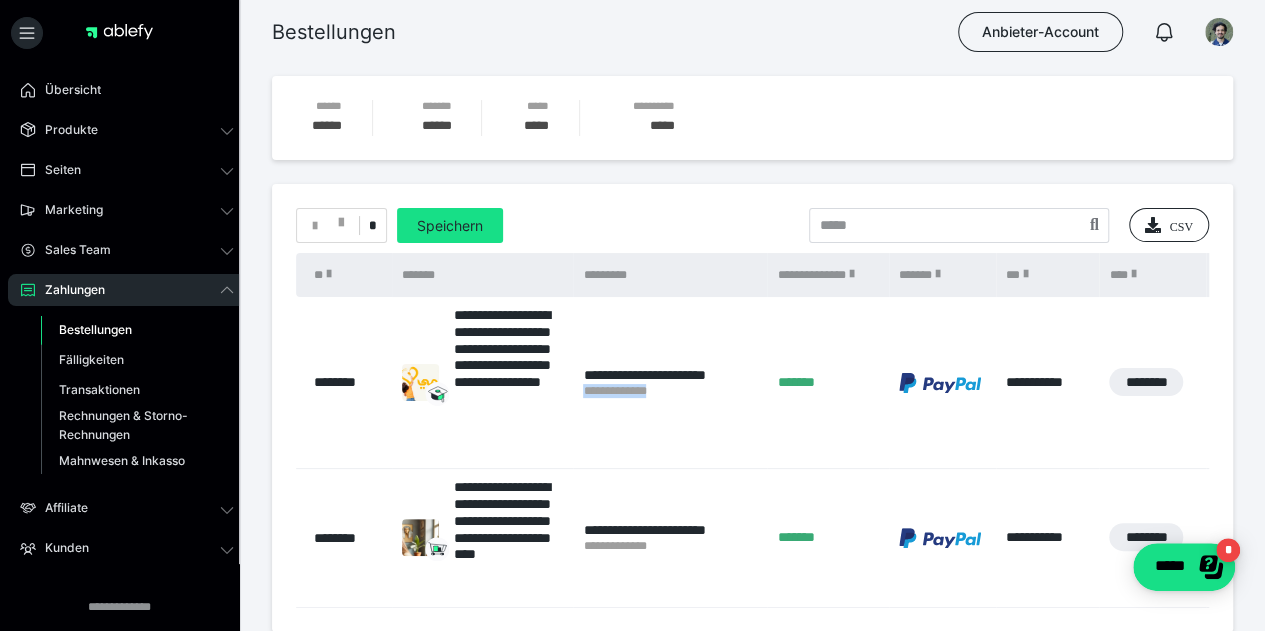 drag, startPoint x: 677, startPoint y: 393, endPoint x: 582, endPoint y: 397, distance: 95.084175 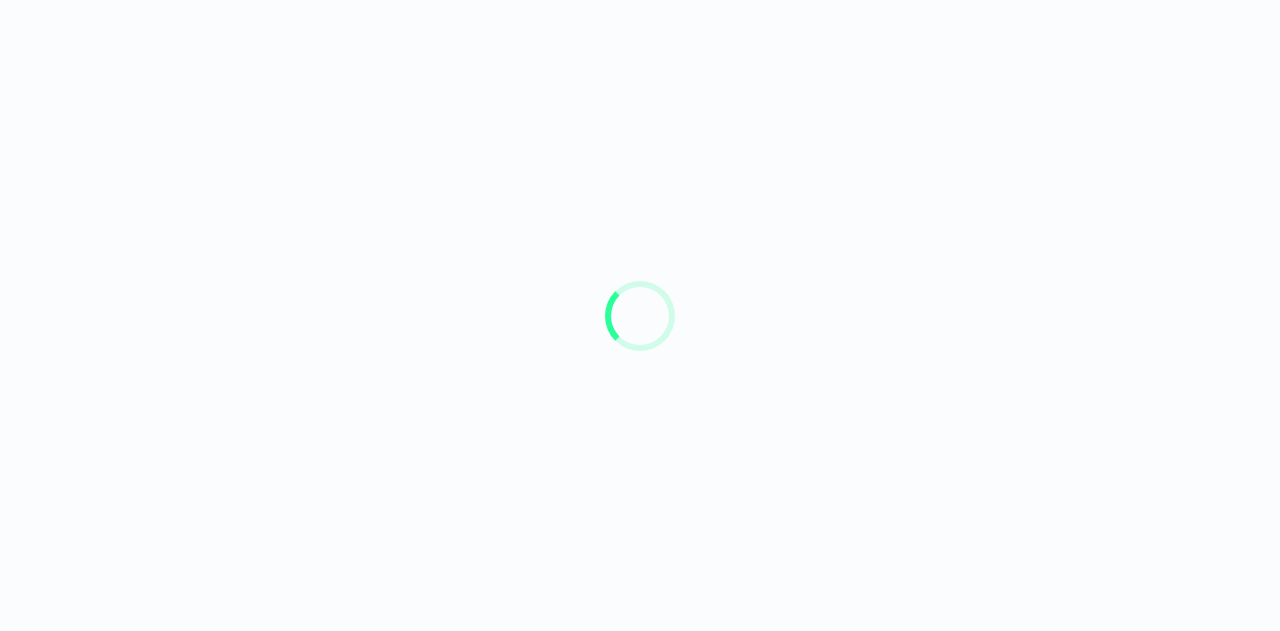 scroll, scrollTop: 0, scrollLeft: 0, axis: both 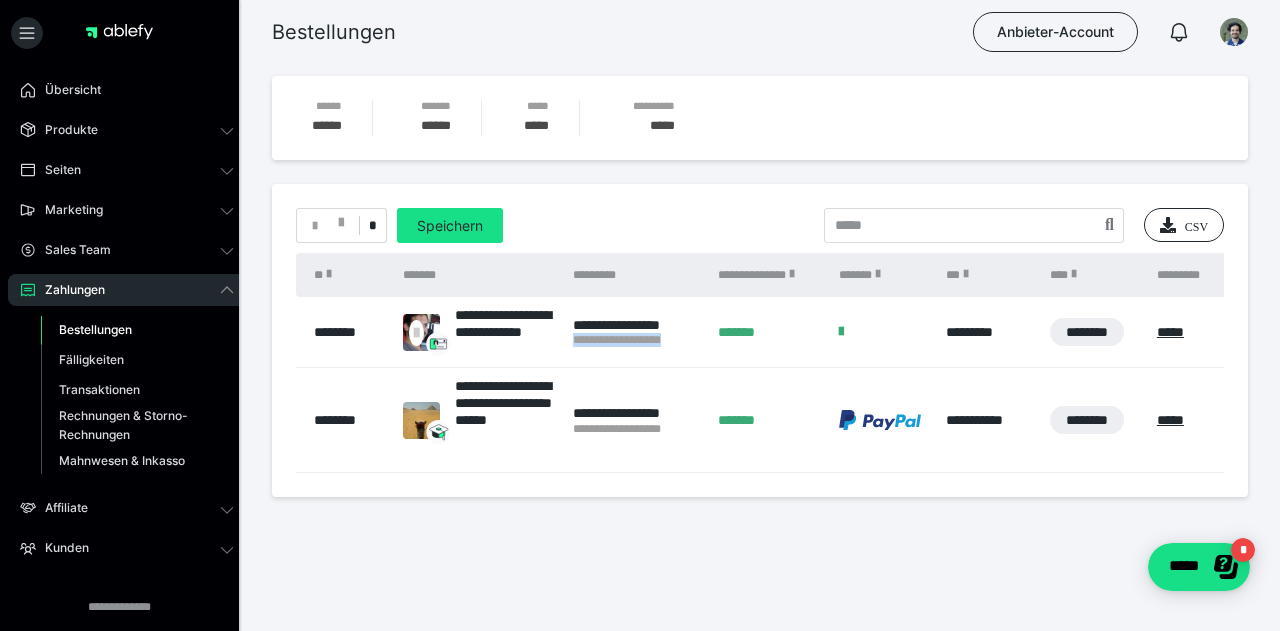 drag, startPoint x: 689, startPoint y: 347, endPoint x: 563, endPoint y: 350, distance: 126.035706 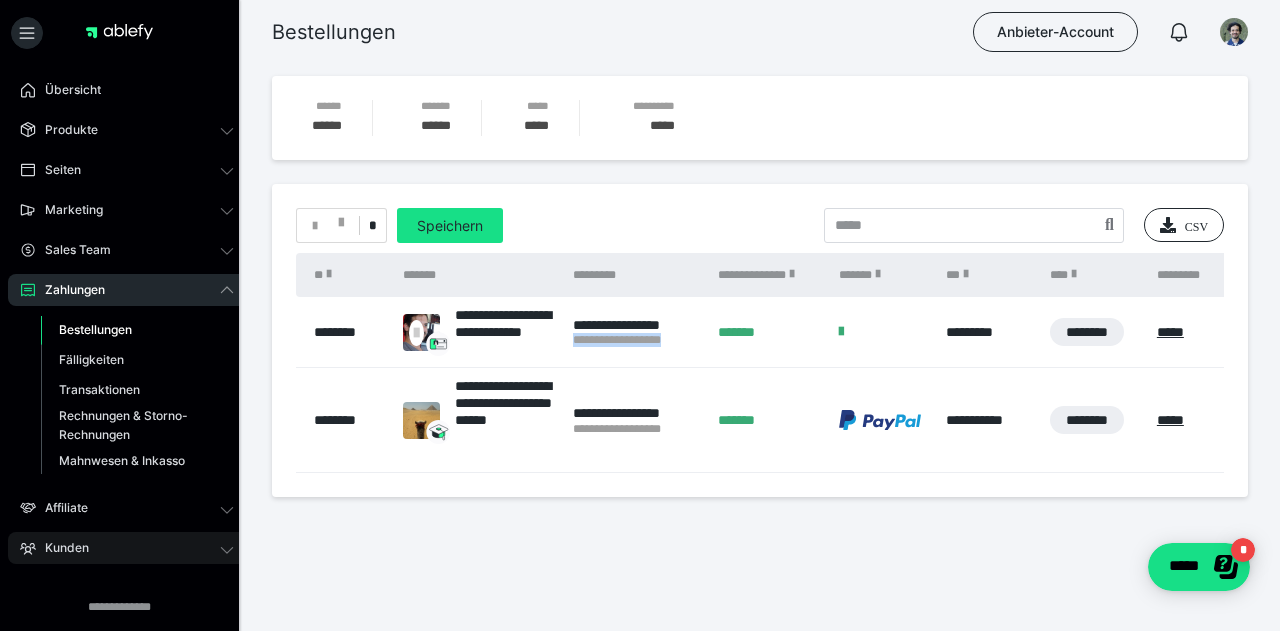 click on "Kunden" at bounding box center [127, 548] 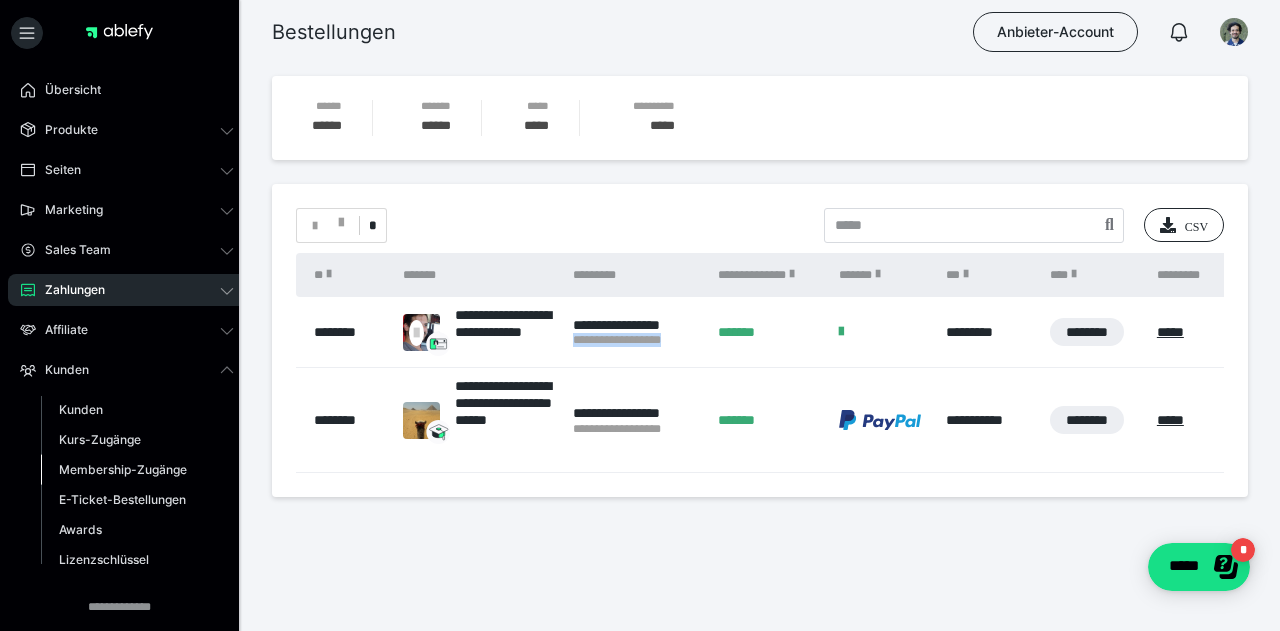 click on "Membership-Zugänge" at bounding box center (123, 469) 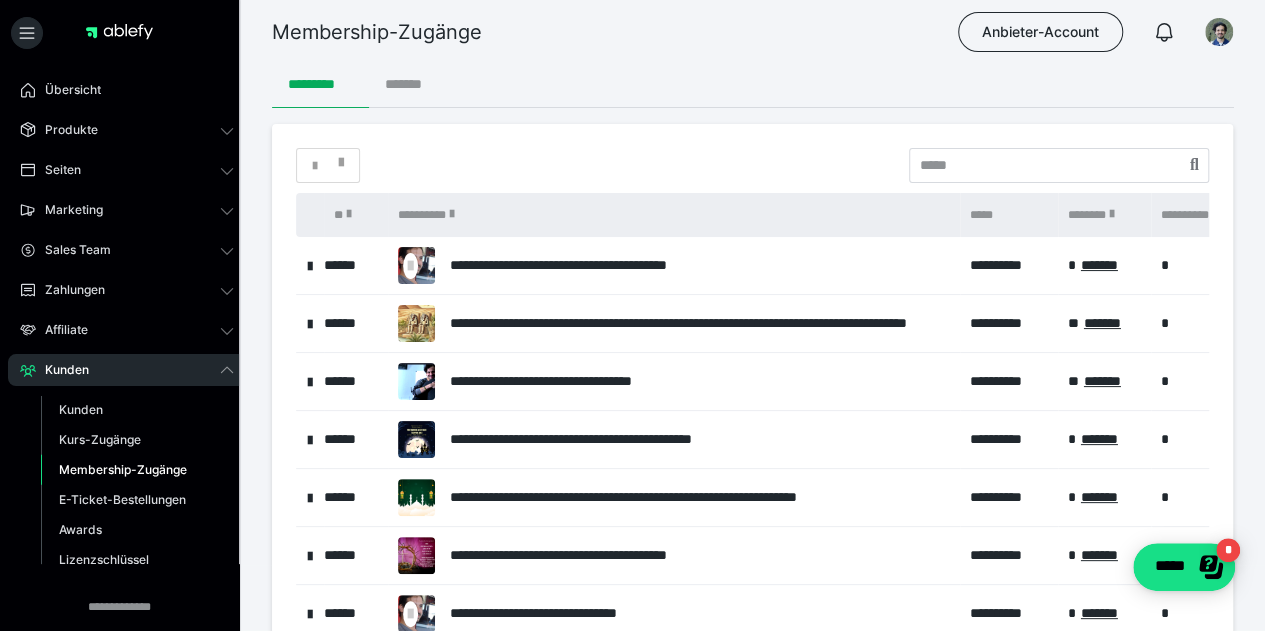click on "*******" at bounding box center [414, 84] 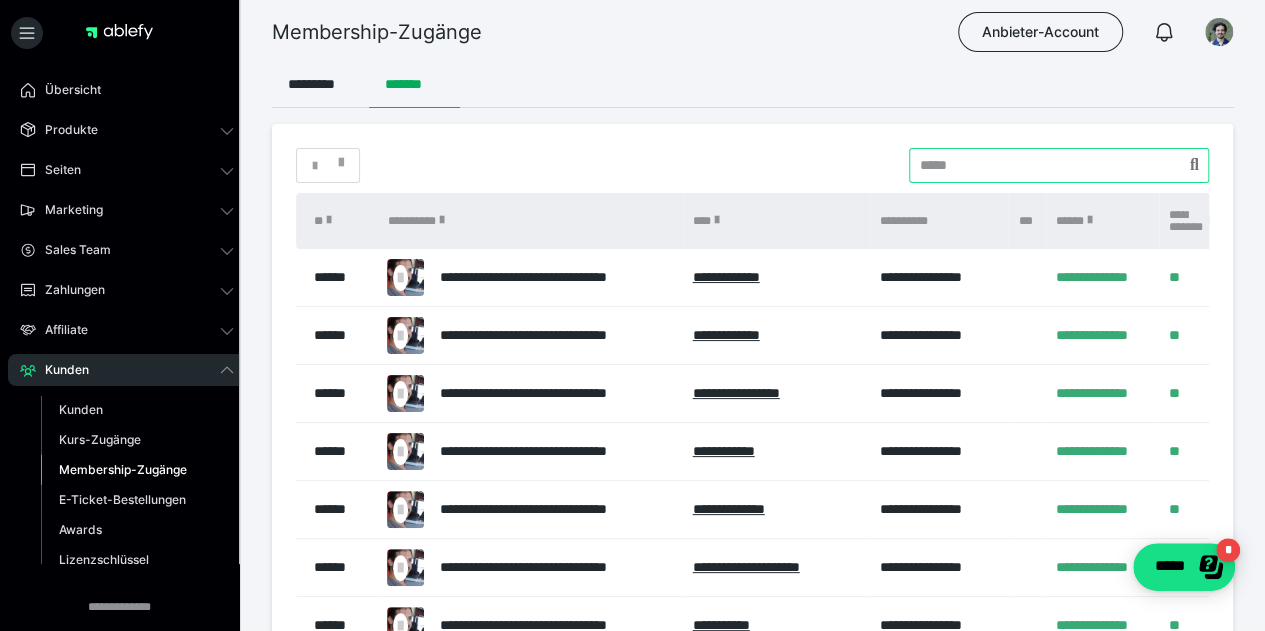 click at bounding box center [1059, 165] 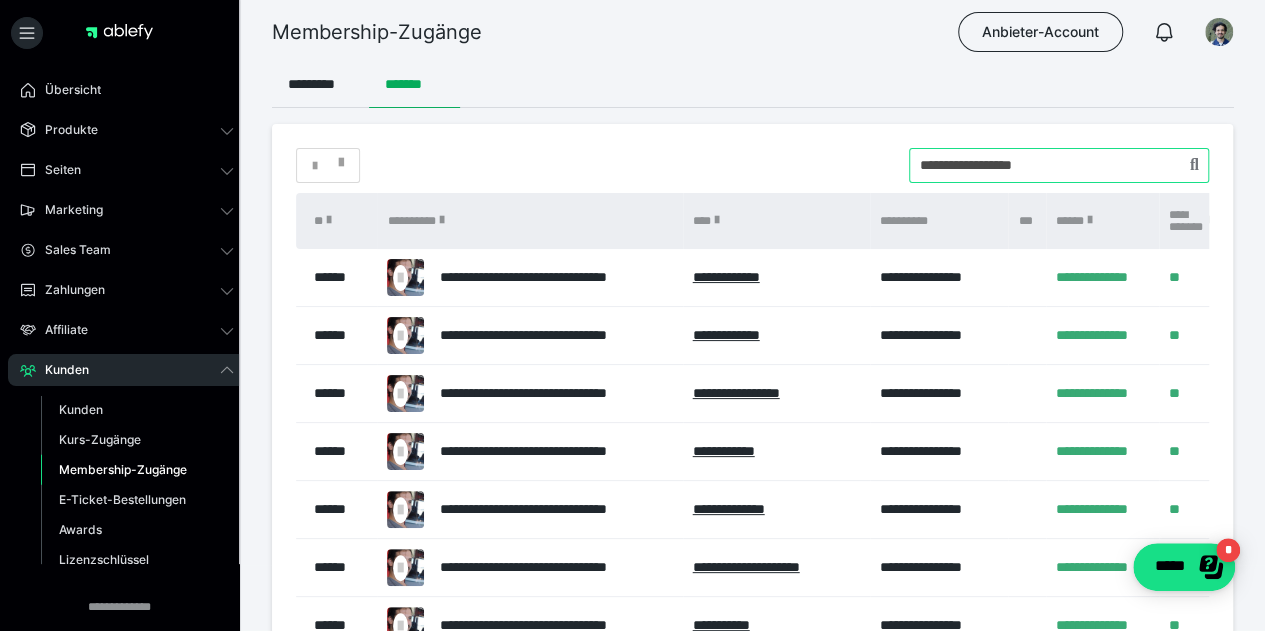 type on "**********" 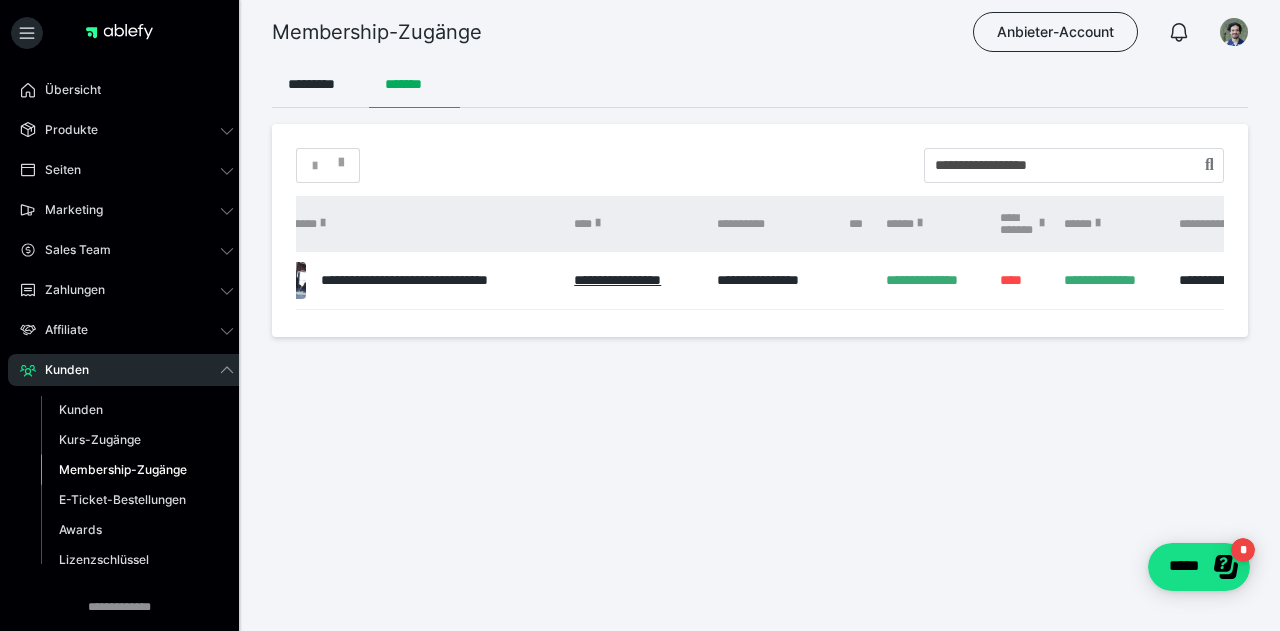 scroll, scrollTop: 0, scrollLeft: 118, axis: horizontal 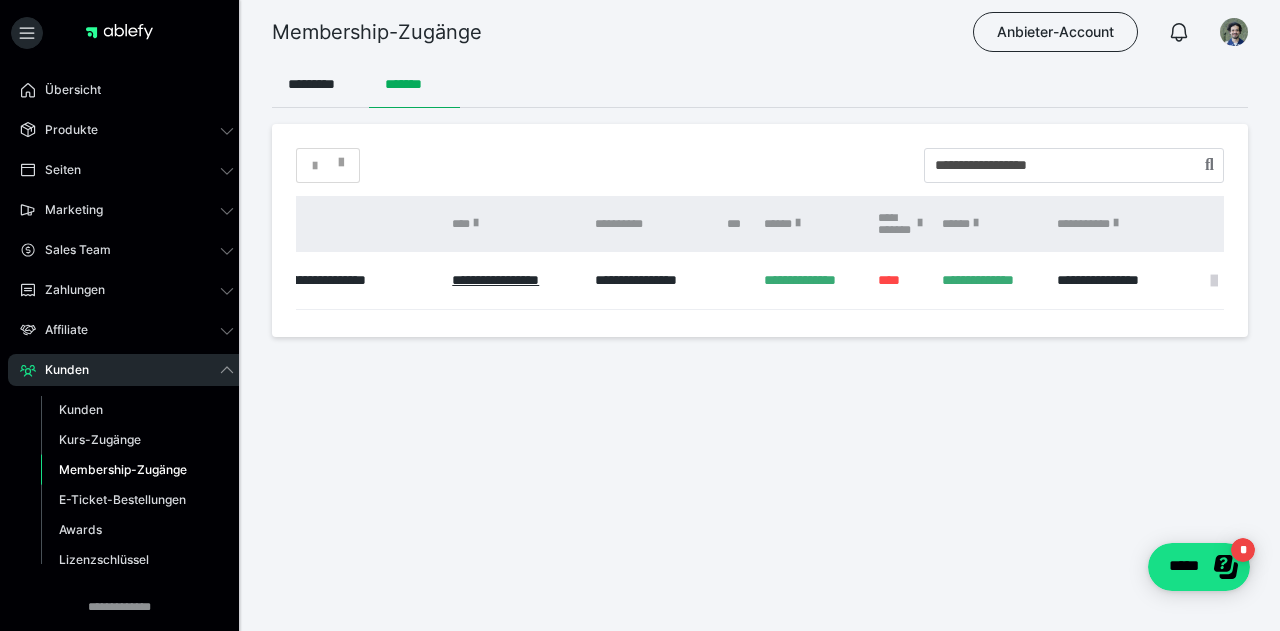 click at bounding box center [1214, 281] 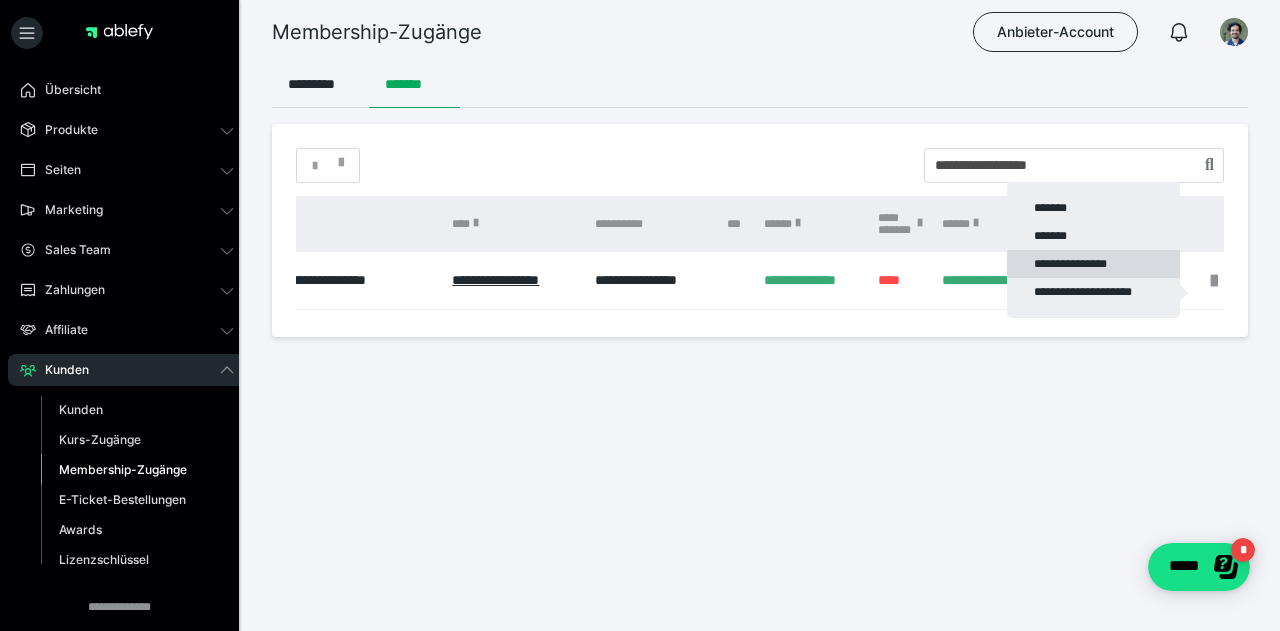 click on "**********" at bounding box center (1093, 264) 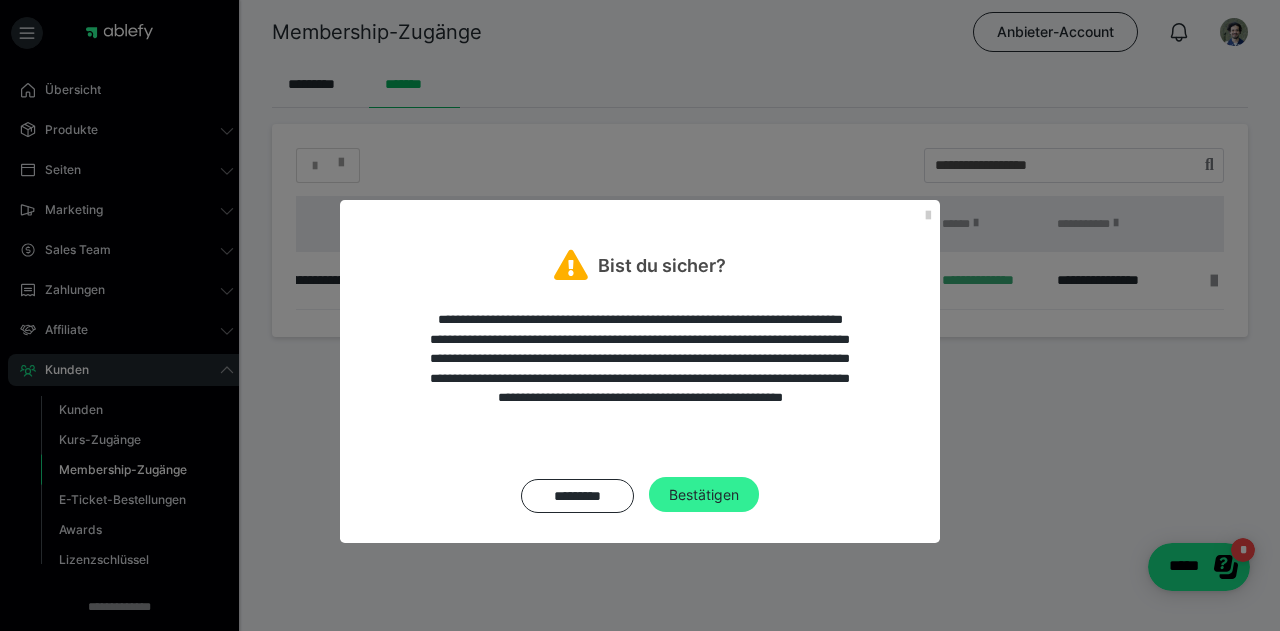click on "Bestätigen" at bounding box center [704, 495] 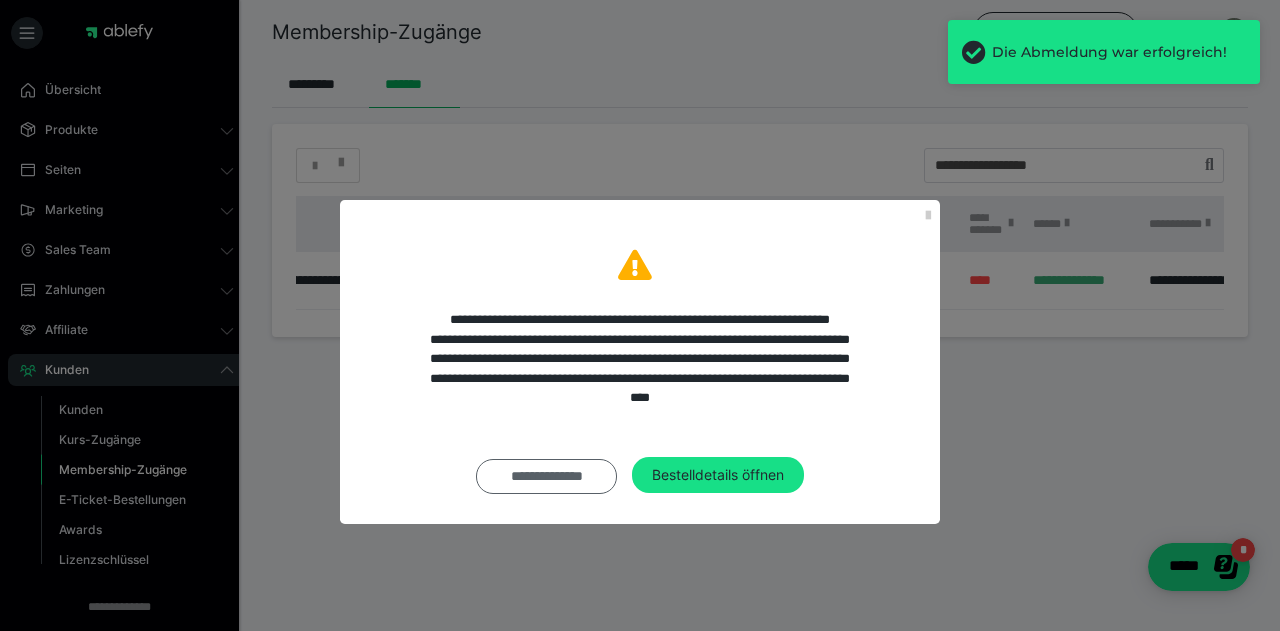 click on "**********" at bounding box center (547, 476) 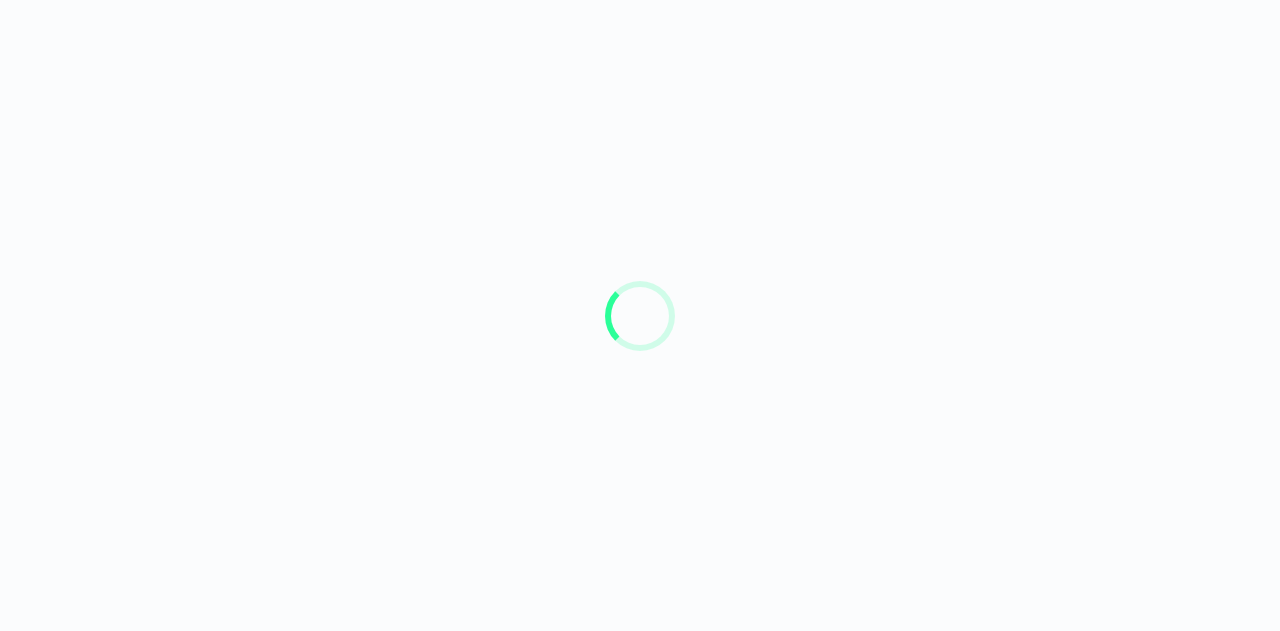 scroll, scrollTop: 0, scrollLeft: 0, axis: both 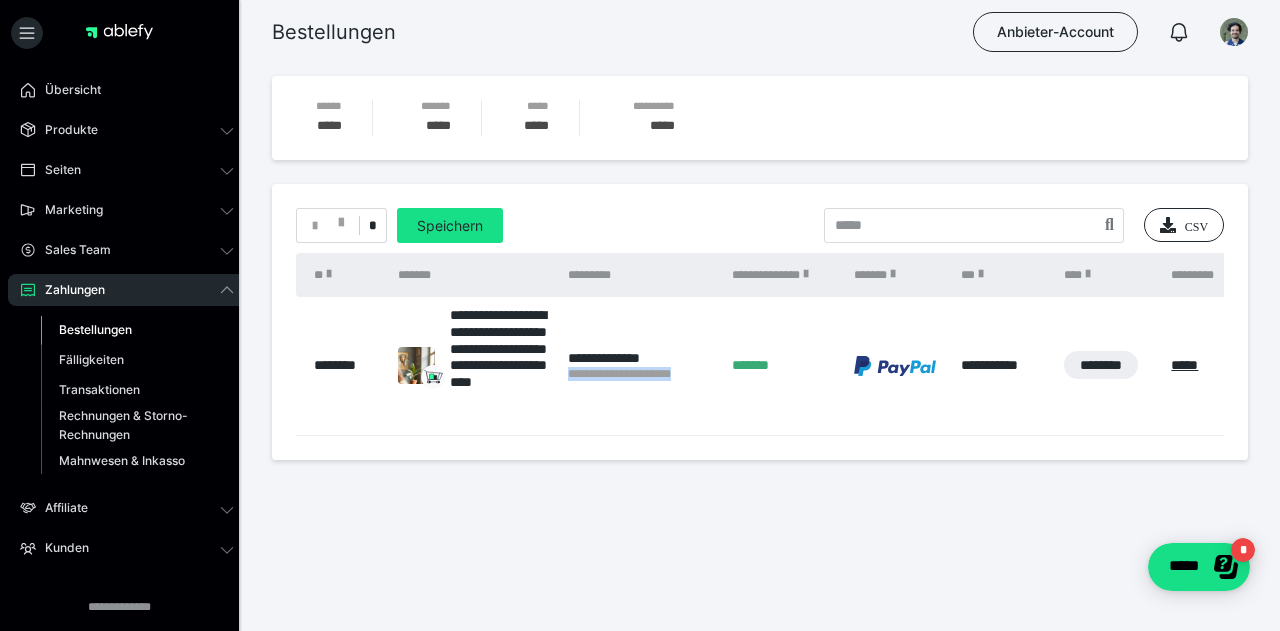 drag, startPoint x: 714, startPoint y: 385, endPoint x: 566, endPoint y: 381, distance: 148.05405 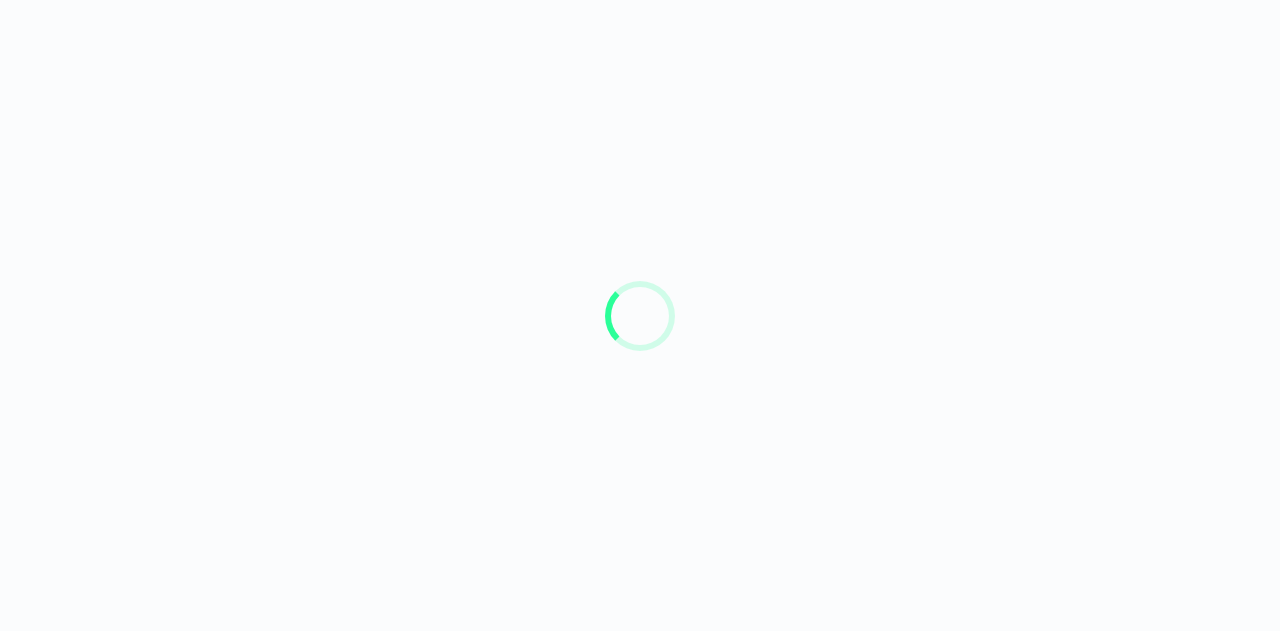 scroll, scrollTop: 0, scrollLeft: 0, axis: both 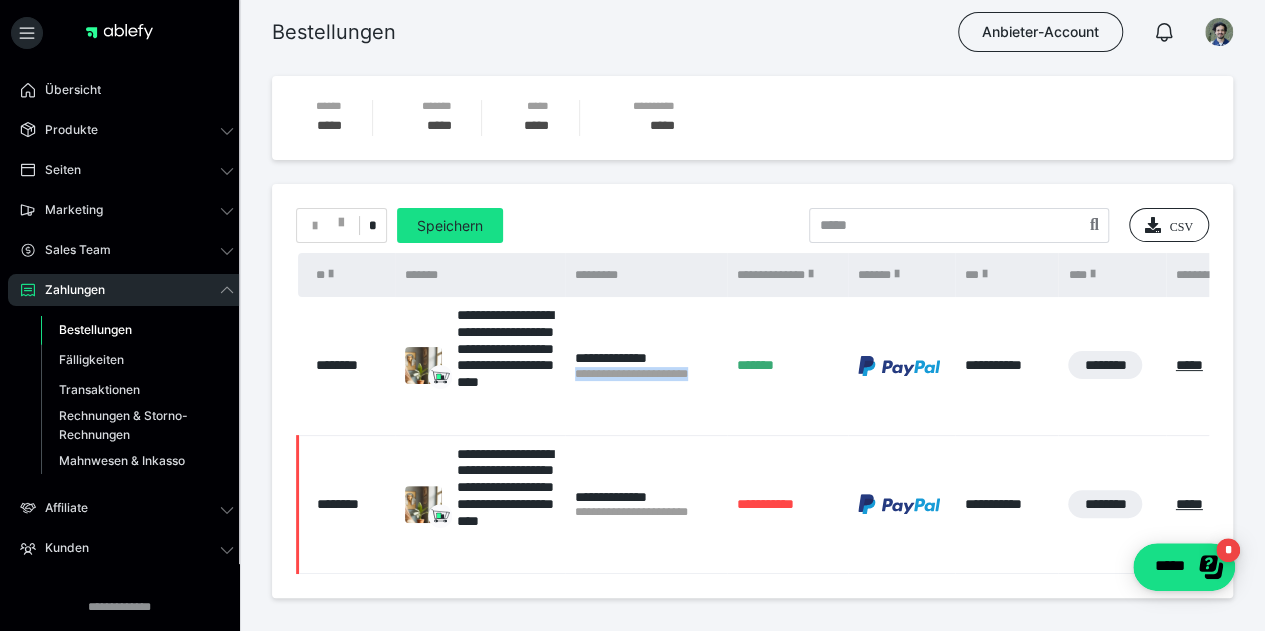 drag, startPoint x: 724, startPoint y: 393, endPoint x: 574, endPoint y: 393, distance: 150 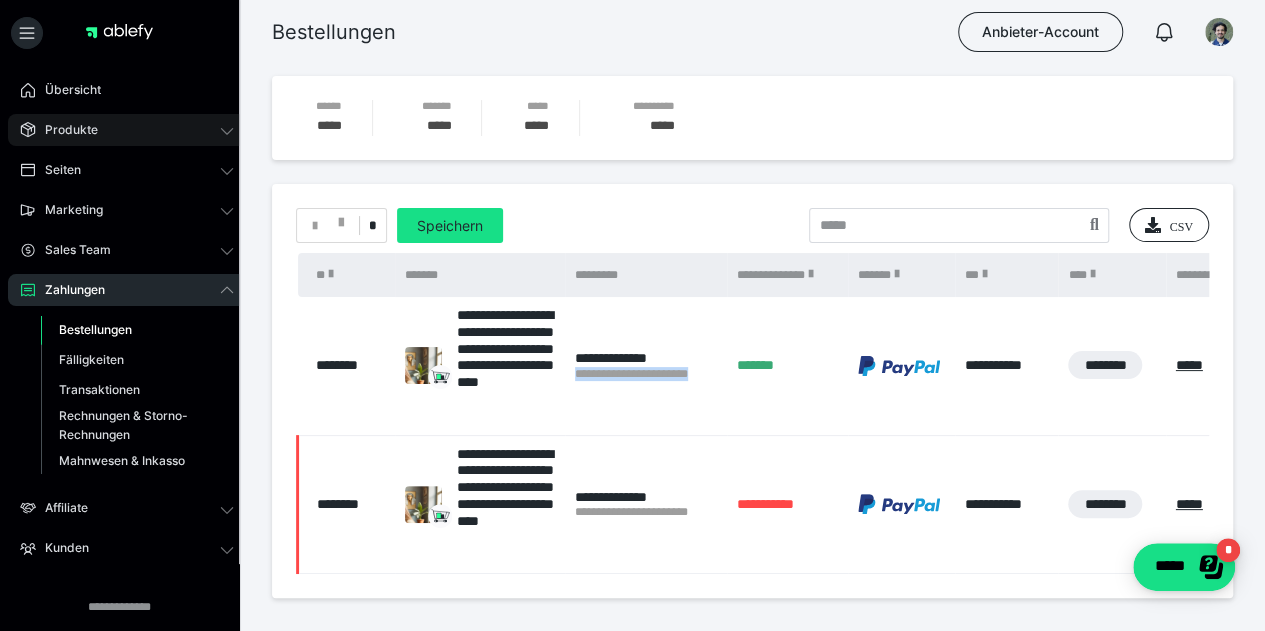 click on "Produkte" at bounding box center (127, 130) 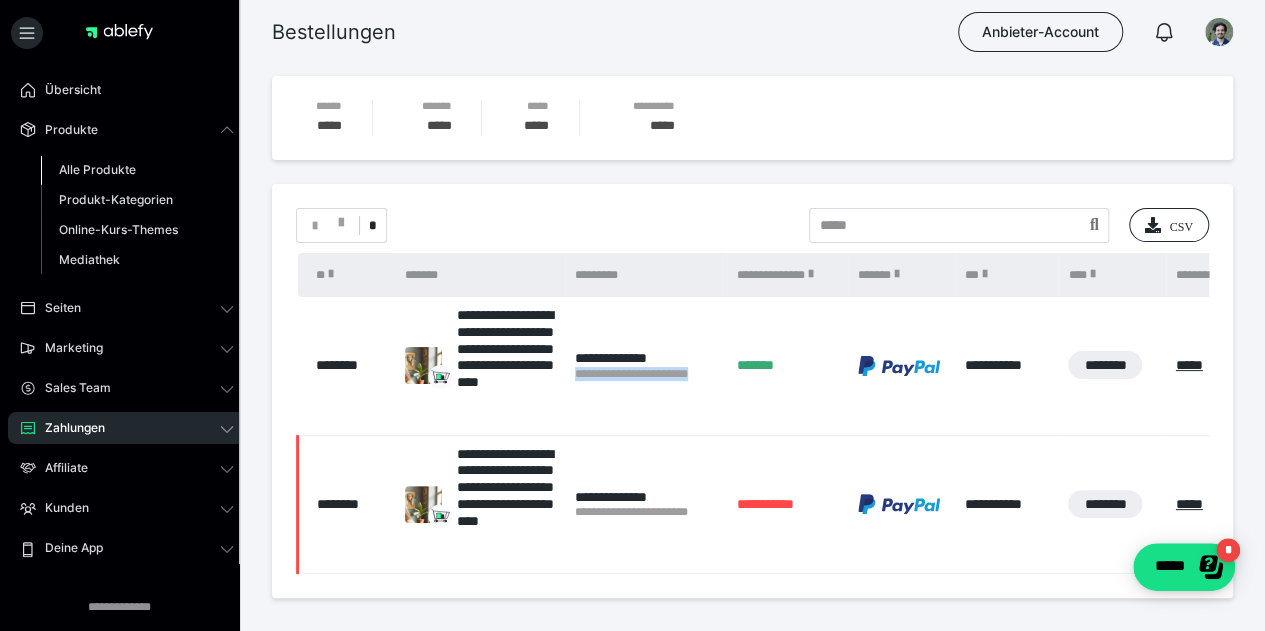 click on "Alle Produkte" at bounding box center (97, 169) 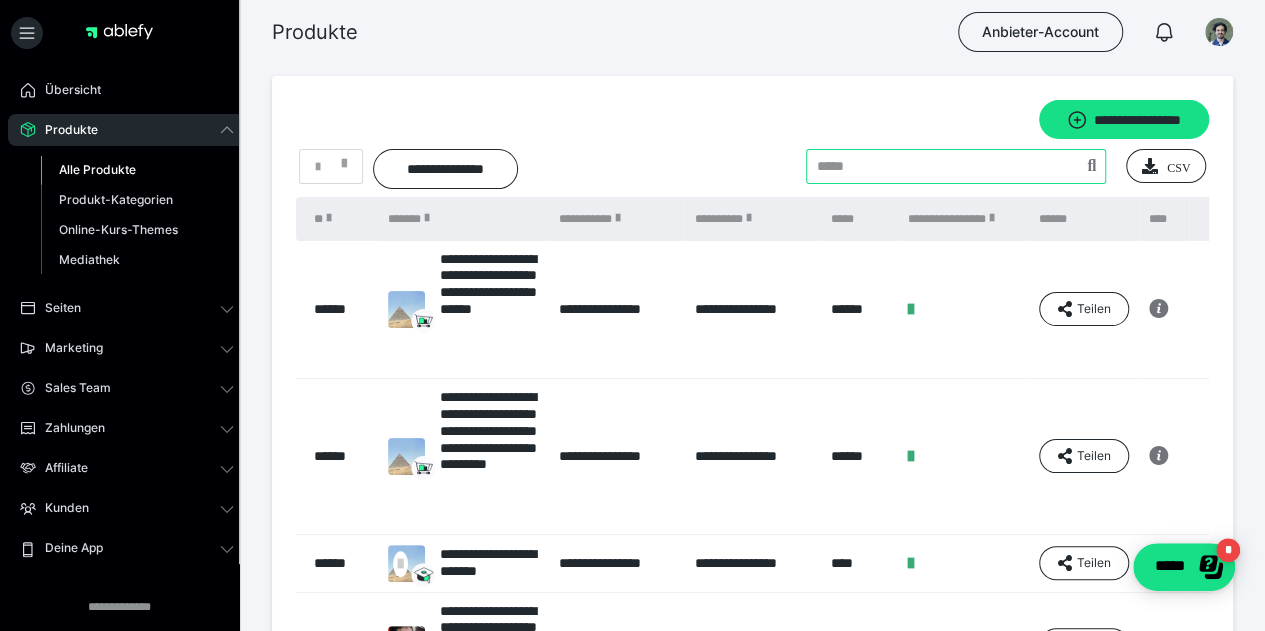 click at bounding box center (956, 166) 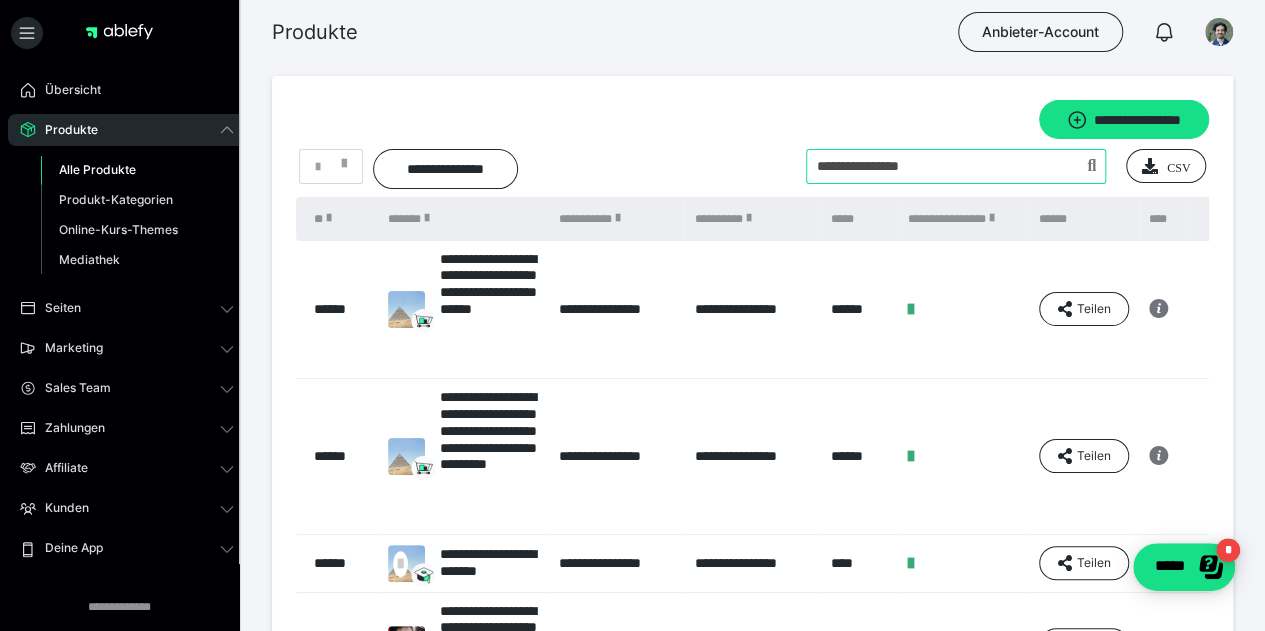 type on "**********" 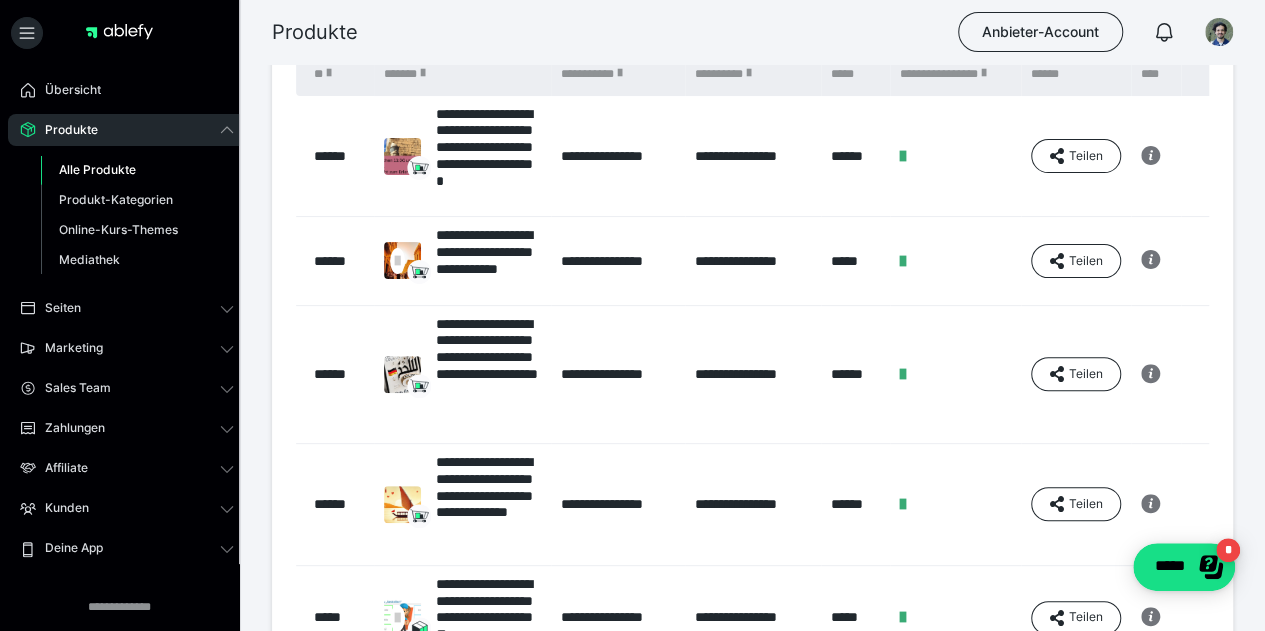 scroll, scrollTop: 233, scrollLeft: 0, axis: vertical 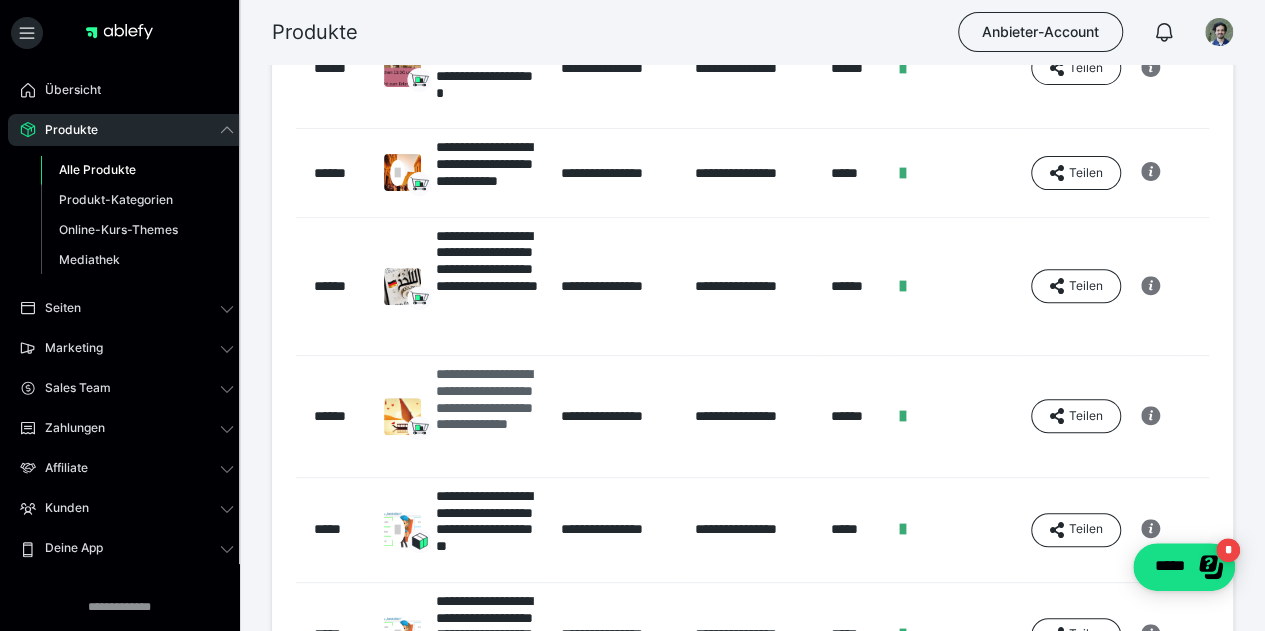 click on "**********" at bounding box center [488, 416] 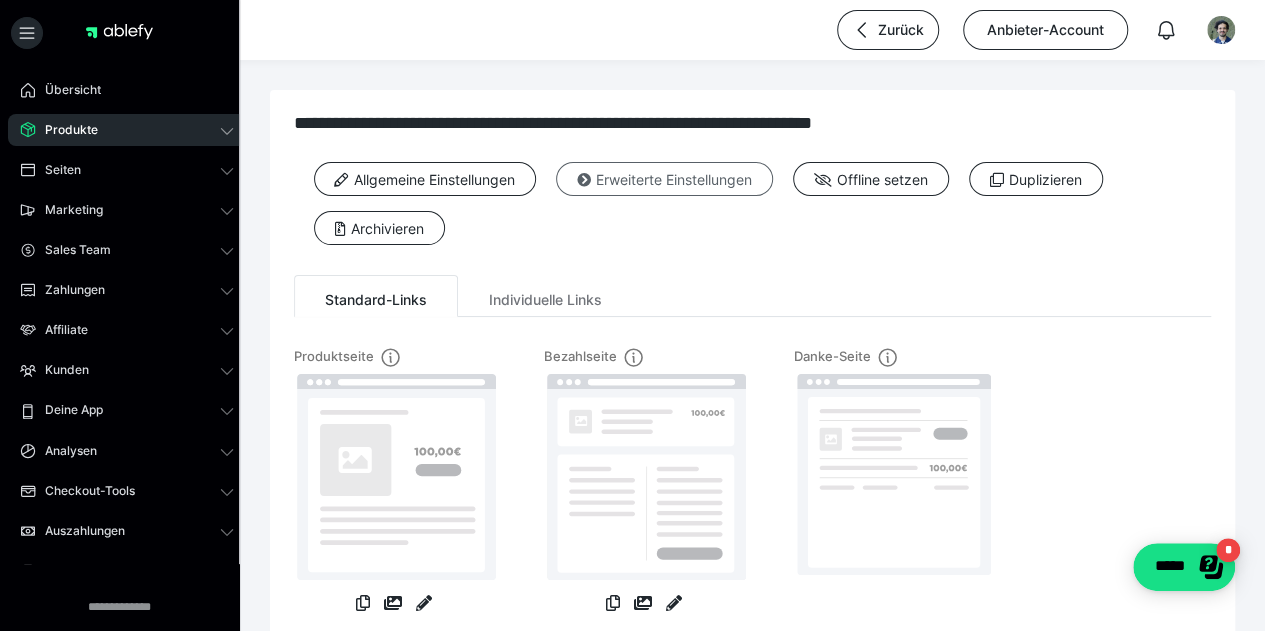 click on "Erweiterte Einstellungen" at bounding box center [664, 179] 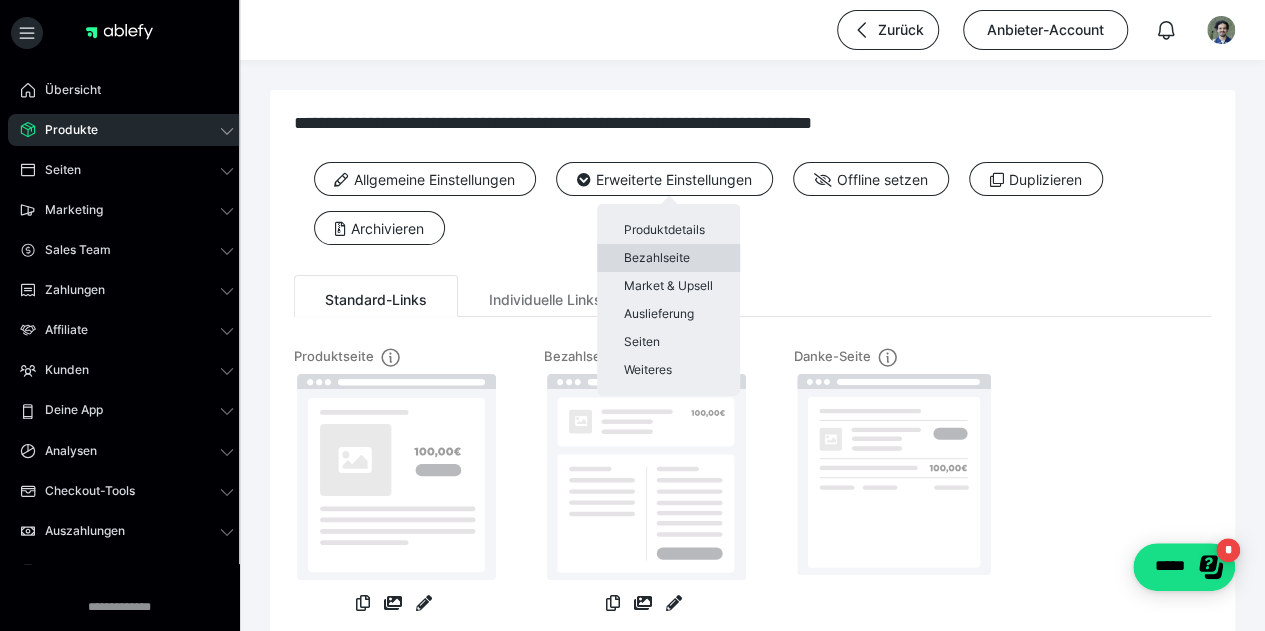click on "Bezahlseite" at bounding box center [668, 258] 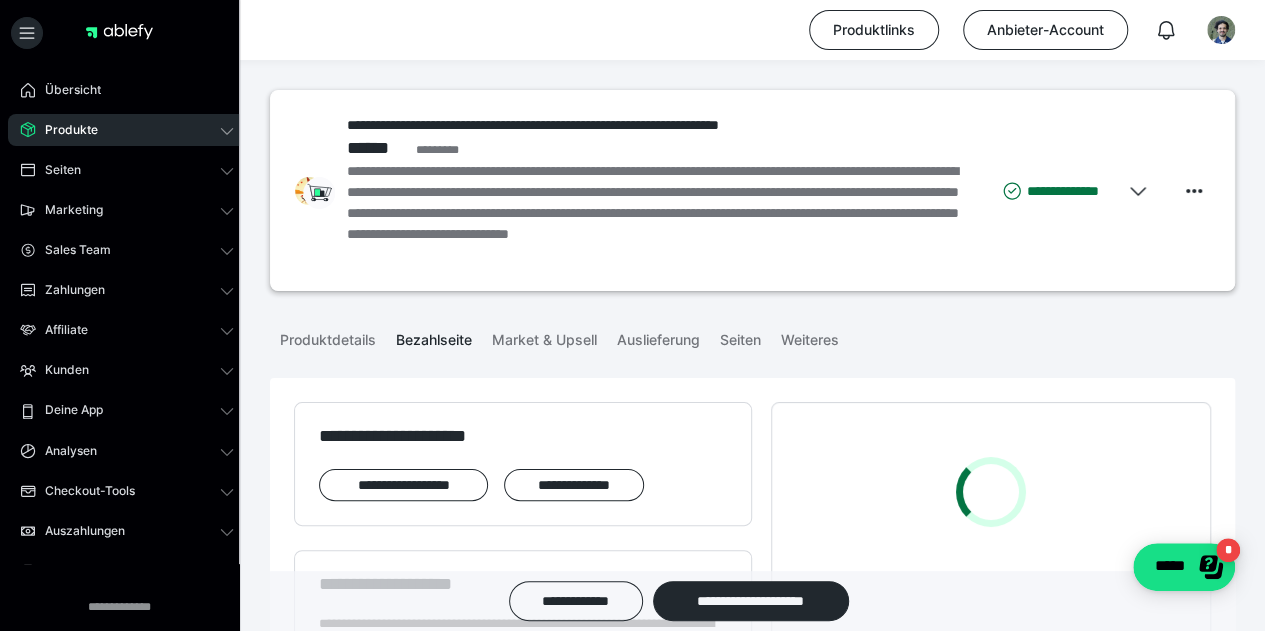 scroll, scrollTop: 552, scrollLeft: 0, axis: vertical 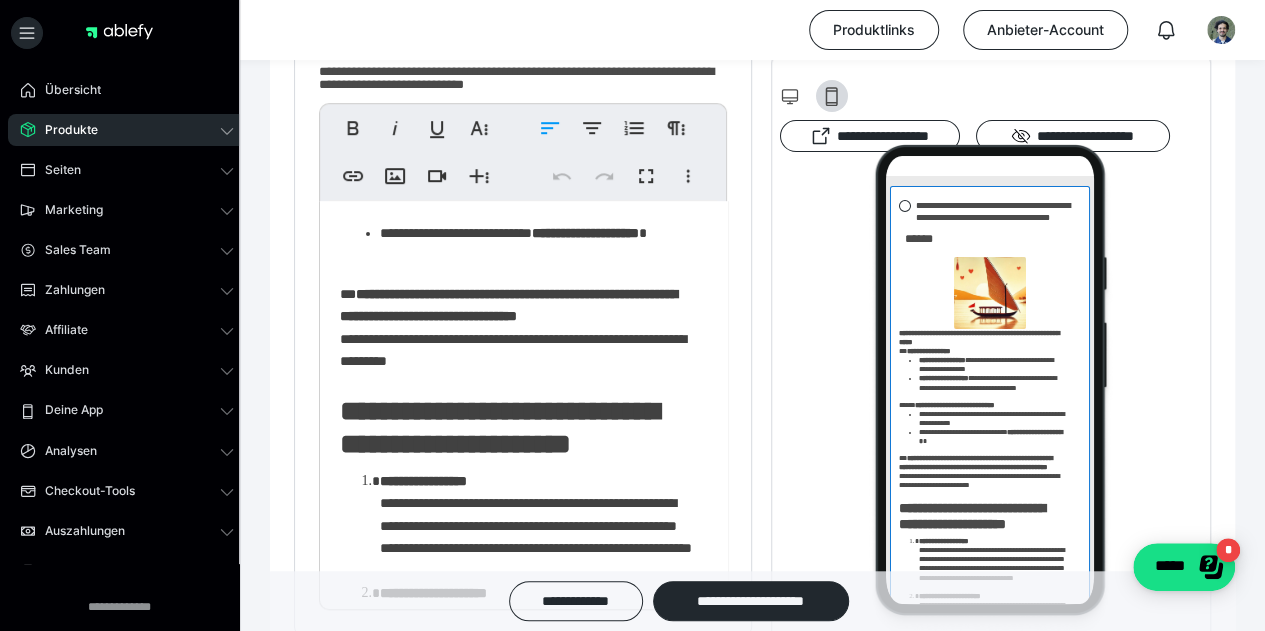 click on "**********" at bounding box center [516, 520] 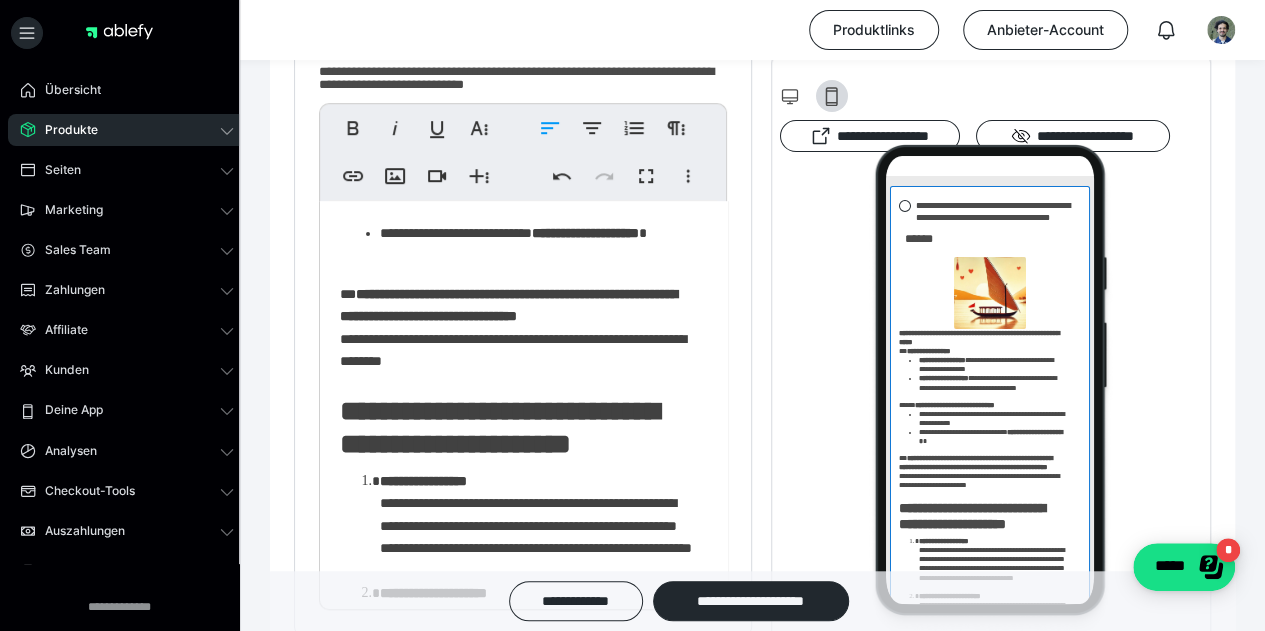 type 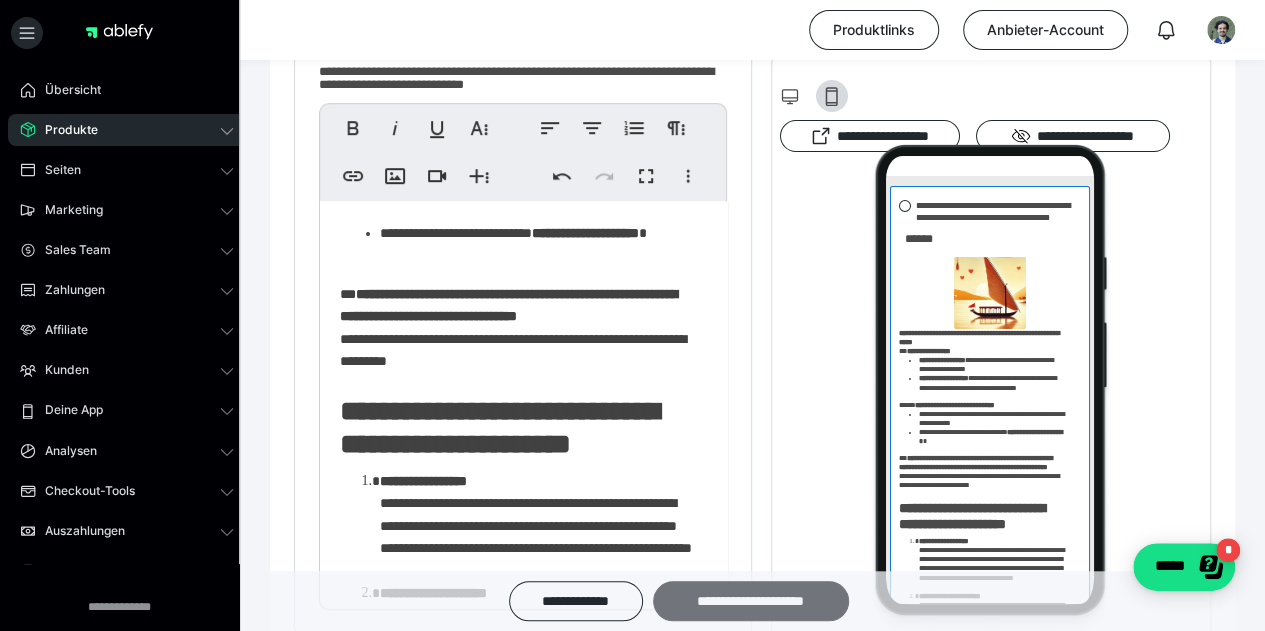 click on "**********" at bounding box center [751, 601] 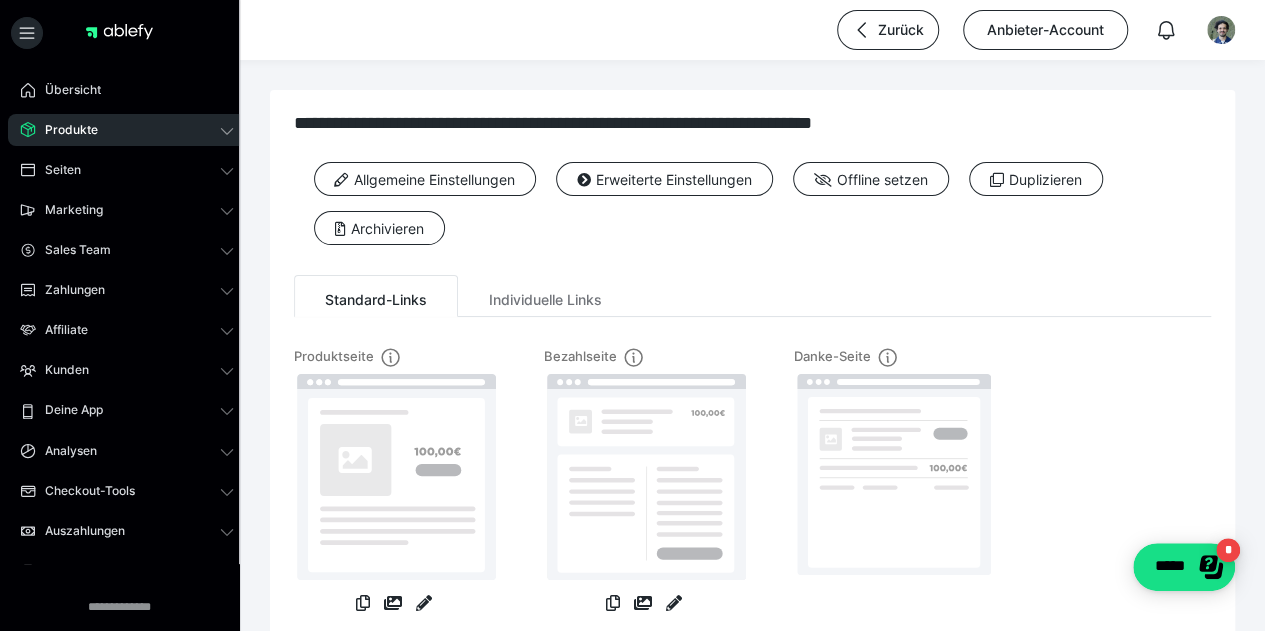 click on "Produkte" at bounding box center (127, 130) 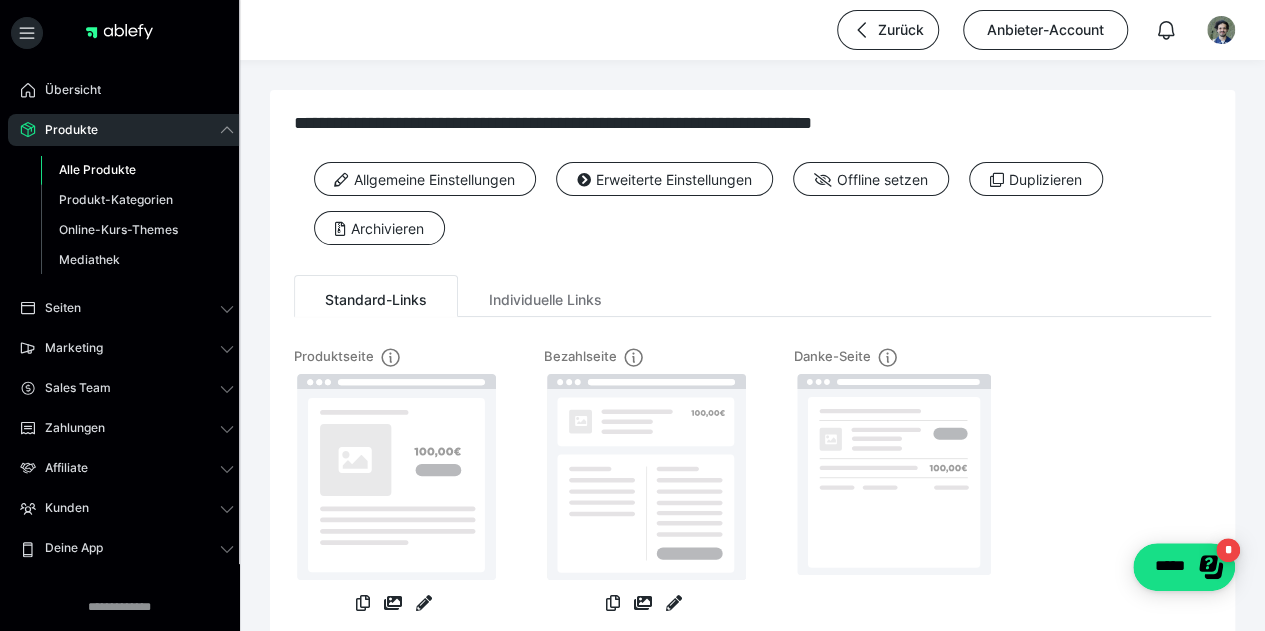 click on "Alle Produkte" at bounding box center [97, 169] 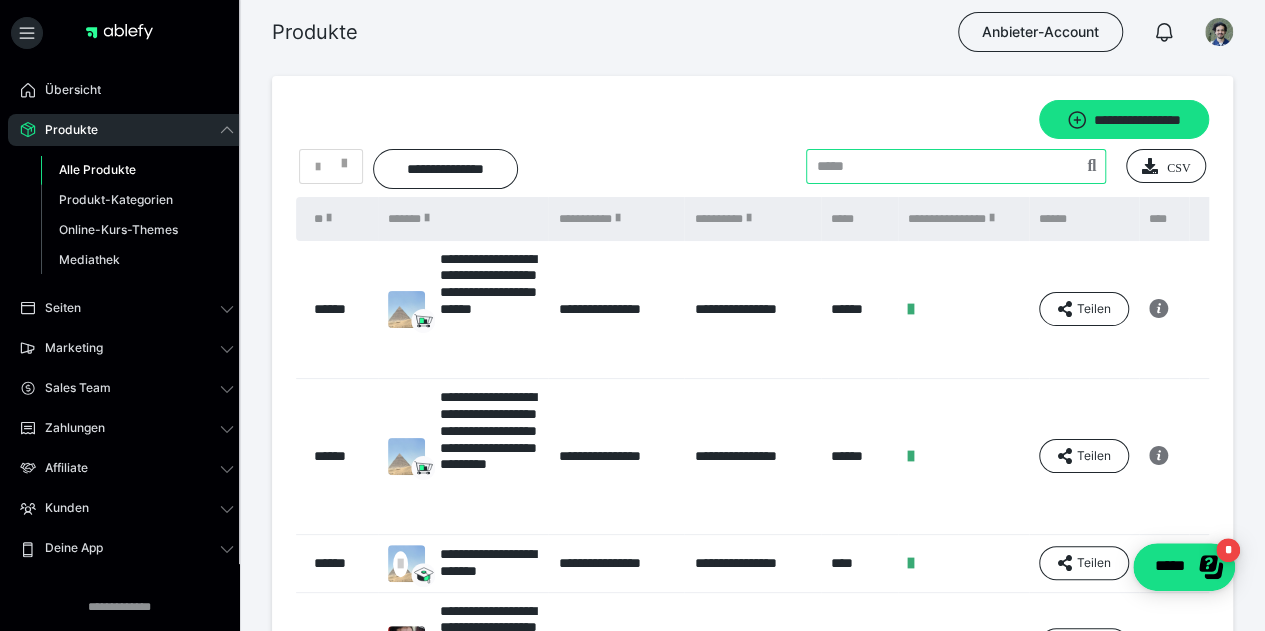 click at bounding box center [956, 166] 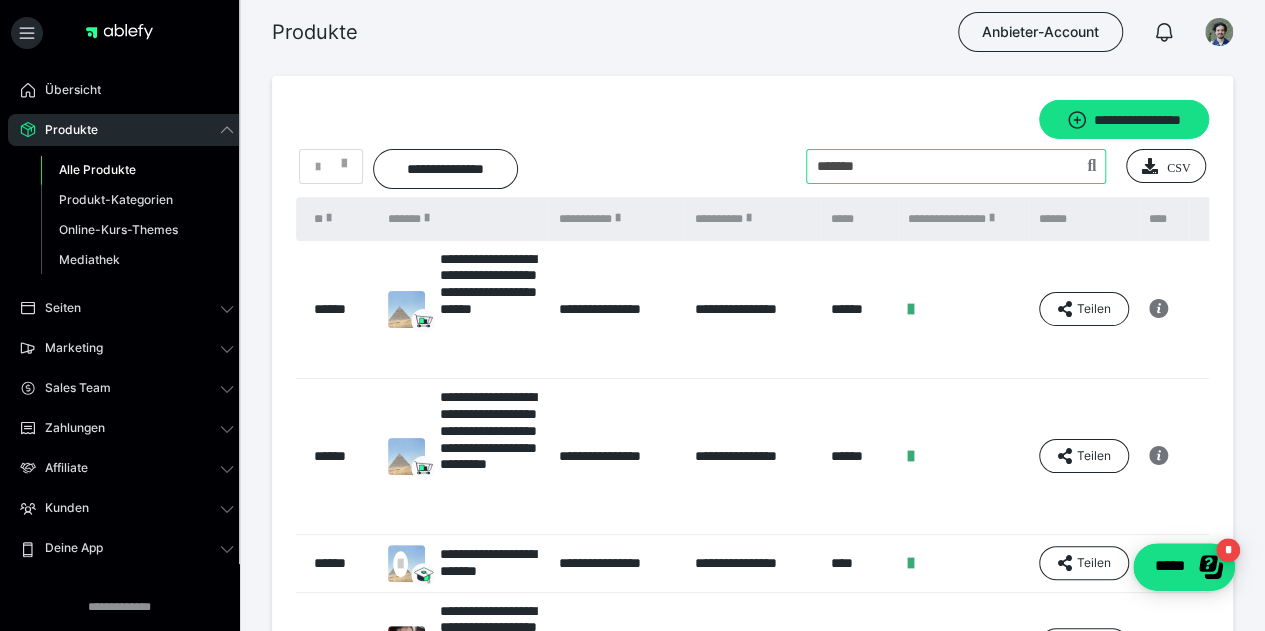 type on "*******" 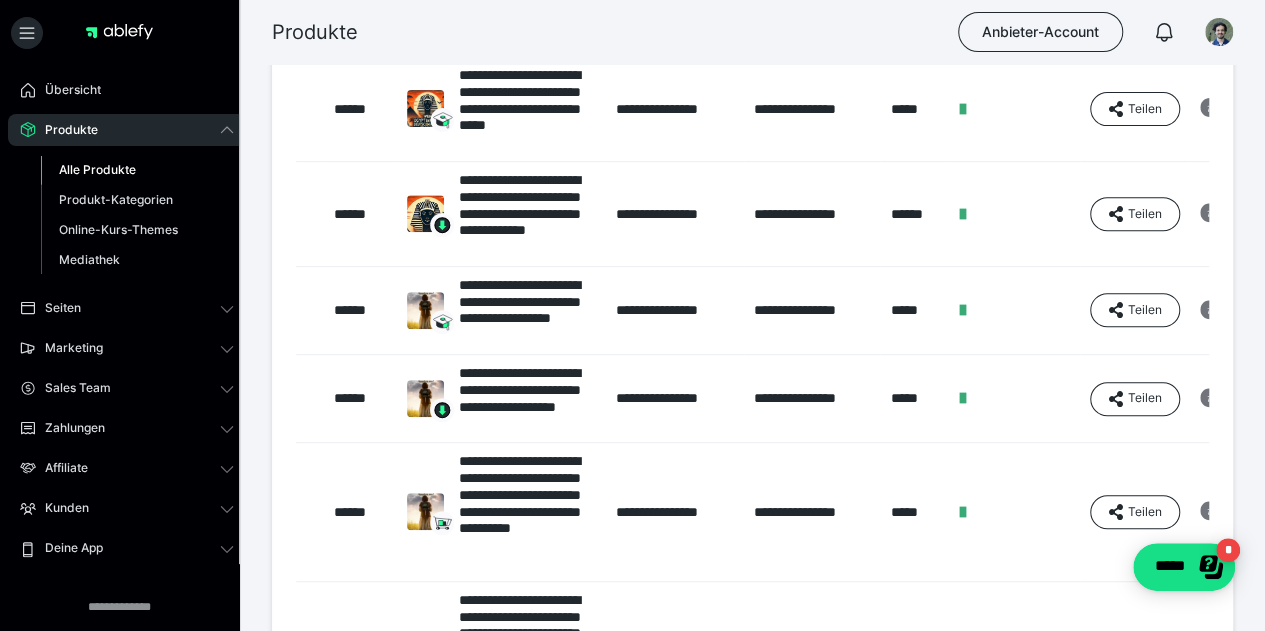scroll, scrollTop: 348, scrollLeft: 0, axis: vertical 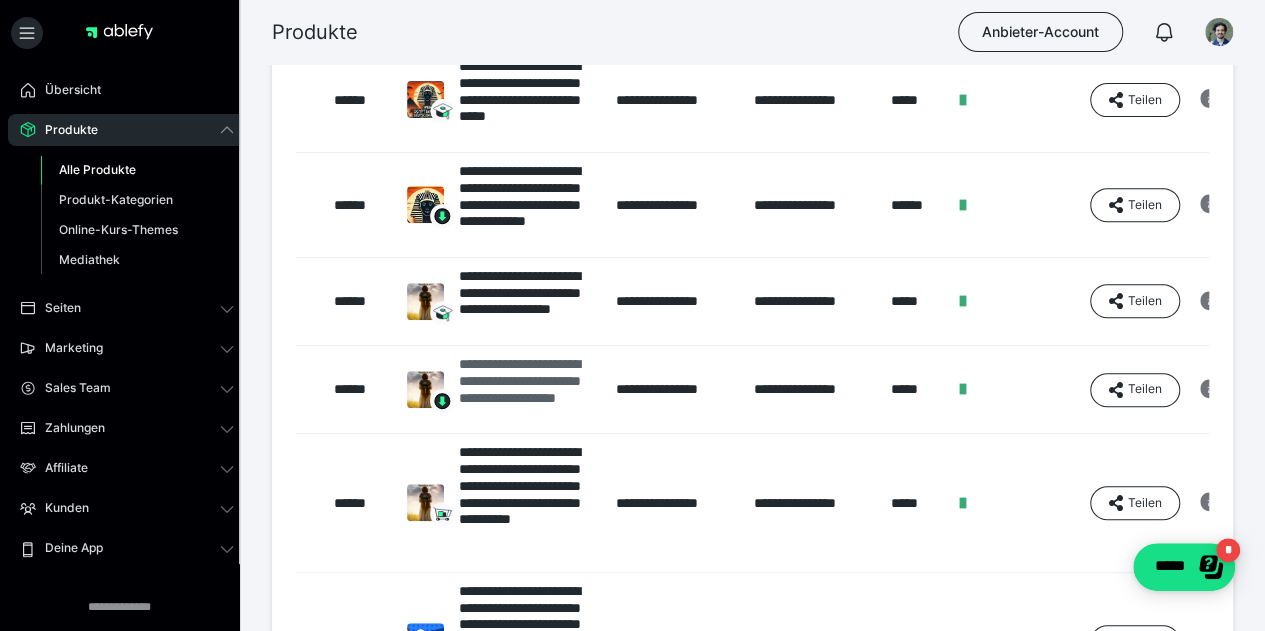 click on "**********" at bounding box center (527, 389) 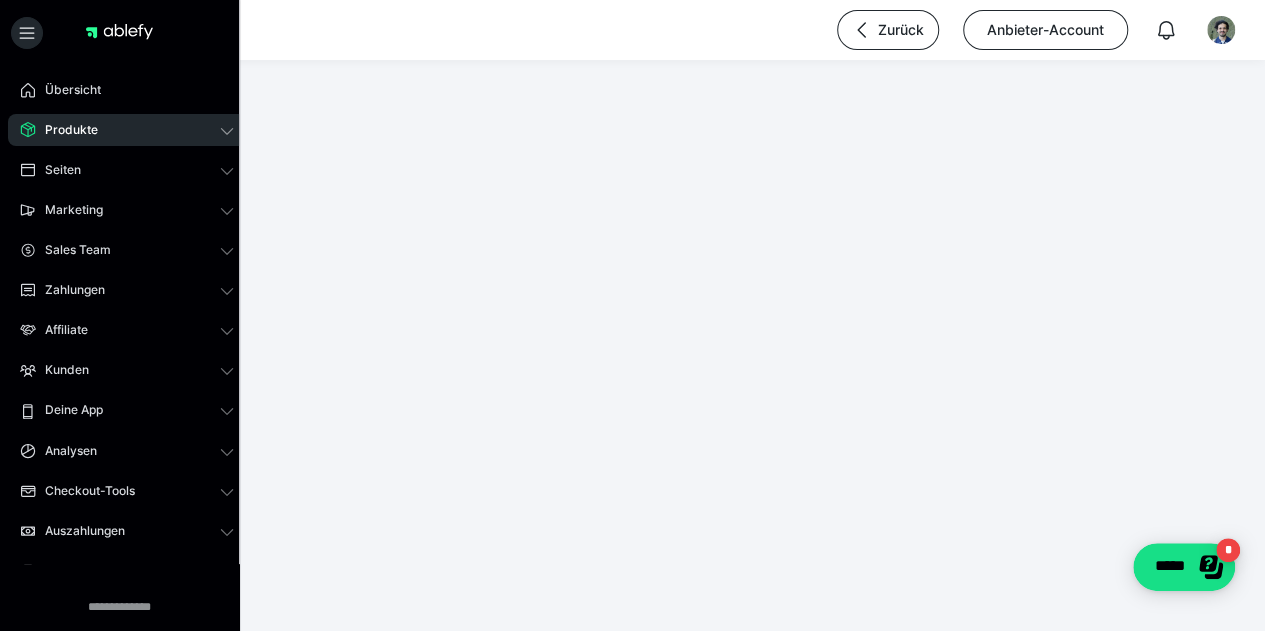 scroll, scrollTop: 0, scrollLeft: 0, axis: both 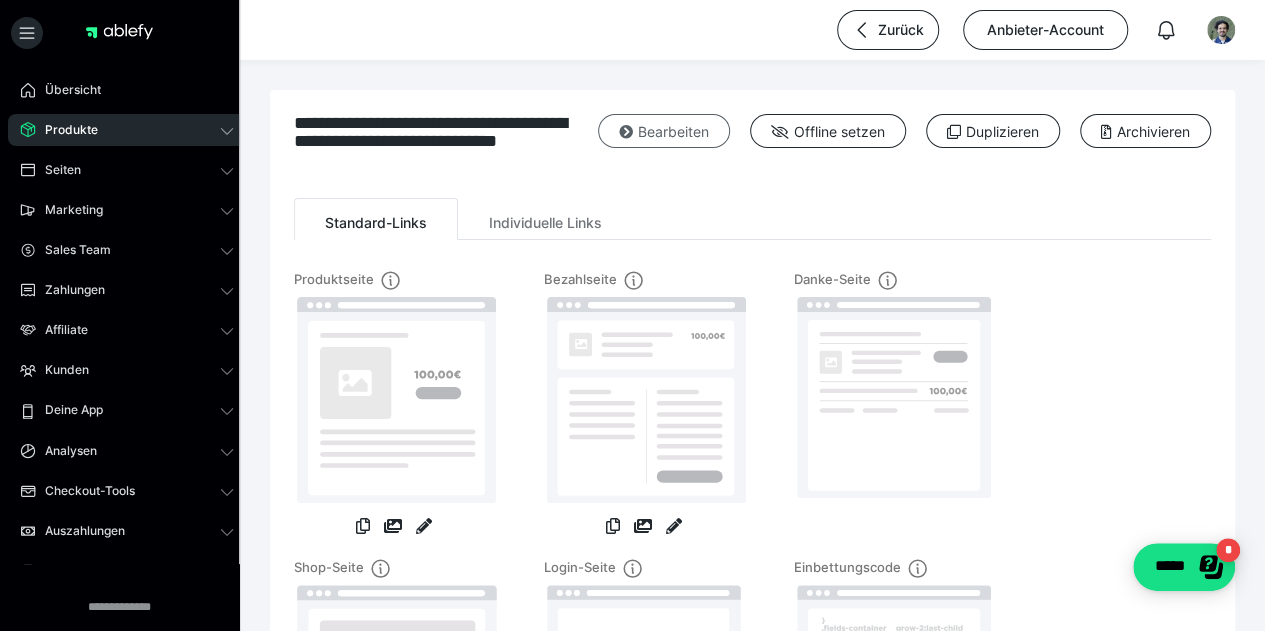 click on "Bearbeiten" at bounding box center (664, 131) 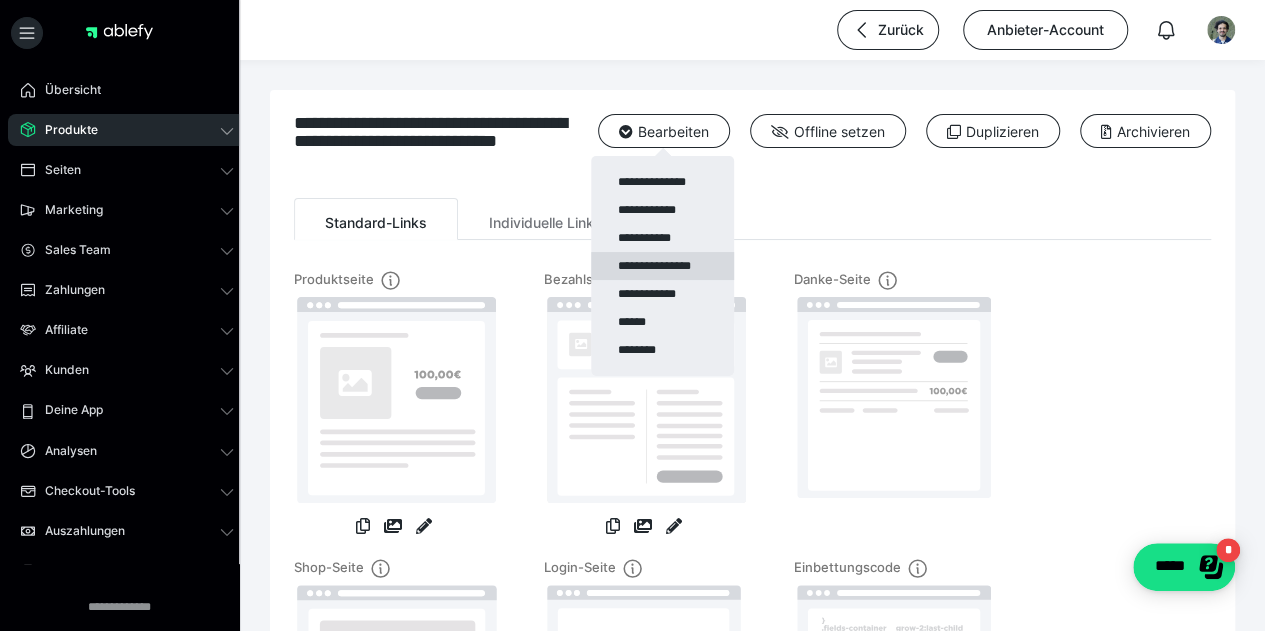 click on "**********" at bounding box center (662, 266) 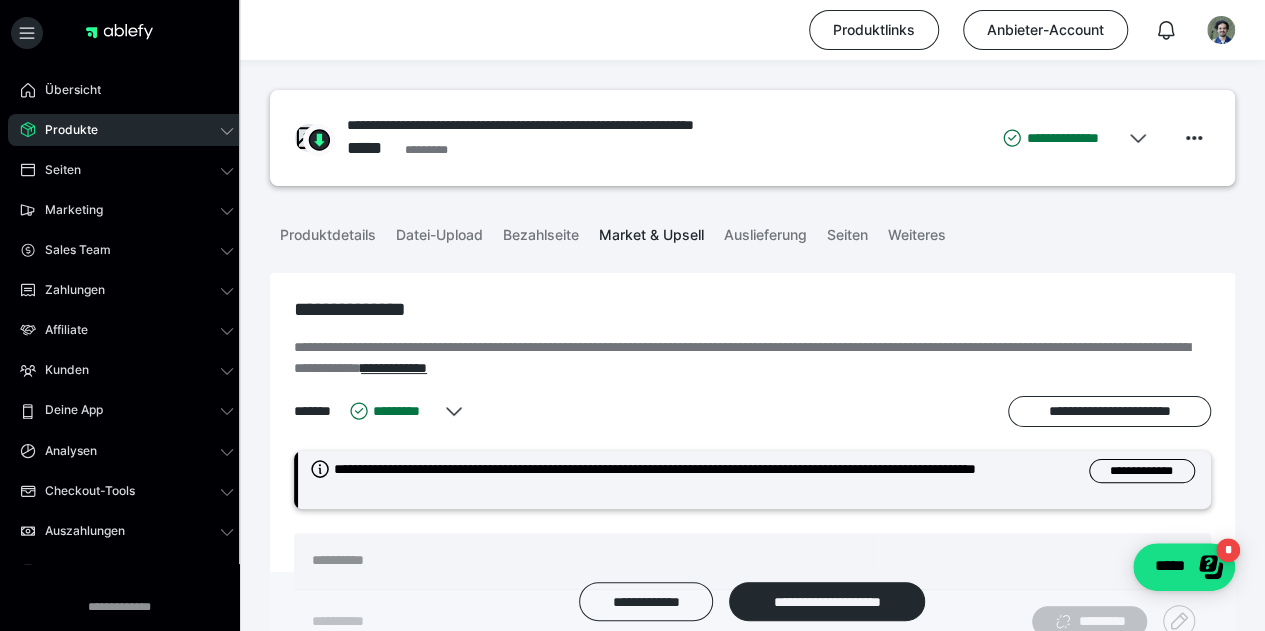 scroll, scrollTop: 552, scrollLeft: 0, axis: vertical 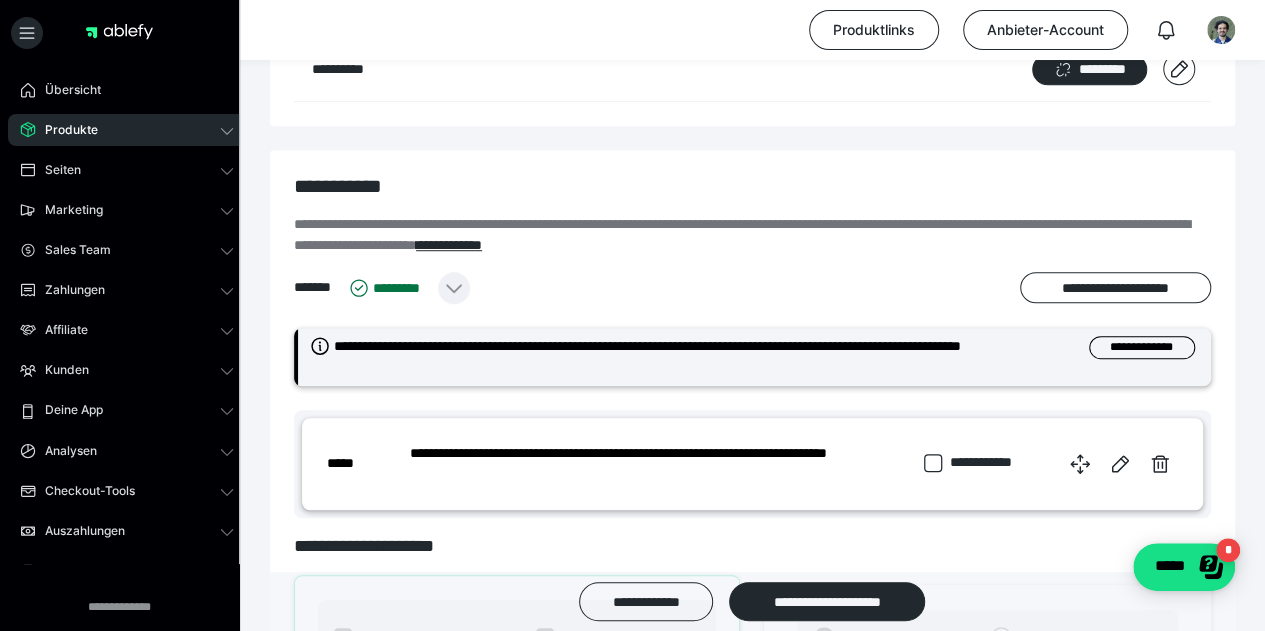click 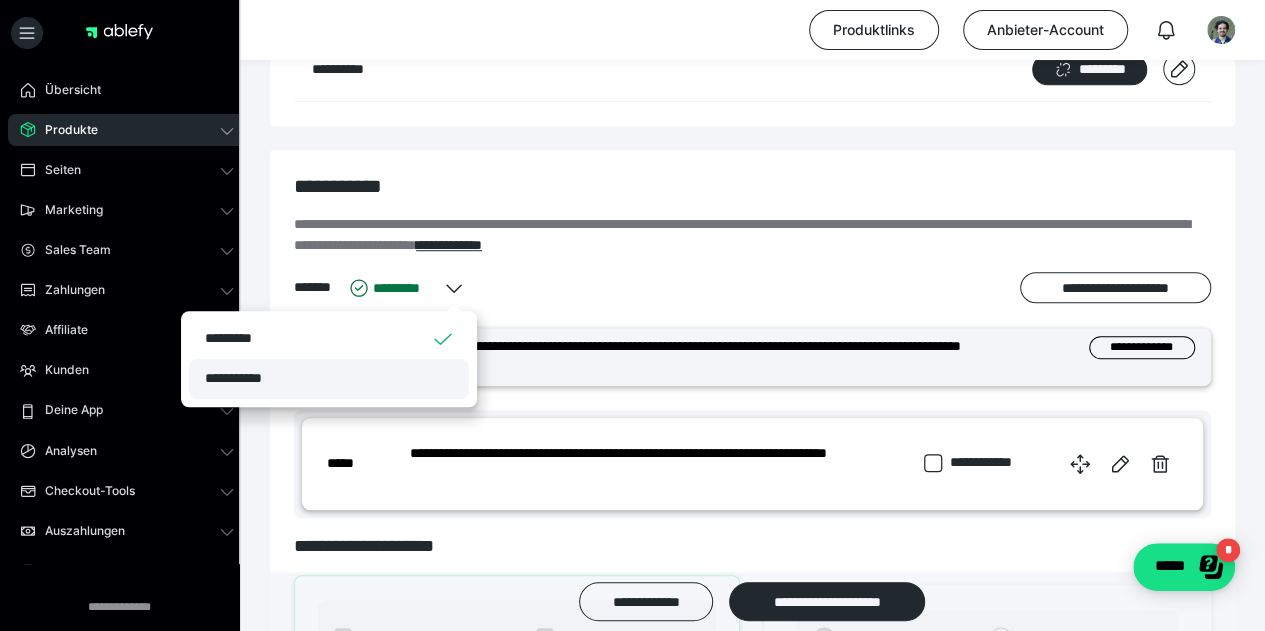 click on "**********" at bounding box center [329, 379] 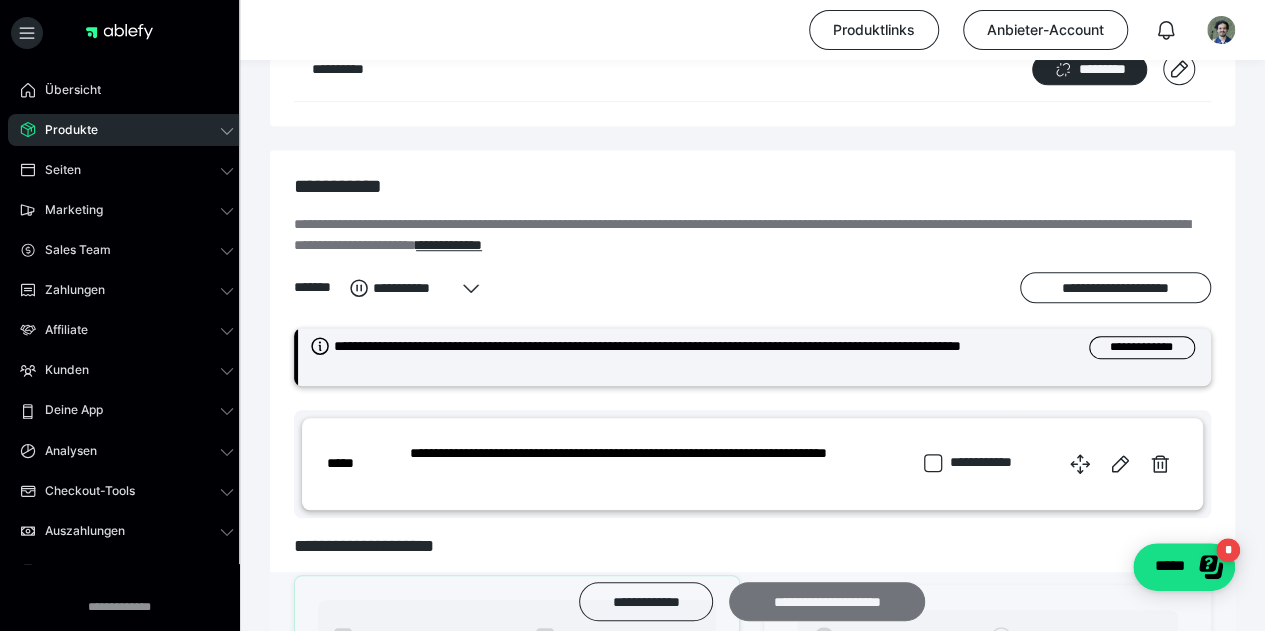 click on "**********" at bounding box center (827, 601) 